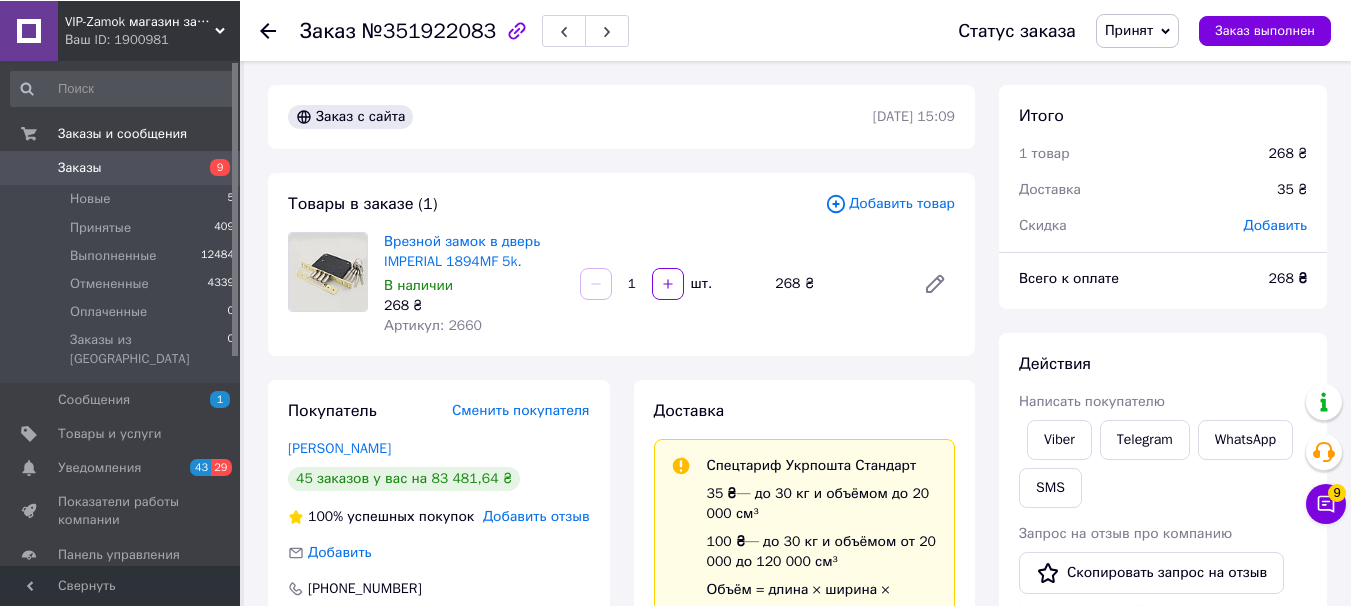 scroll, scrollTop: 467, scrollLeft: 0, axis: vertical 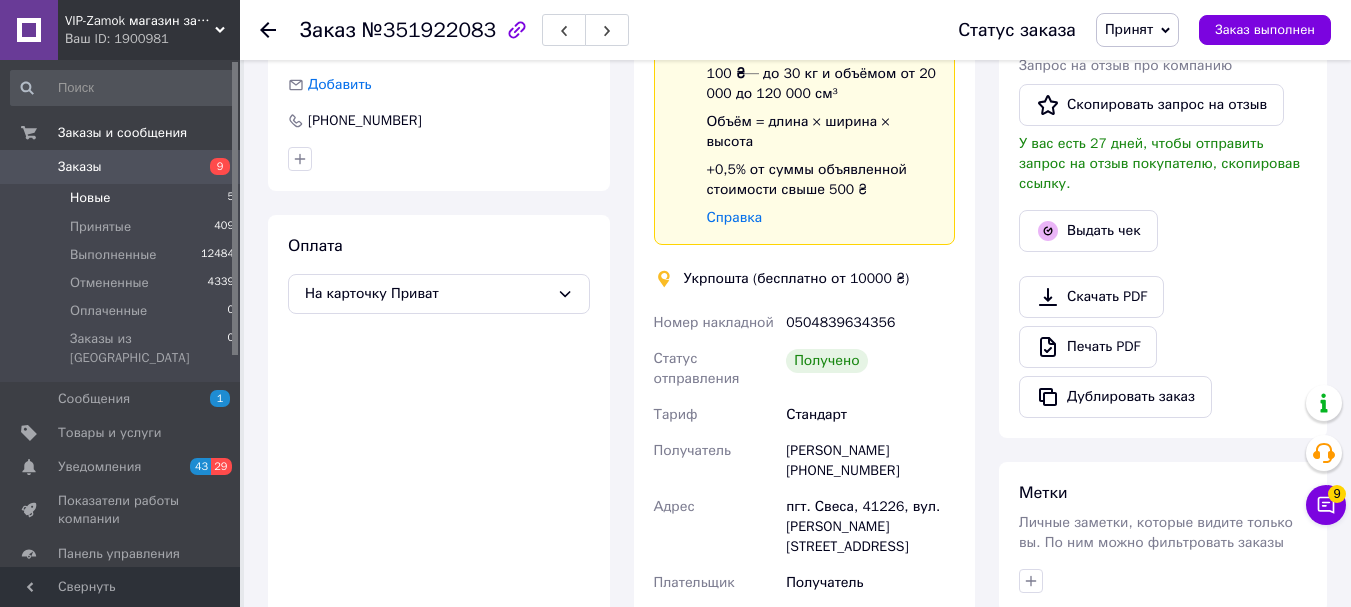 click on "Новые 5" at bounding box center [123, 198] 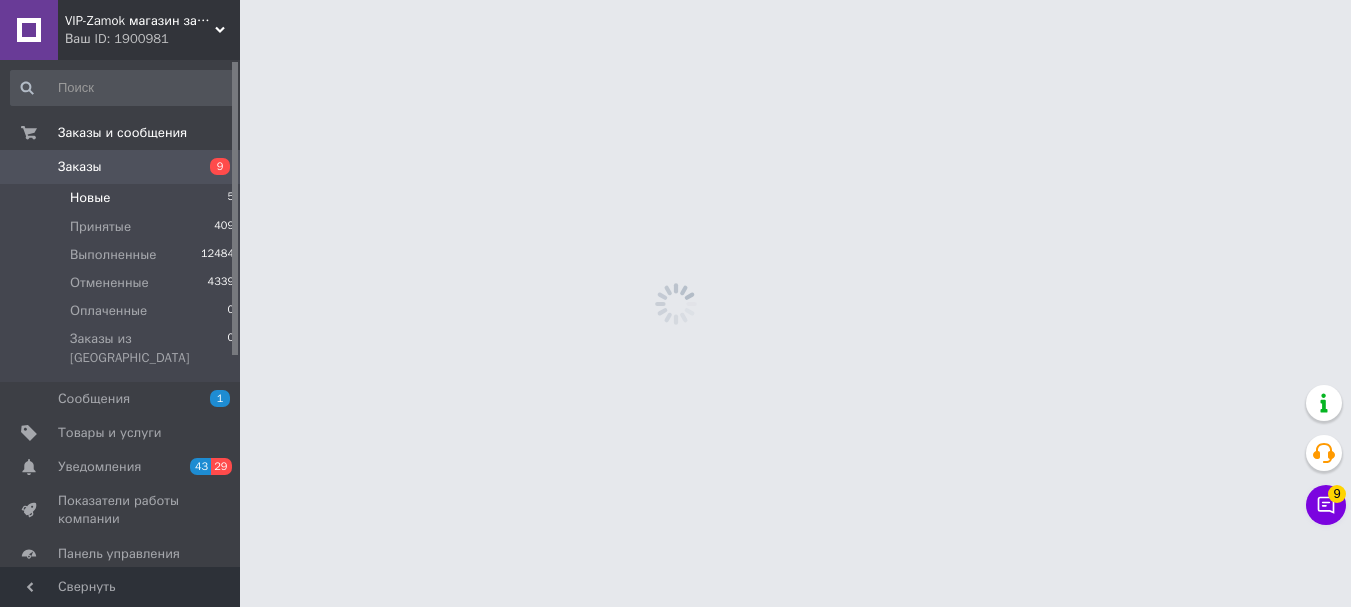 scroll, scrollTop: 0, scrollLeft: 0, axis: both 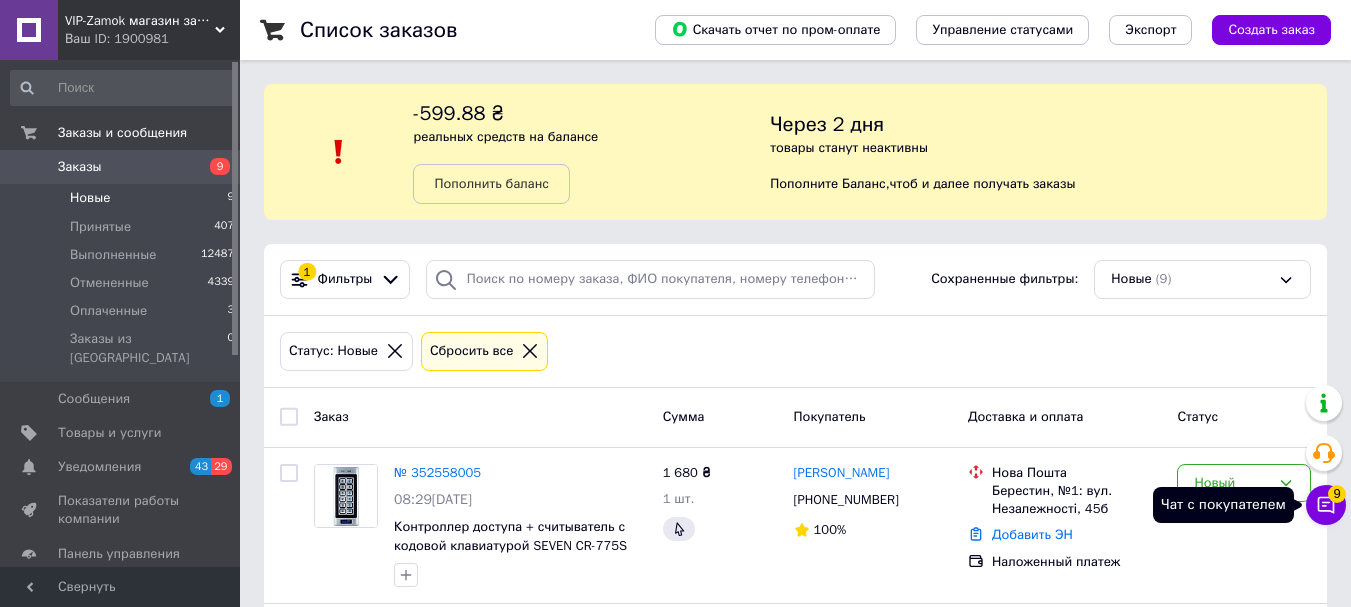click 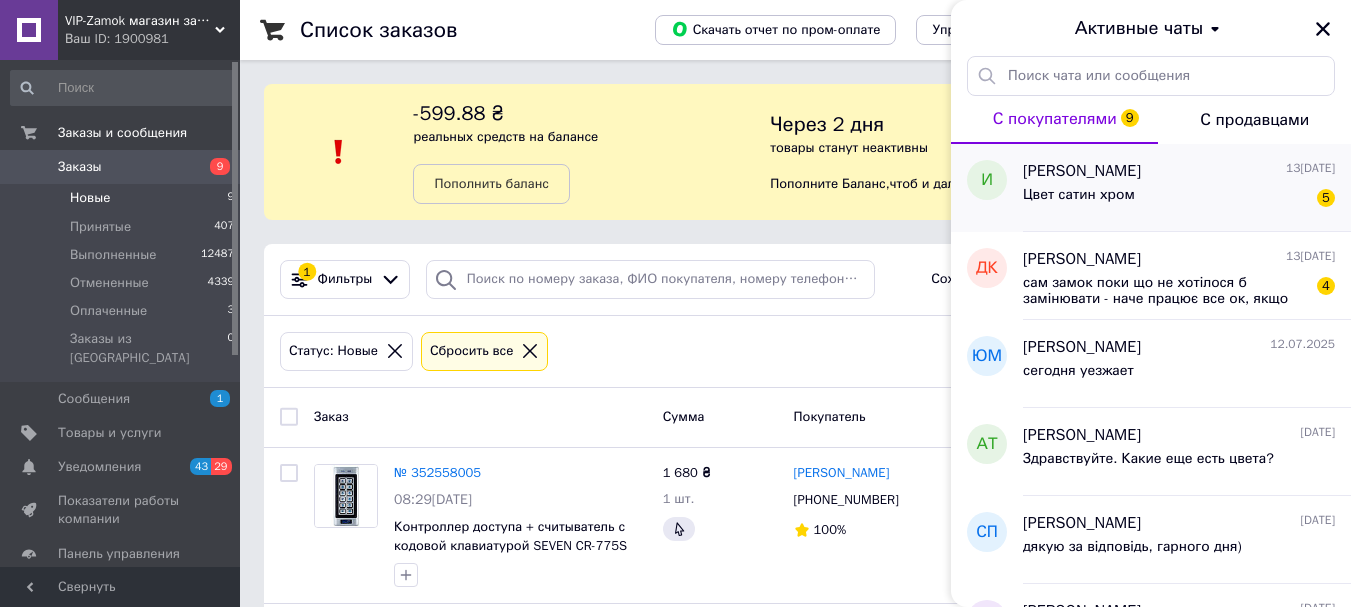click on "Цвет сатин хром 5" at bounding box center [1179, 199] 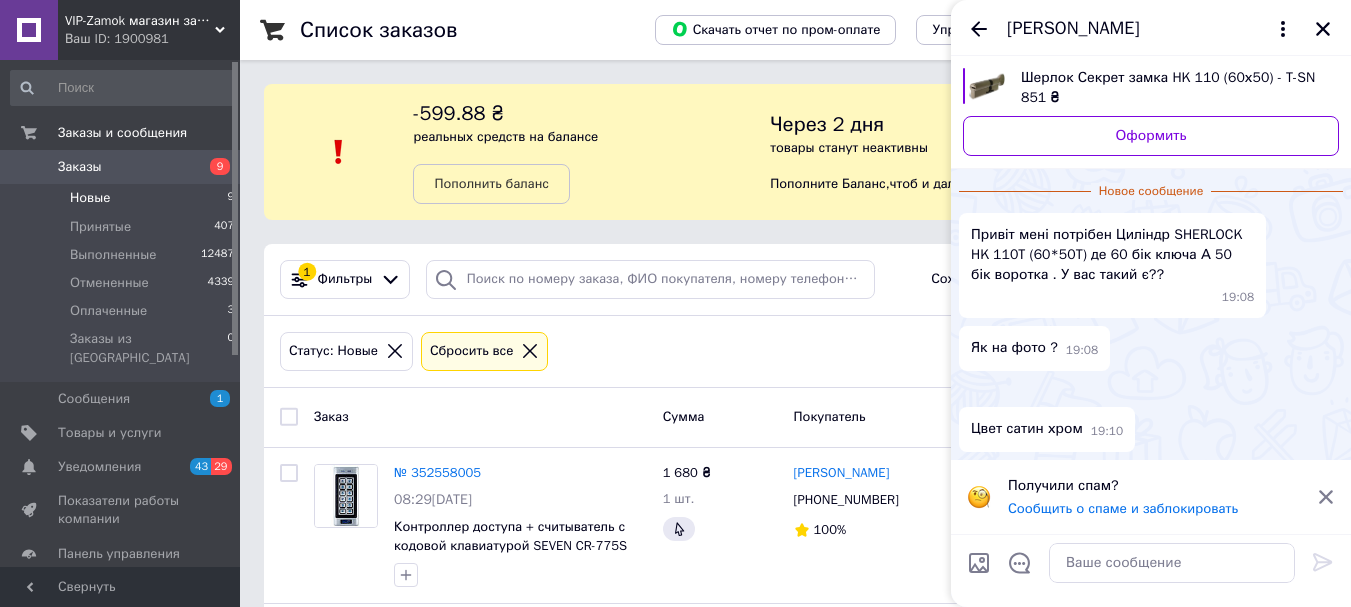 scroll, scrollTop: 482, scrollLeft: 0, axis: vertical 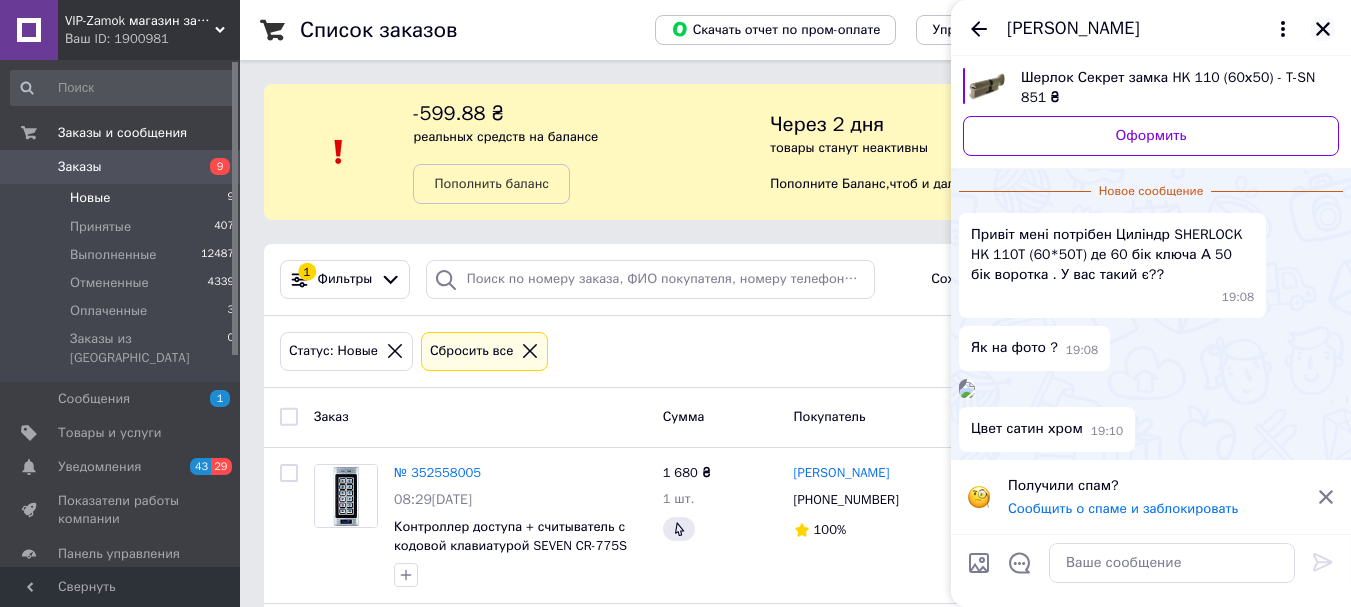 click 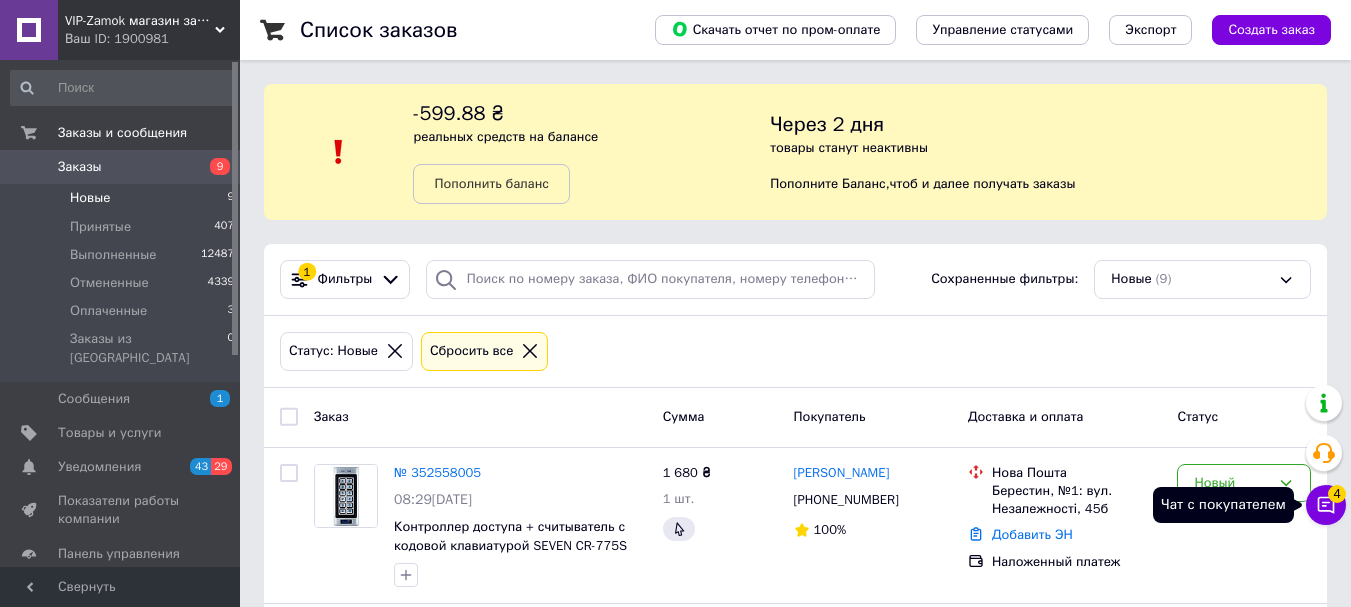 click on "4" at bounding box center (1337, 494) 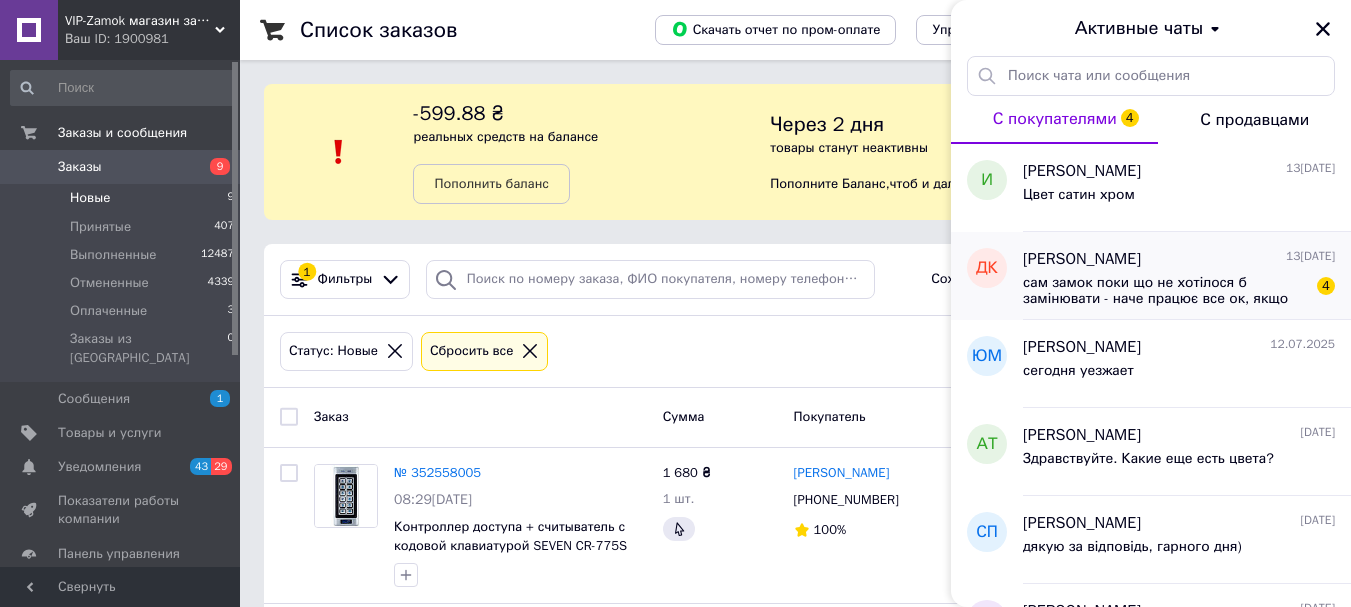 click on "сам замок поки що не хотілося б замінювати - наче працює все ок, якщо не брати до уваги вищезазначене" at bounding box center (1165, 291) 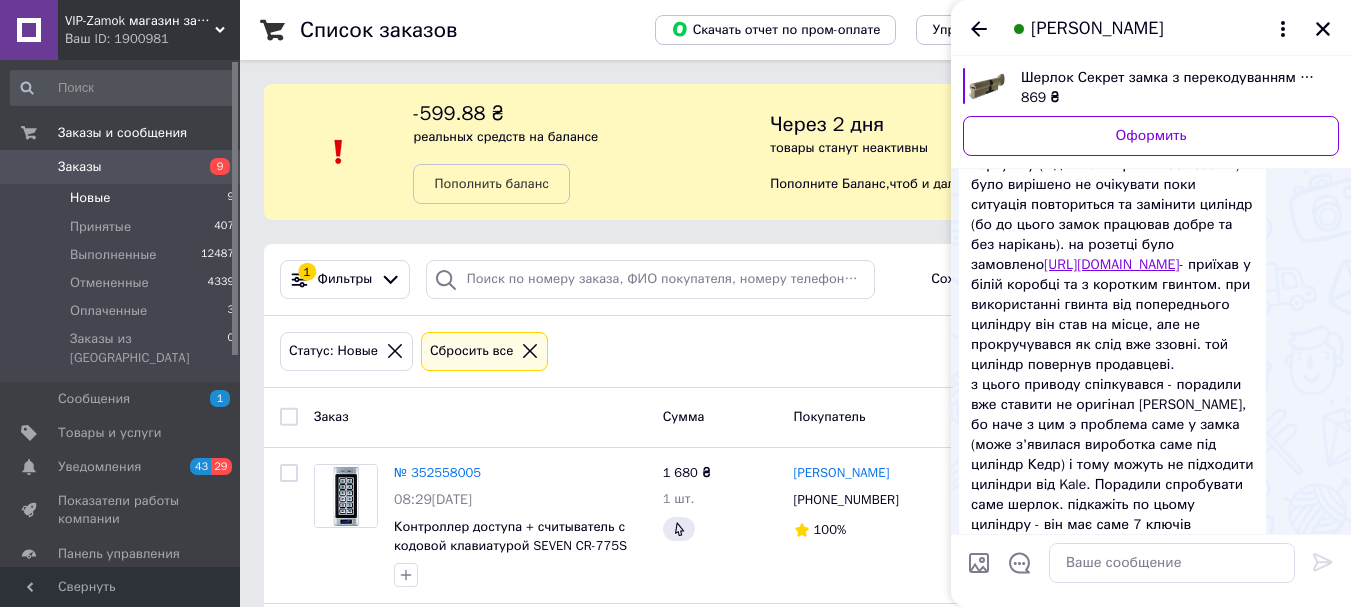 scroll, scrollTop: 416, scrollLeft: 0, axis: vertical 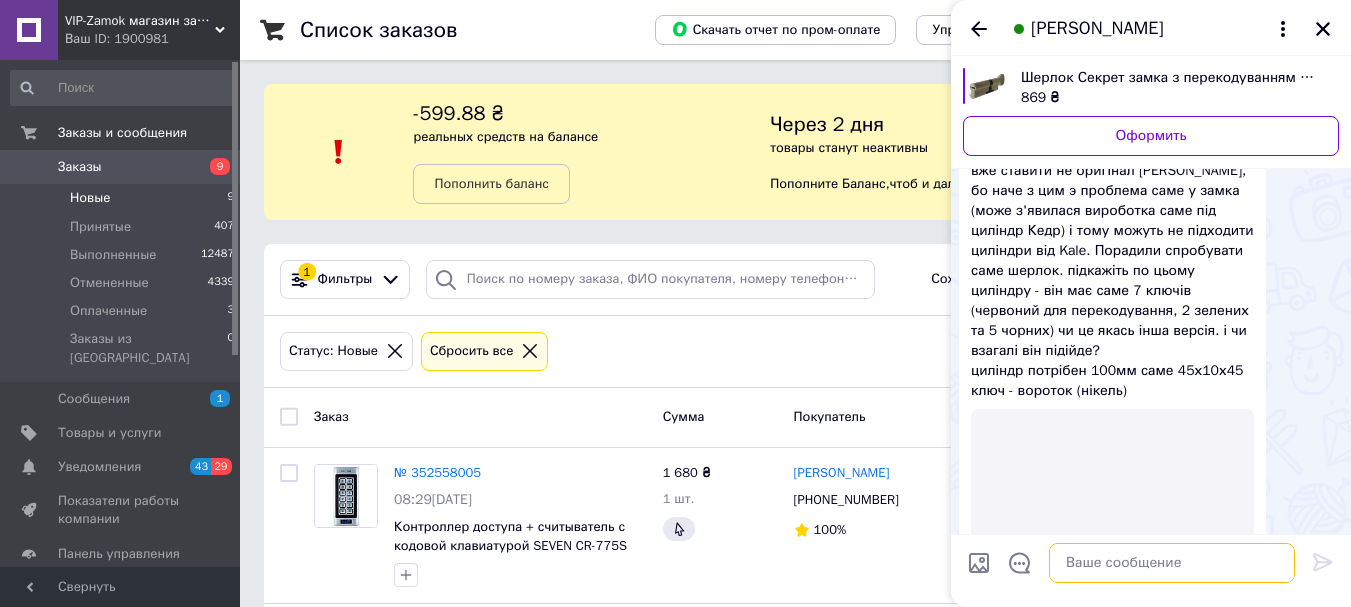 click at bounding box center (1172, 563) 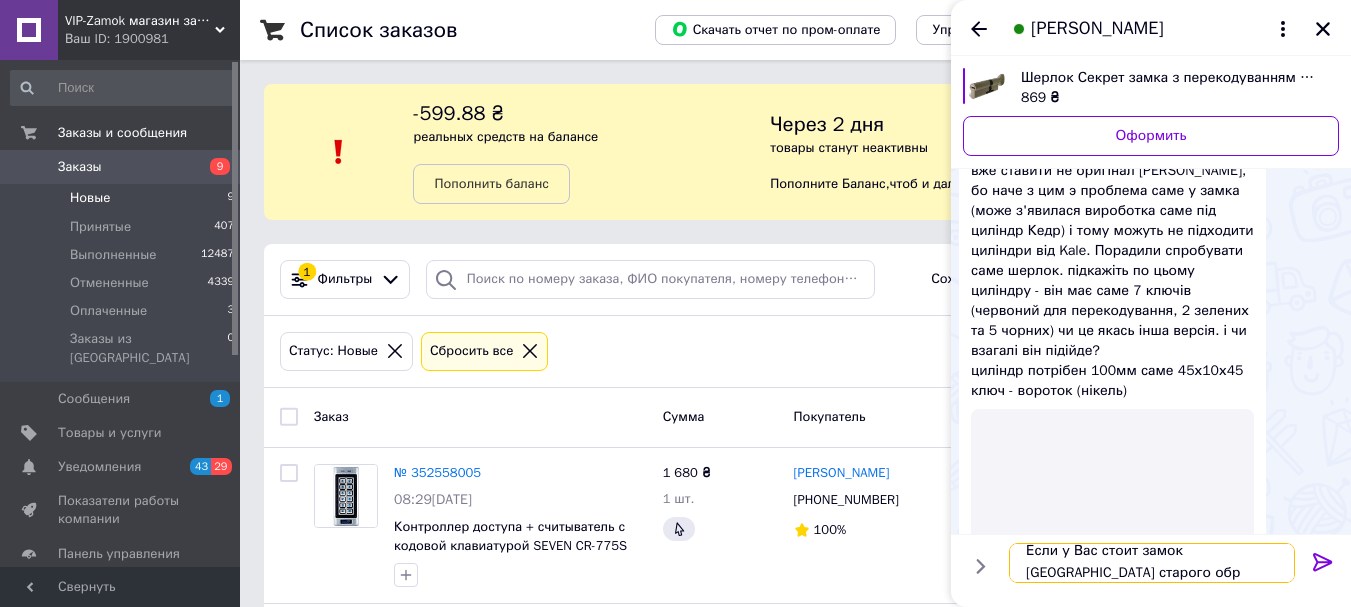scroll, scrollTop: 2, scrollLeft: 0, axis: vertical 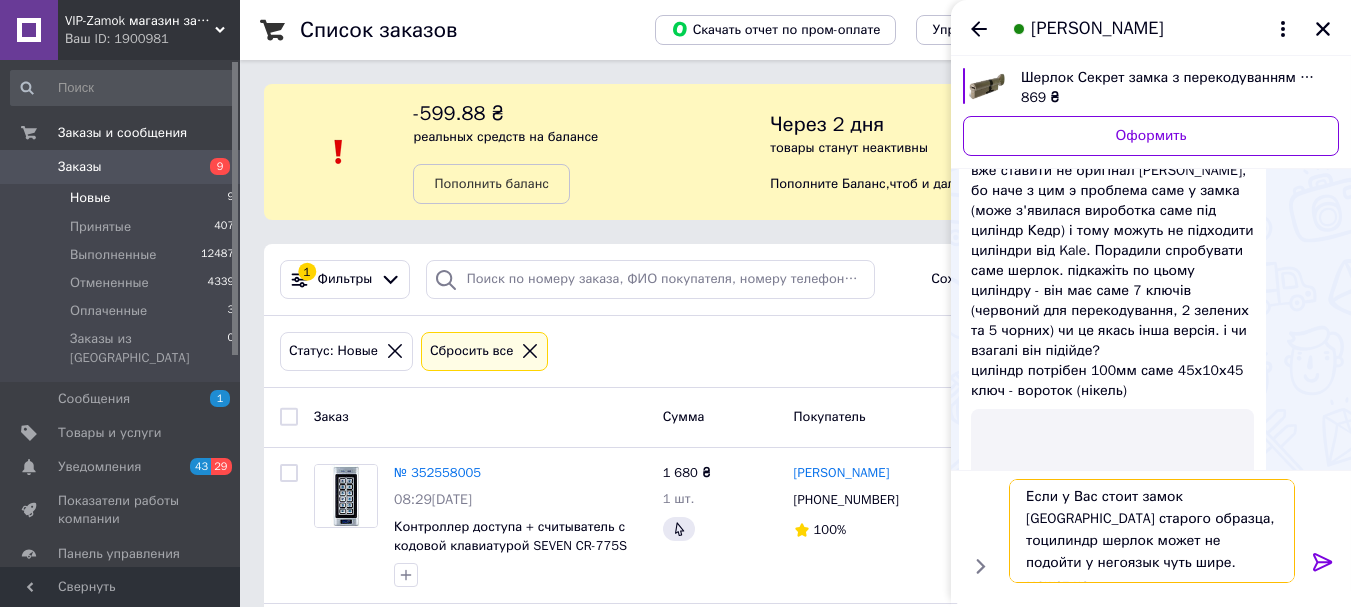 click on "Если у Вас стоит замок [GEOGRAPHIC_DATA] старого образца, тоцилиндр шерлок может не подойти у негоязык чуть шире. может не" at bounding box center [1152, 531] 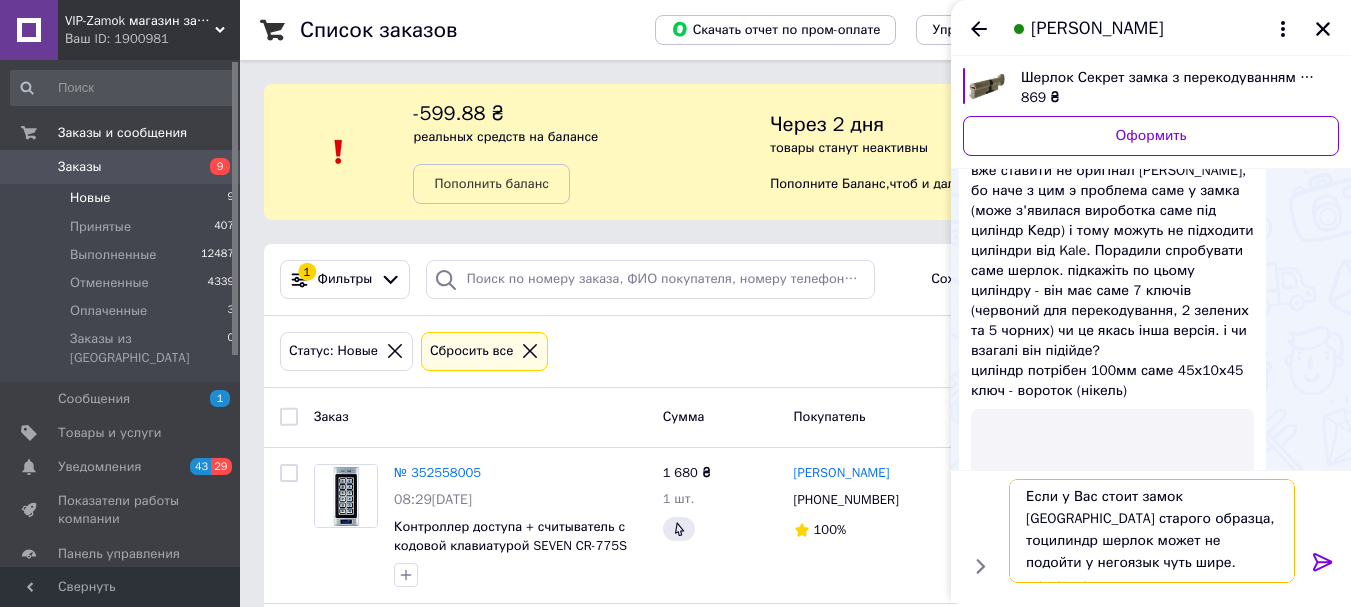 click on "Если у Вас стоит замок [GEOGRAPHIC_DATA] старого образца, тоцилиндр шерлок может не подойти у негоязык чуть шире. может не" at bounding box center [1152, 531] 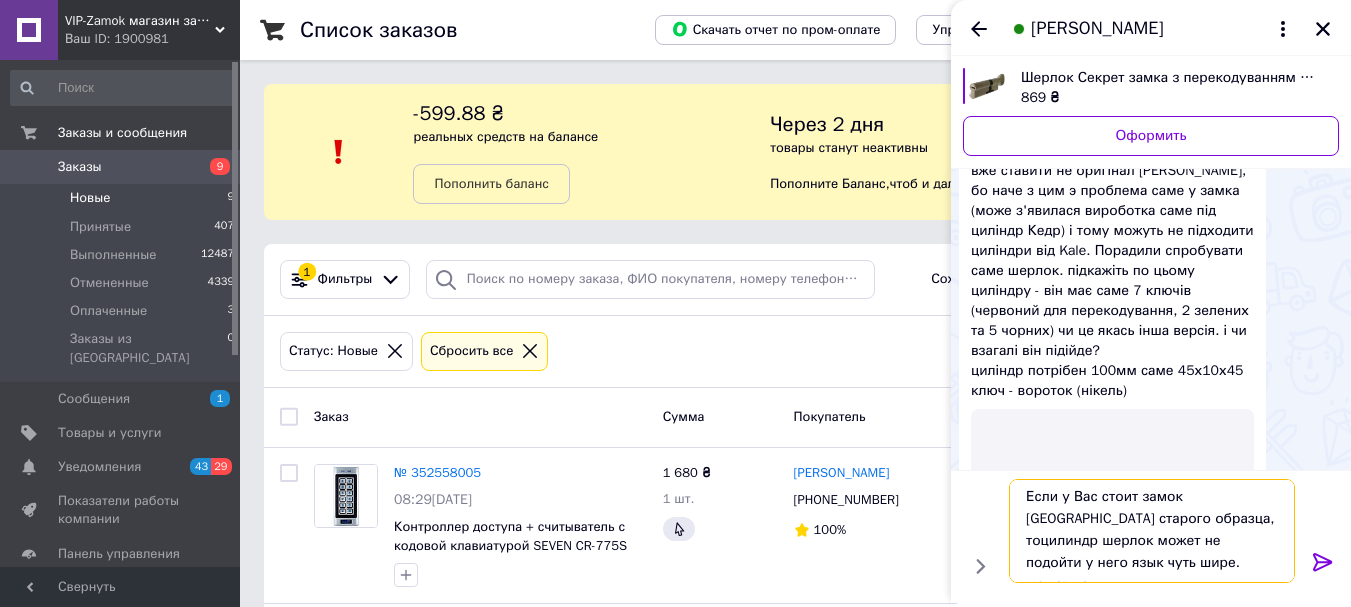 click on "Если у Вас стоит замок [GEOGRAPHIC_DATA] старого образца, тоцилиндр шерлок может не подойти у него язык чуть шире. может не" at bounding box center [1152, 531] 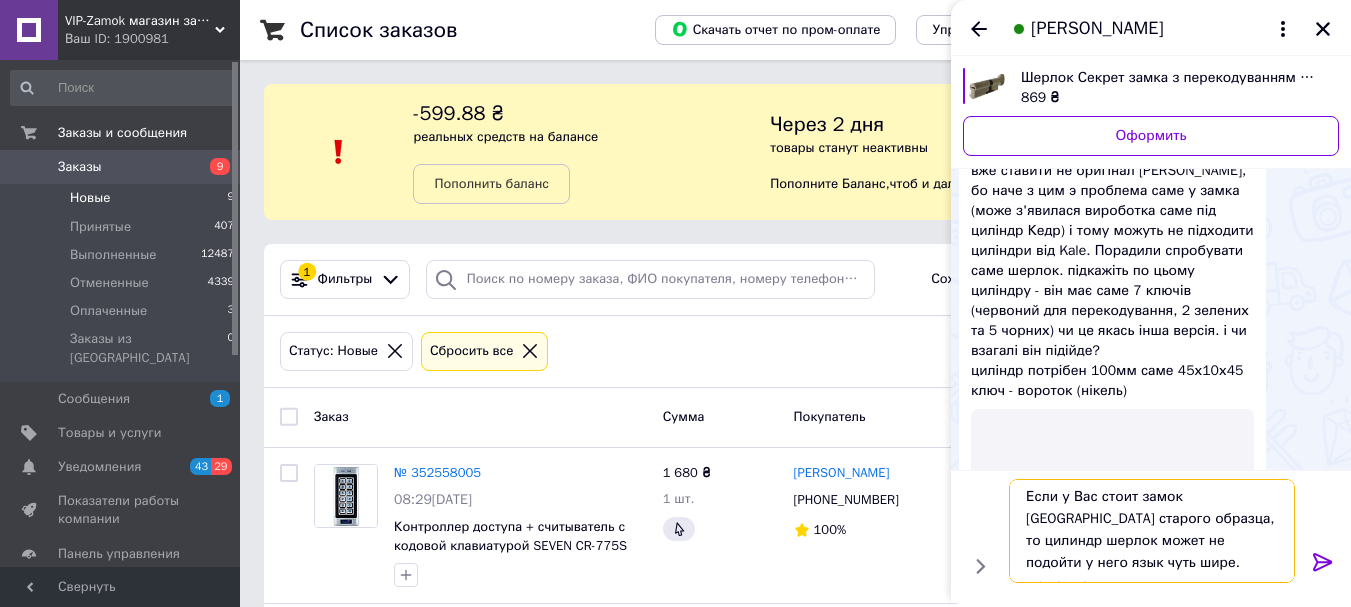 click on "Если у Вас стоит замок [GEOGRAPHIC_DATA] старого образца, то цилиндр шерлок может не подойти у него язык чуть шире. может не" at bounding box center (1152, 531) 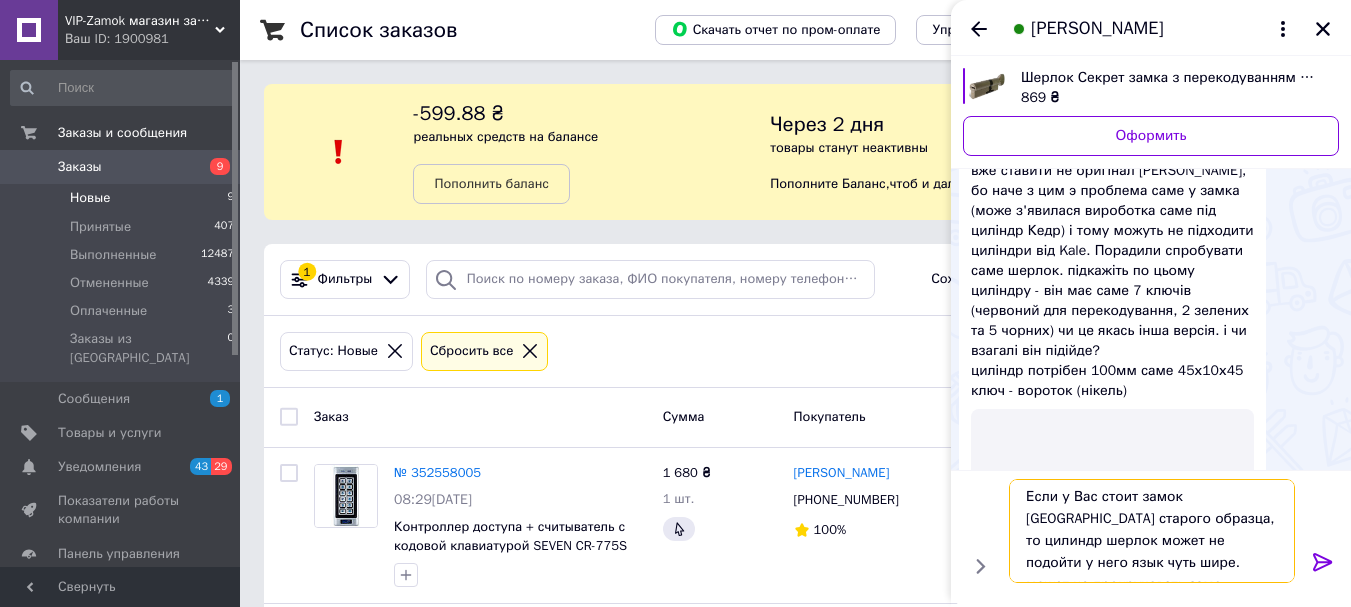 type on "Если у Вас стоит замок [GEOGRAPHIC_DATA] старого образца, то цилиндр шерлок может не подойти у него язык чуть шире. может не прокручевать замок" 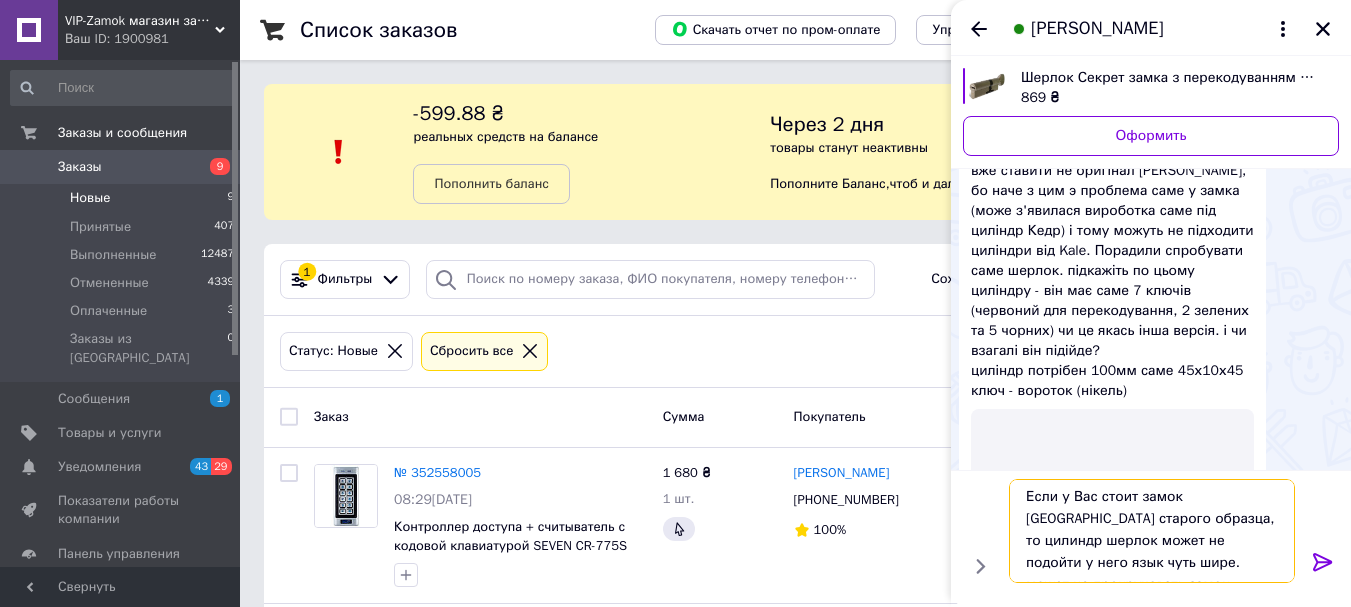 type 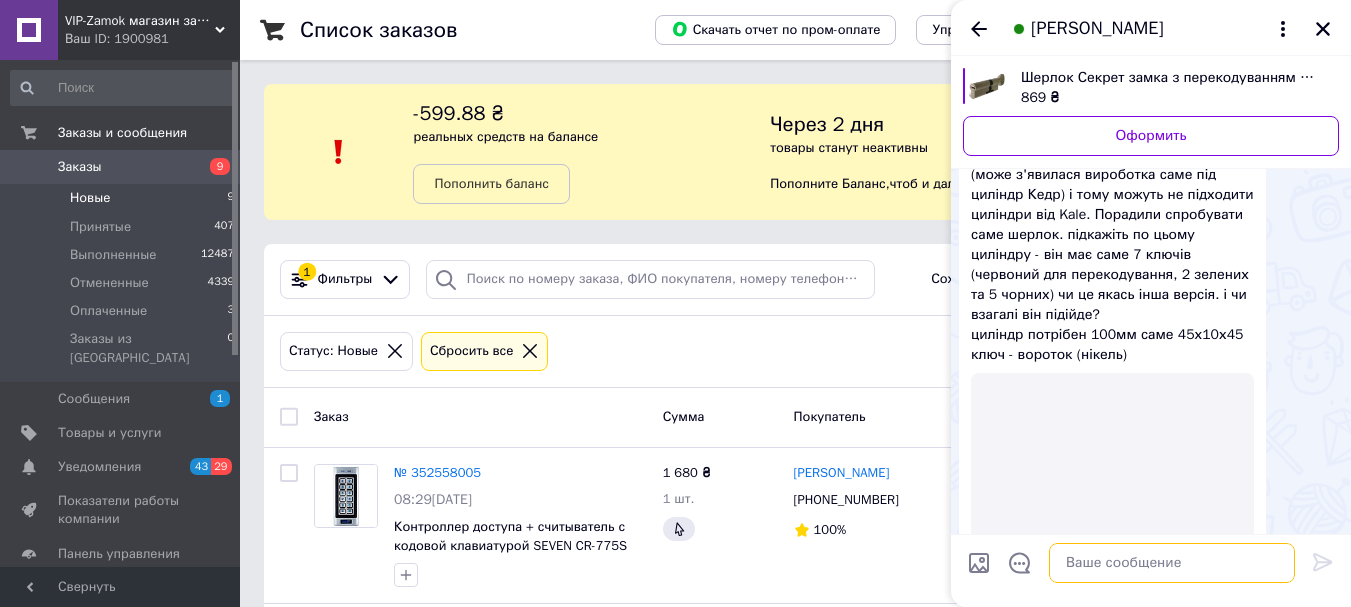 scroll, scrollTop: 0, scrollLeft: 0, axis: both 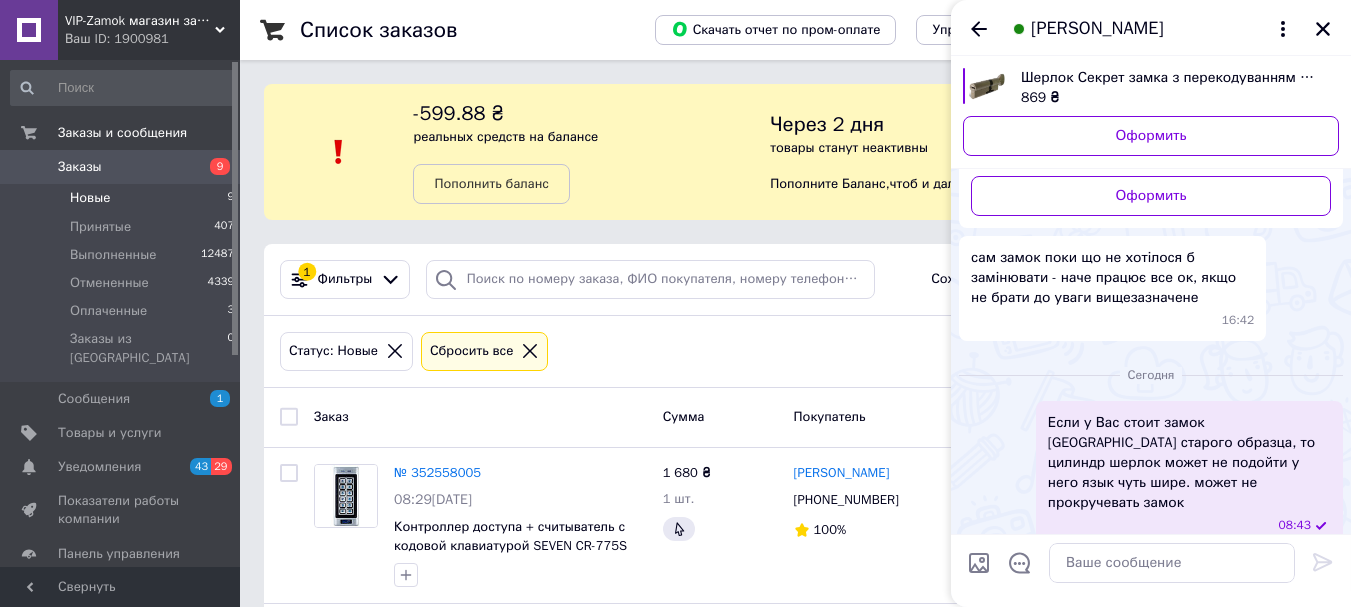 click on "Статус: Новые Сбросить все" at bounding box center (795, 351) 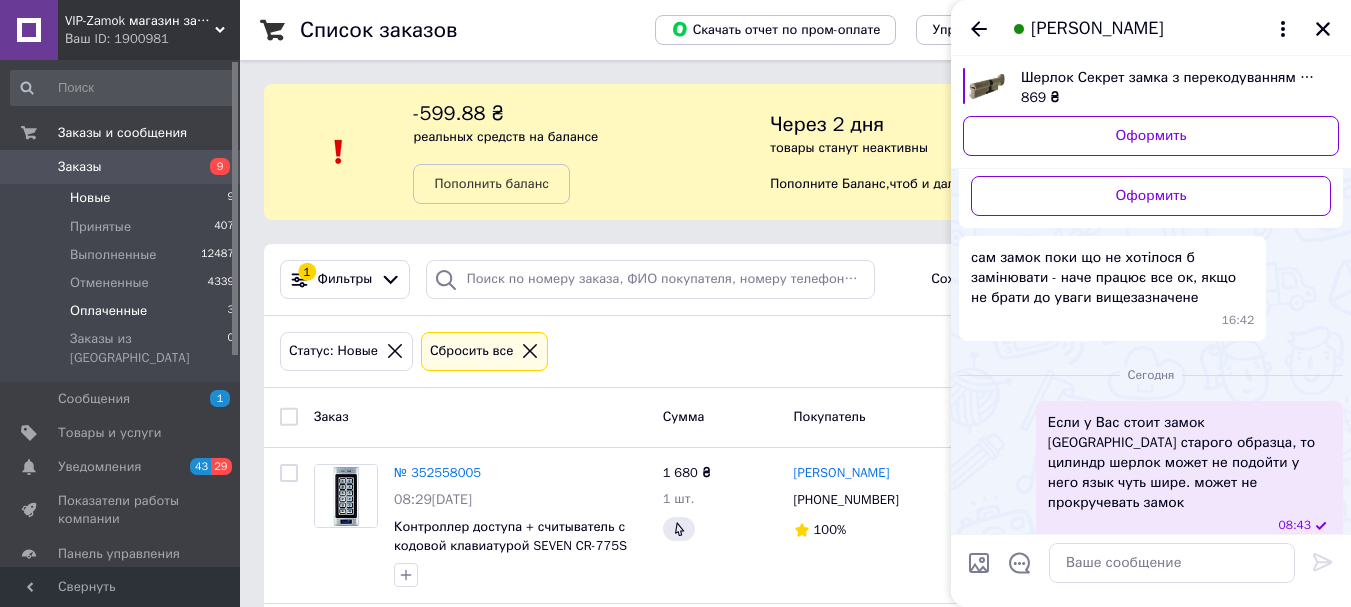 click on "Оплаченные 3" at bounding box center [123, 311] 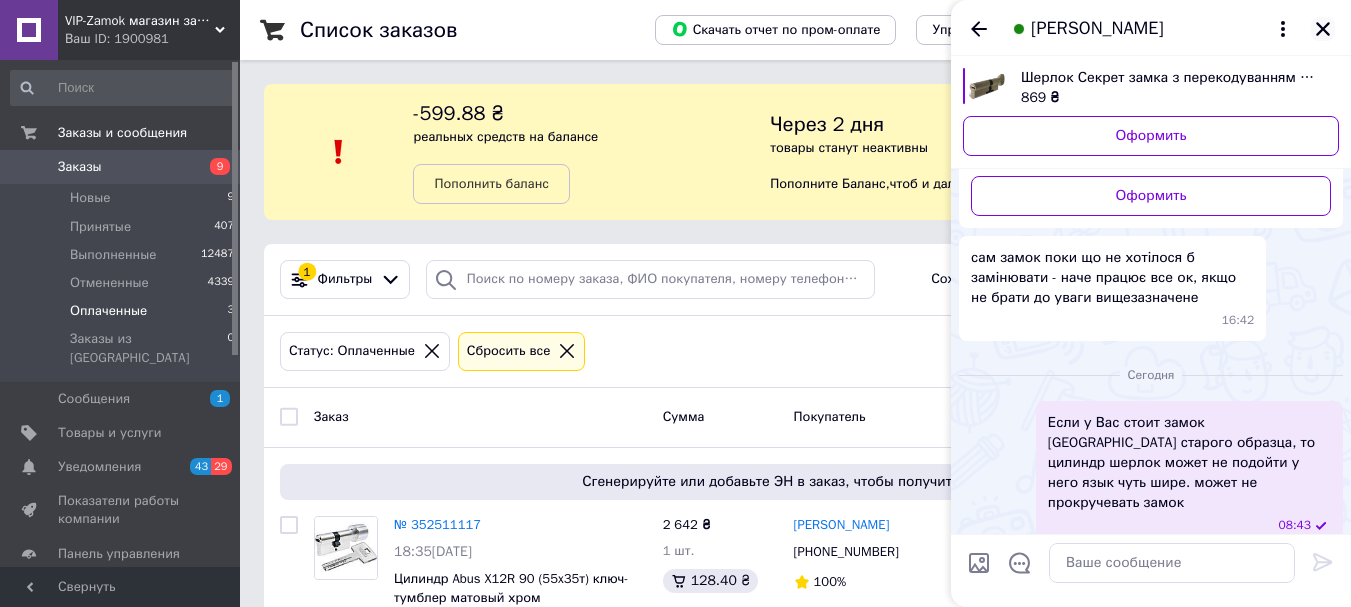 click 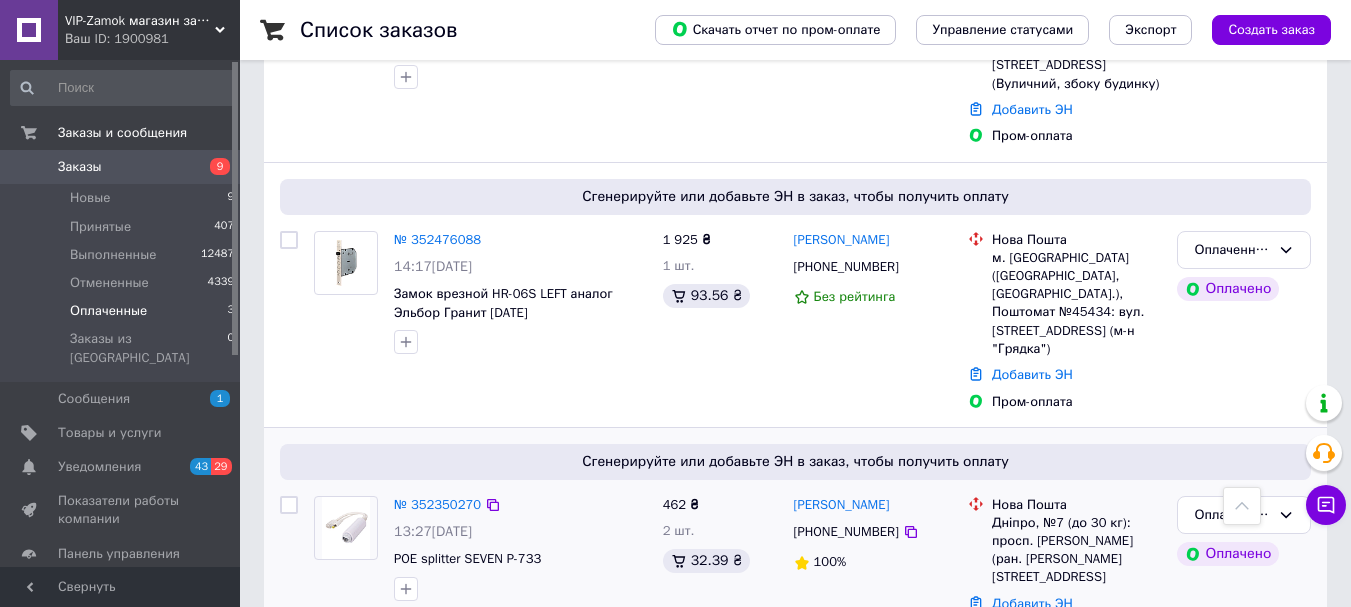 scroll, scrollTop: 83, scrollLeft: 0, axis: vertical 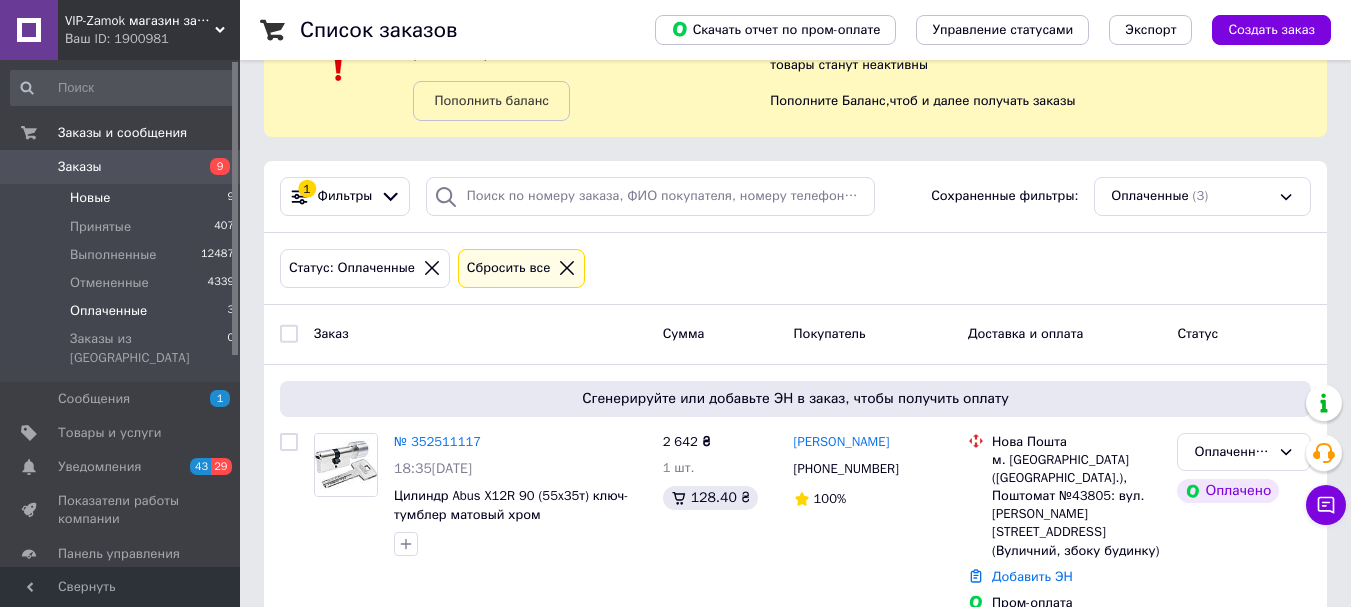 click on "Новые 9" at bounding box center [123, 198] 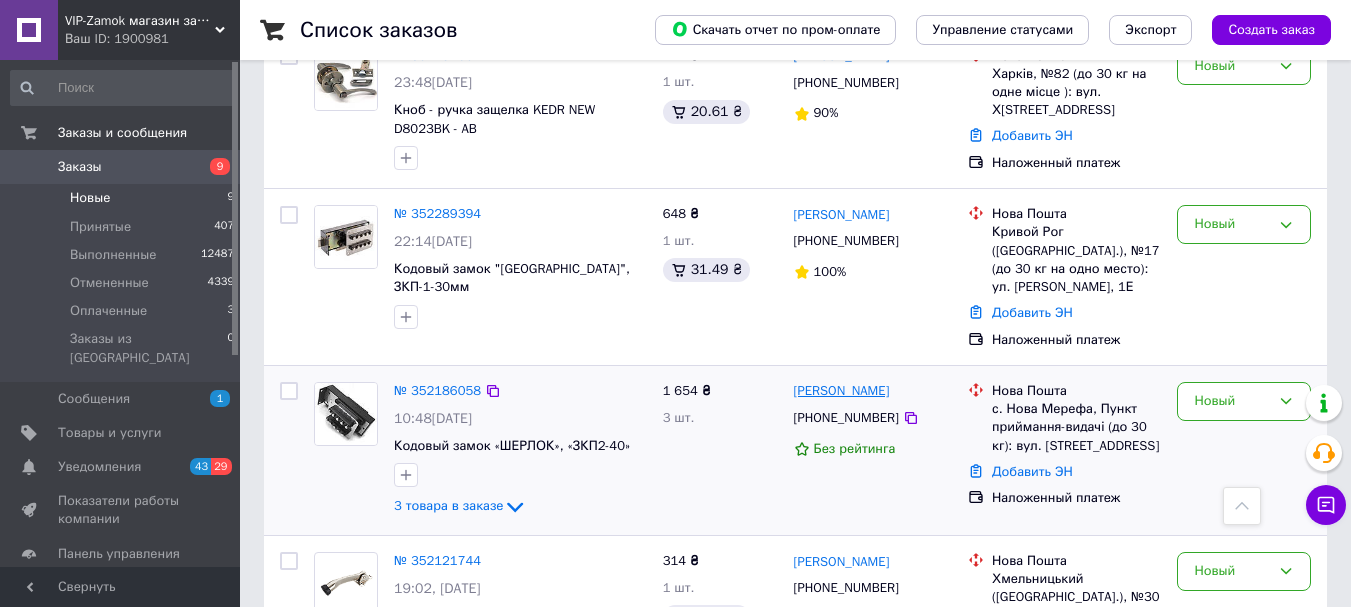 scroll, scrollTop: 1373, scrollLeft: 0, axis: vertical 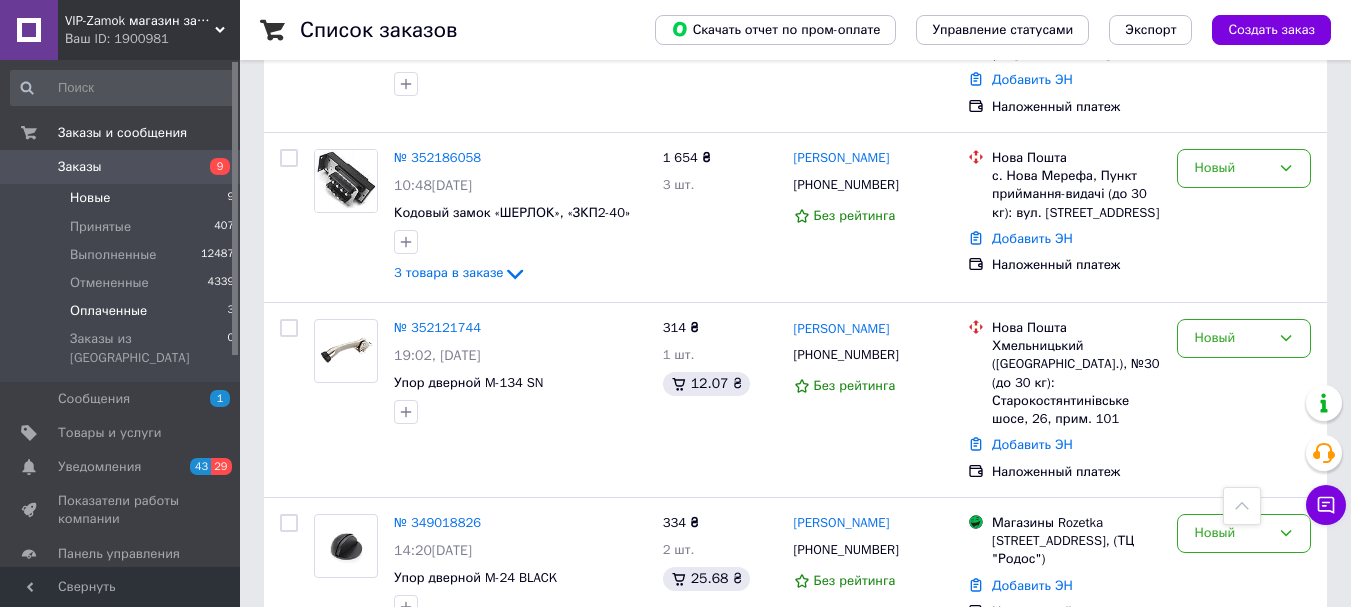 click on "Оплаченные 3" at bounding box center [123, 311] 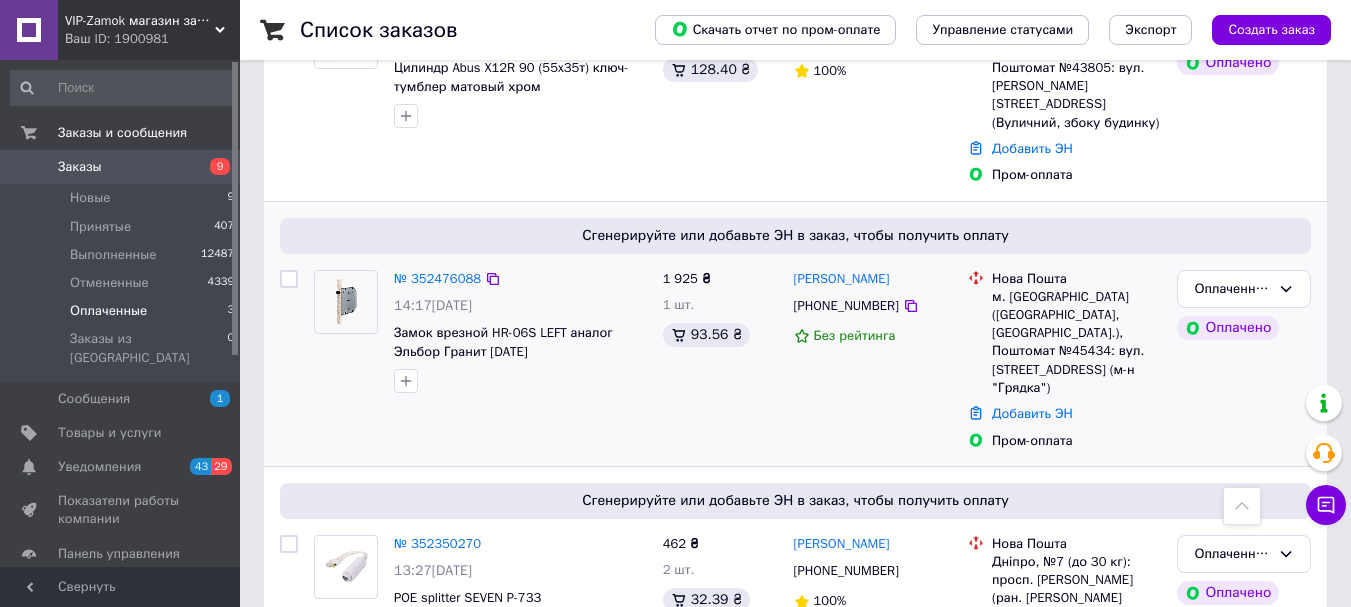 scroll, scrollTop: 550, scrollLeft: 0, axis: vertical 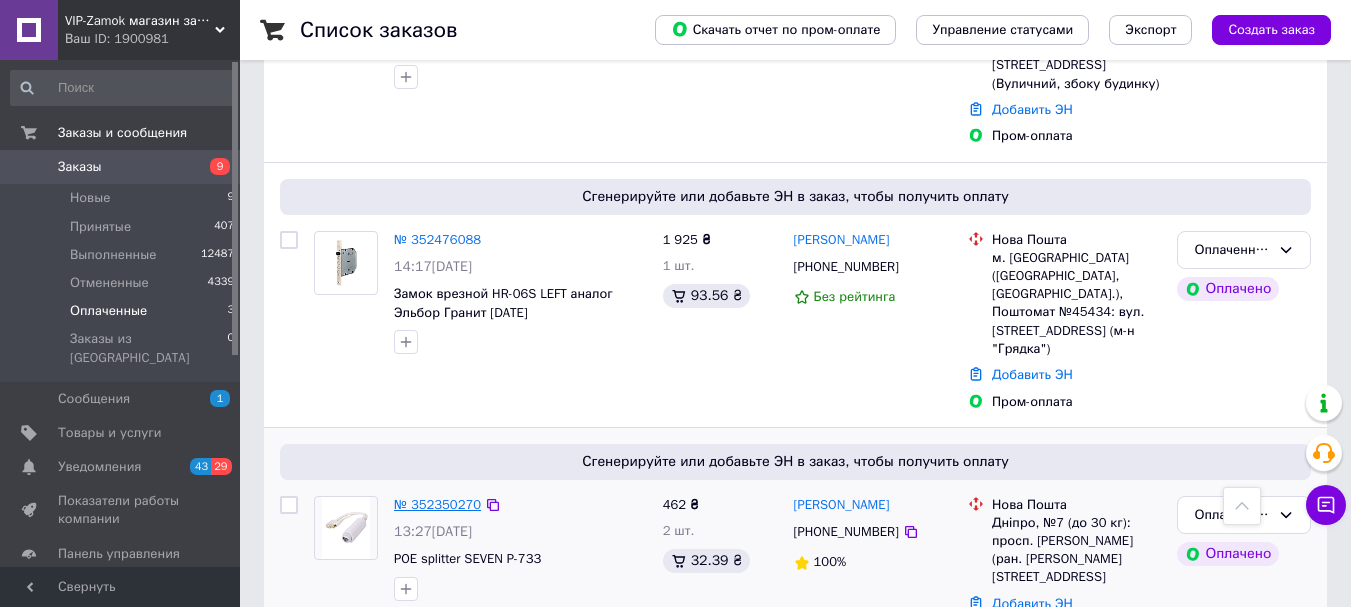 click on "№ 352350270" at bounding box center [437, 504] 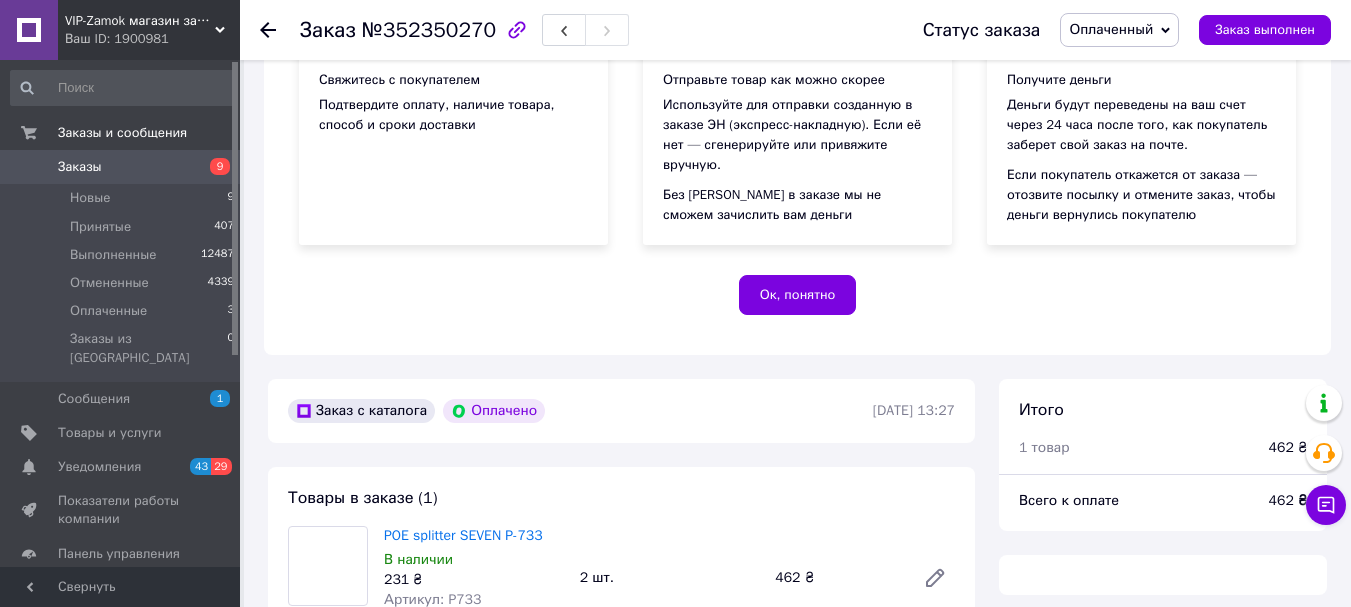 scroll, scrollTop: 550, scrollLeft: 0, axis: vertical 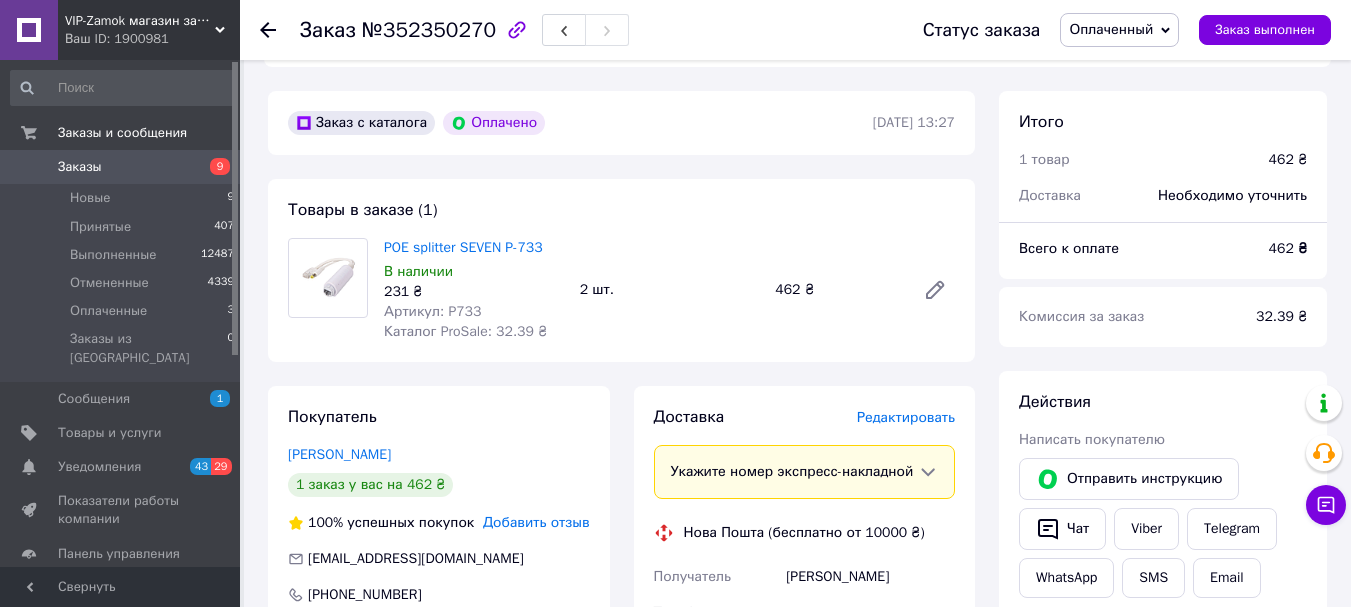 click 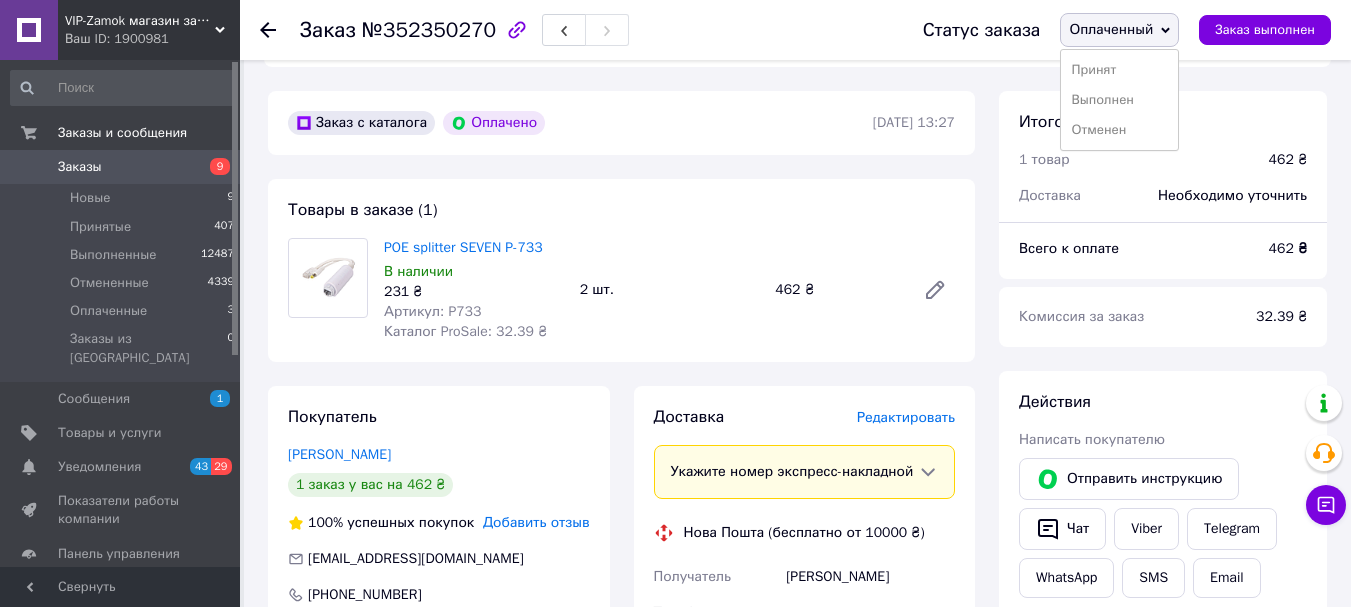 click on "Принят" at bounding box center (1119, 70) 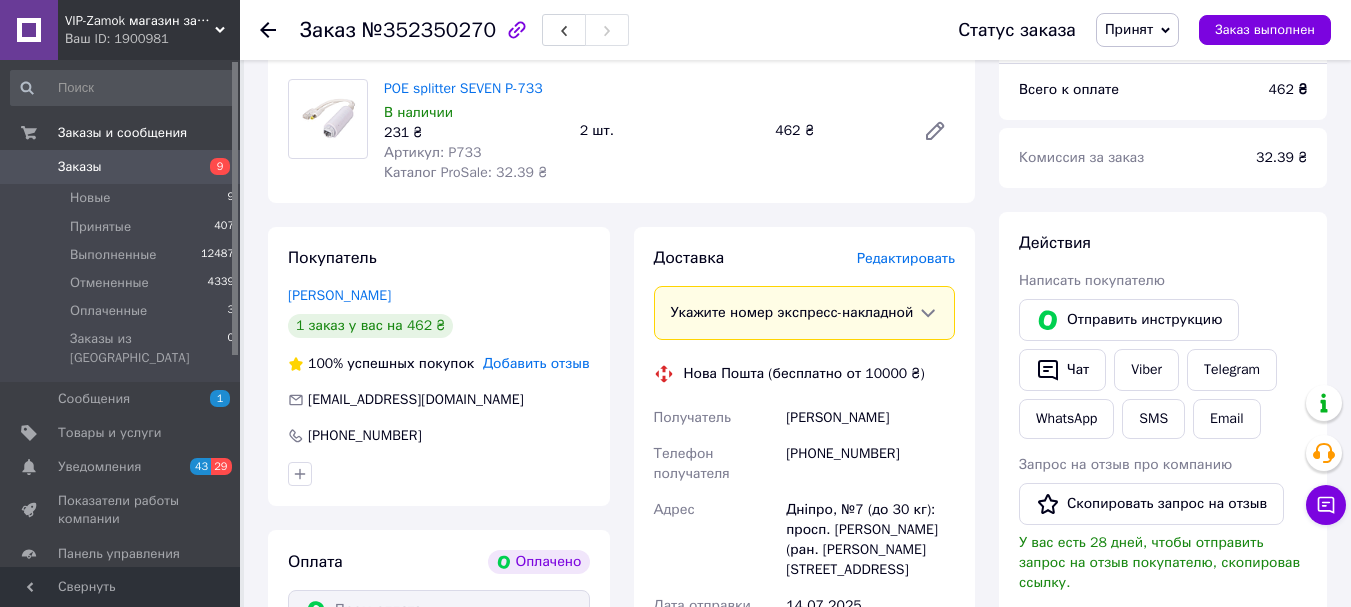 scroll, scrollTop: 783, scrollLeft: 0, axis: vertical 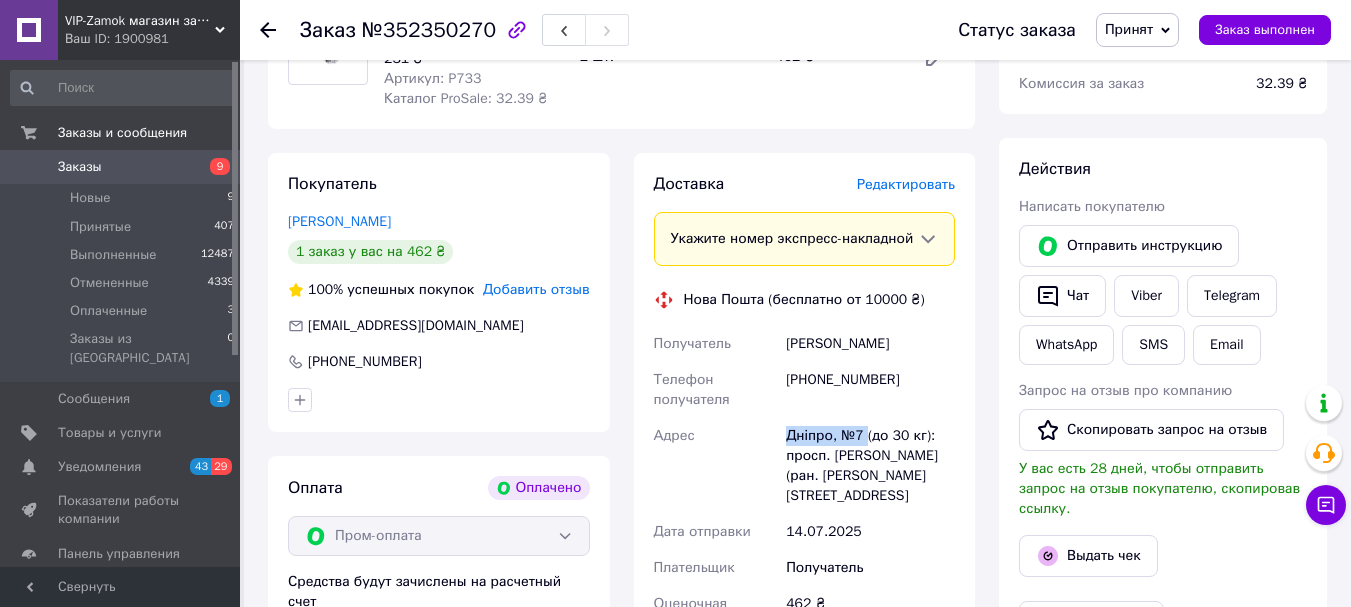 drag, startPoint x: 867, startPoint y: 453, endPoint x: 762, endPoint y: 455, distance: 105.01904 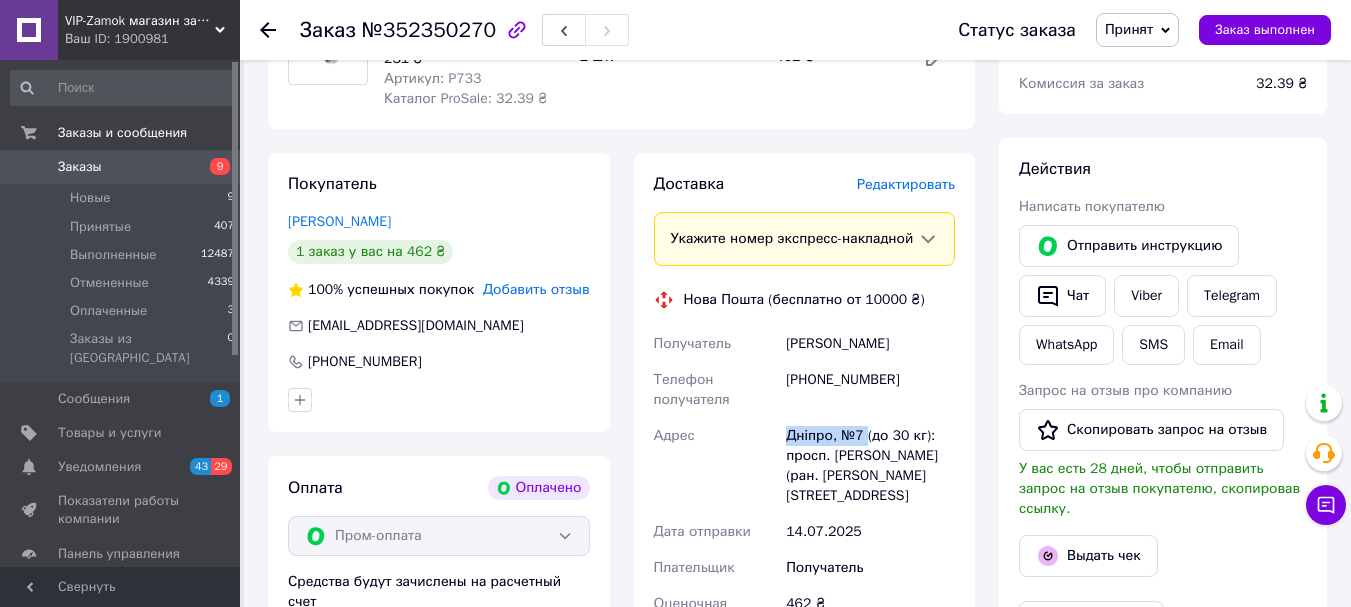 copy on "Адрес Дніпро, №7" 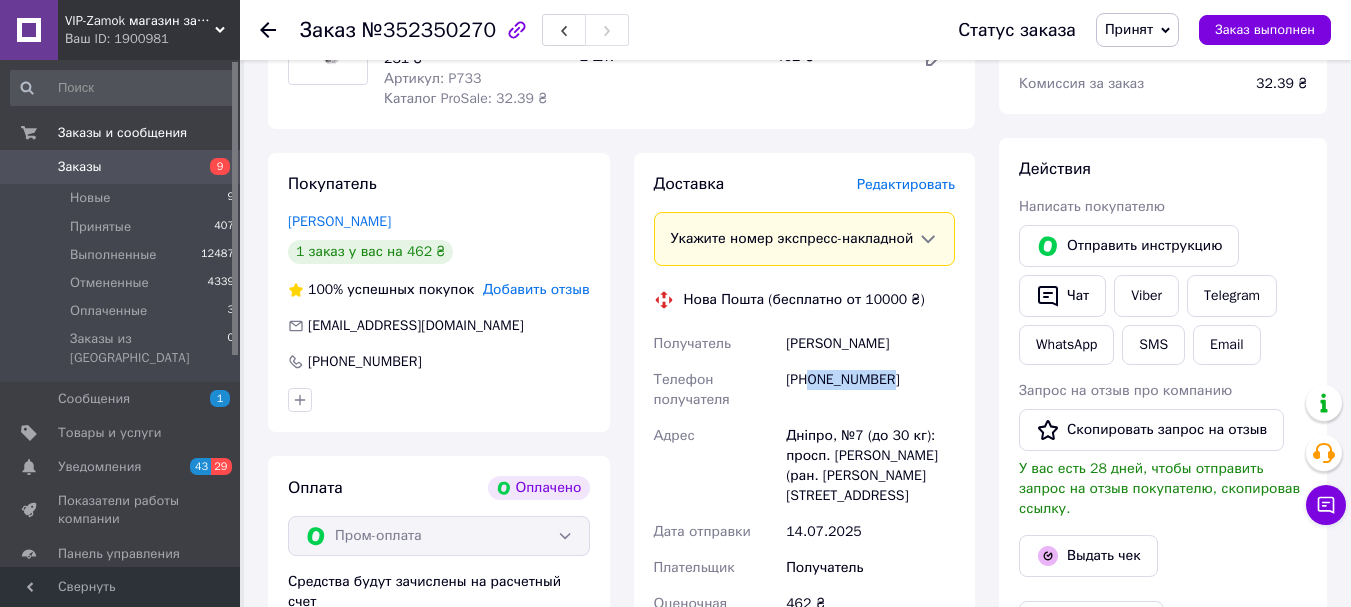 drag, startPoint x: 892, startPoint y: 398, endPoint x: 808, endPoint y: 399, distance: 84.00595 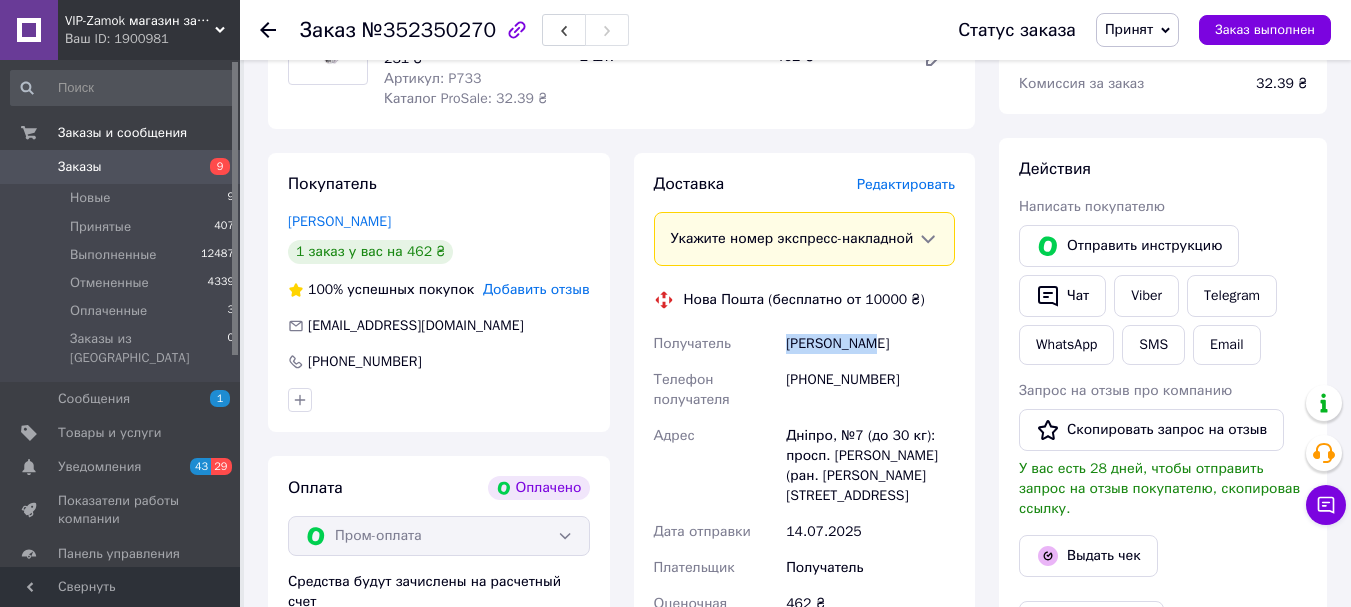 drag, startPoint x: 908, startPoint y: 352, endPoint x: 785, endPoint y: 367, distance: 123.911255 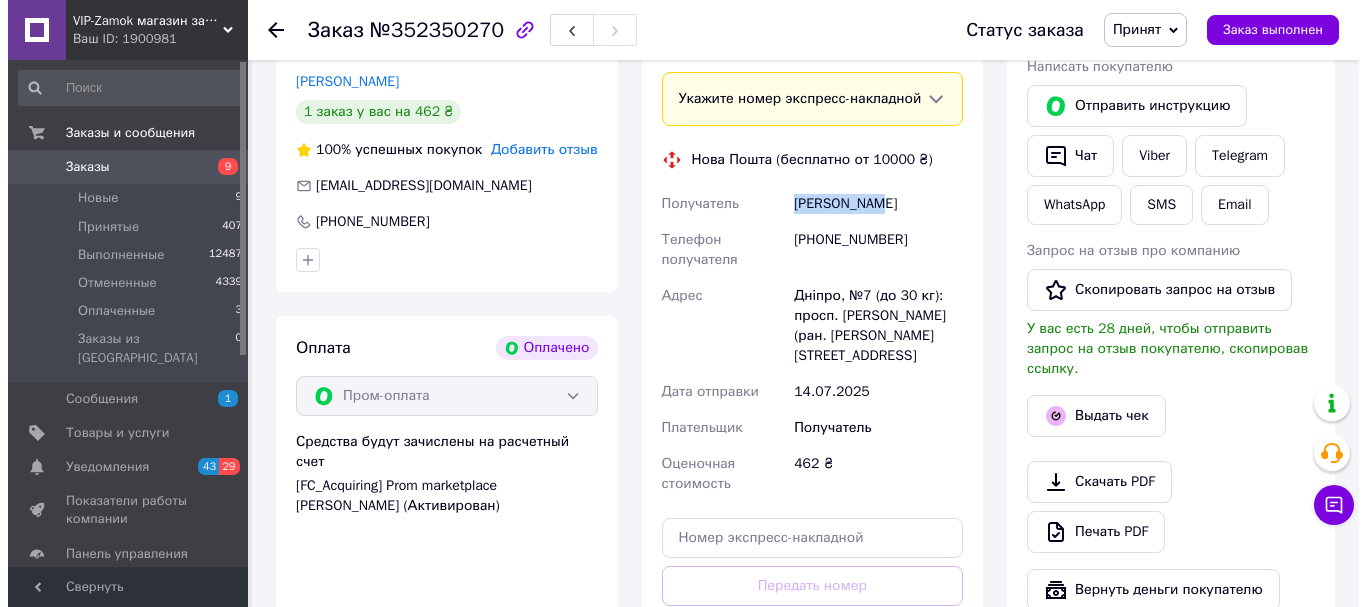 scroll, scrollTop: 783, scrollLeft: 0, axis: vertical 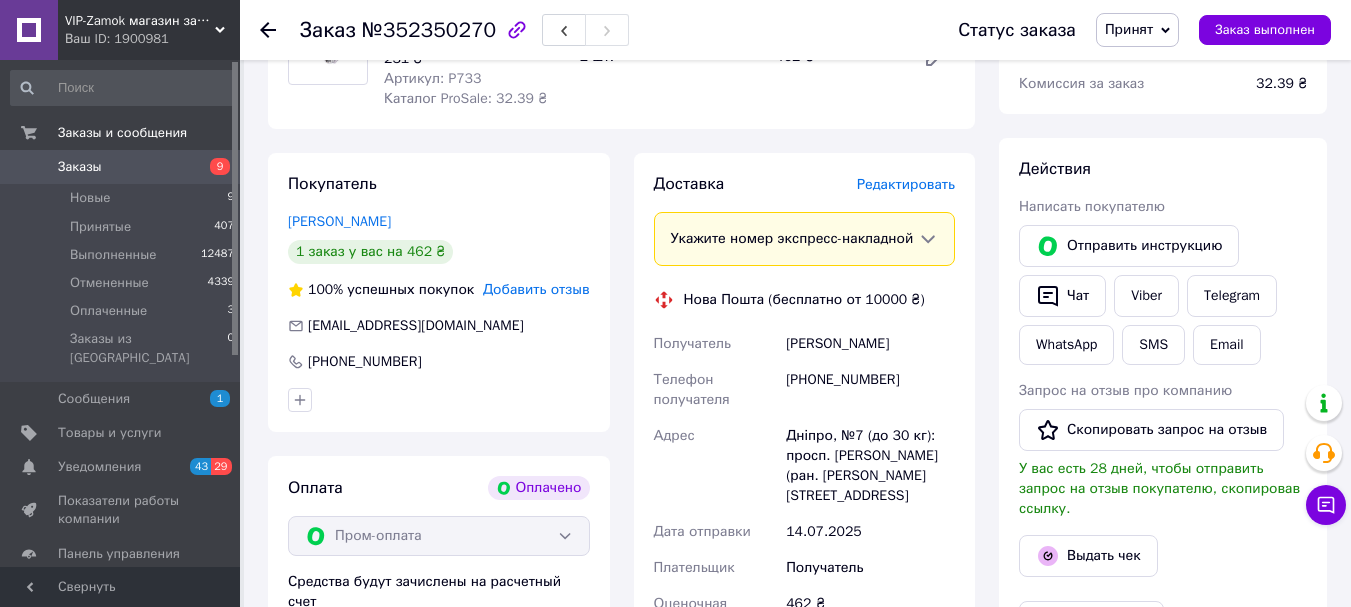 click on "Редактировать" at bounding box center [906, 184] 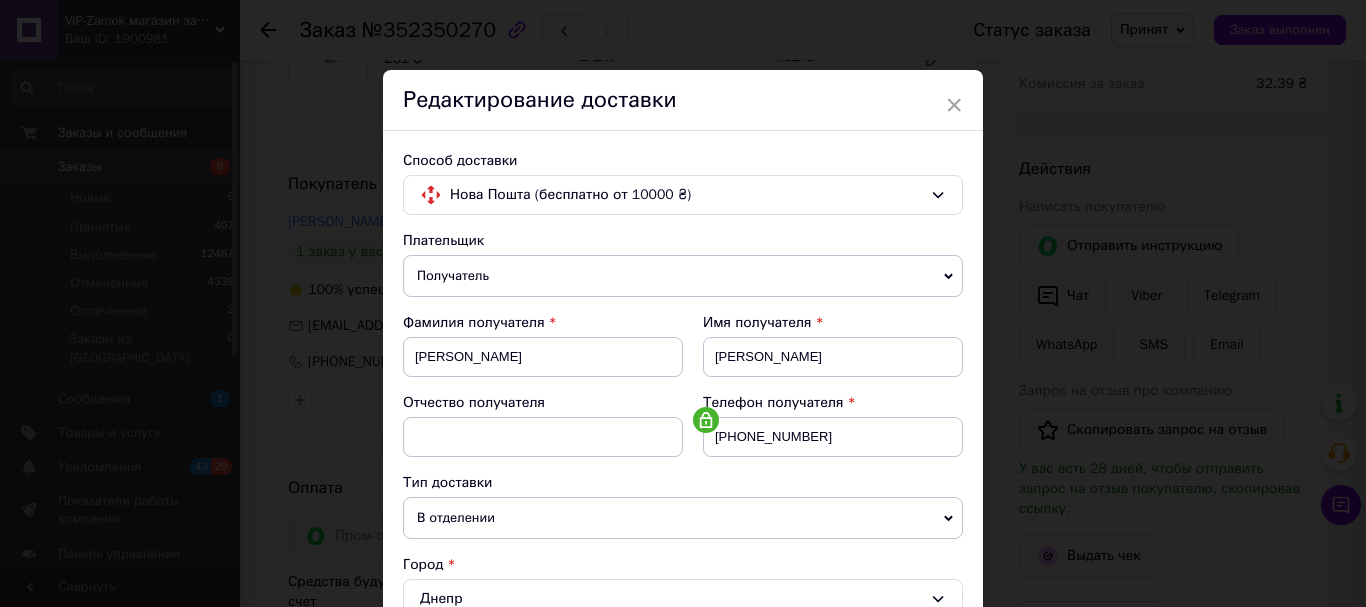 scroll, scrollTop: 467, scrollLeft: 0, axis: vertical 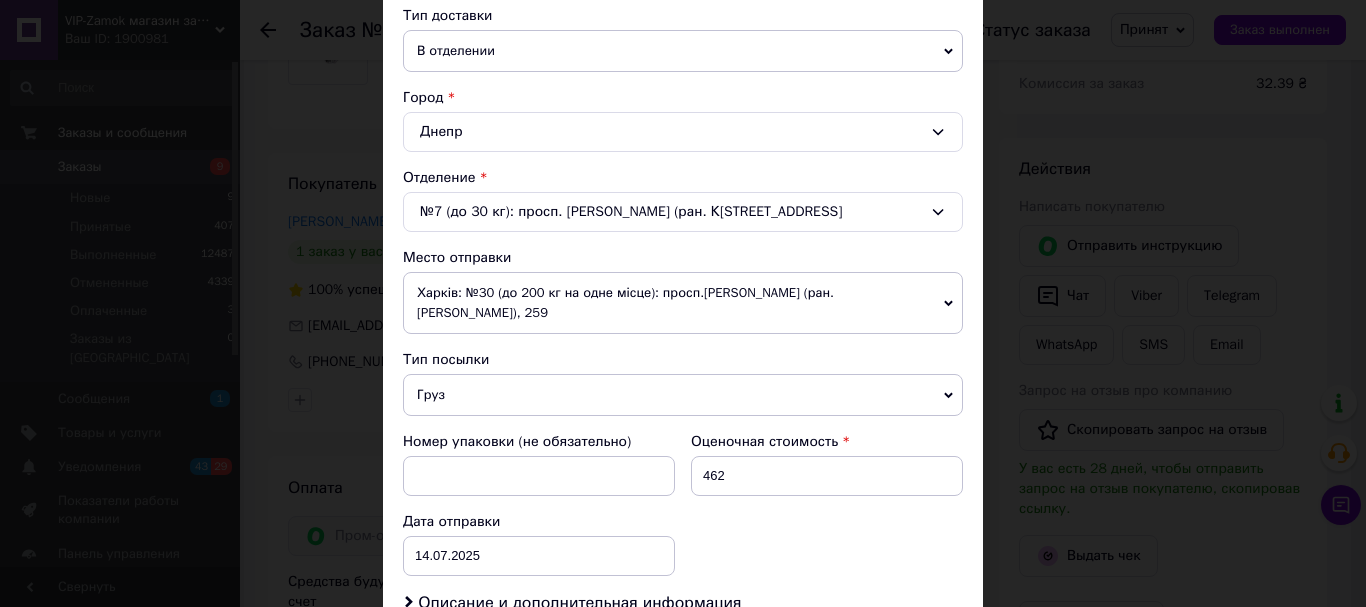 click on "Харків: №30 (до 200 кг на одне місце): просп.[PERSON_NAME] (ран. [PERSON_NAME]), 259" at bounding box center (683, 303) 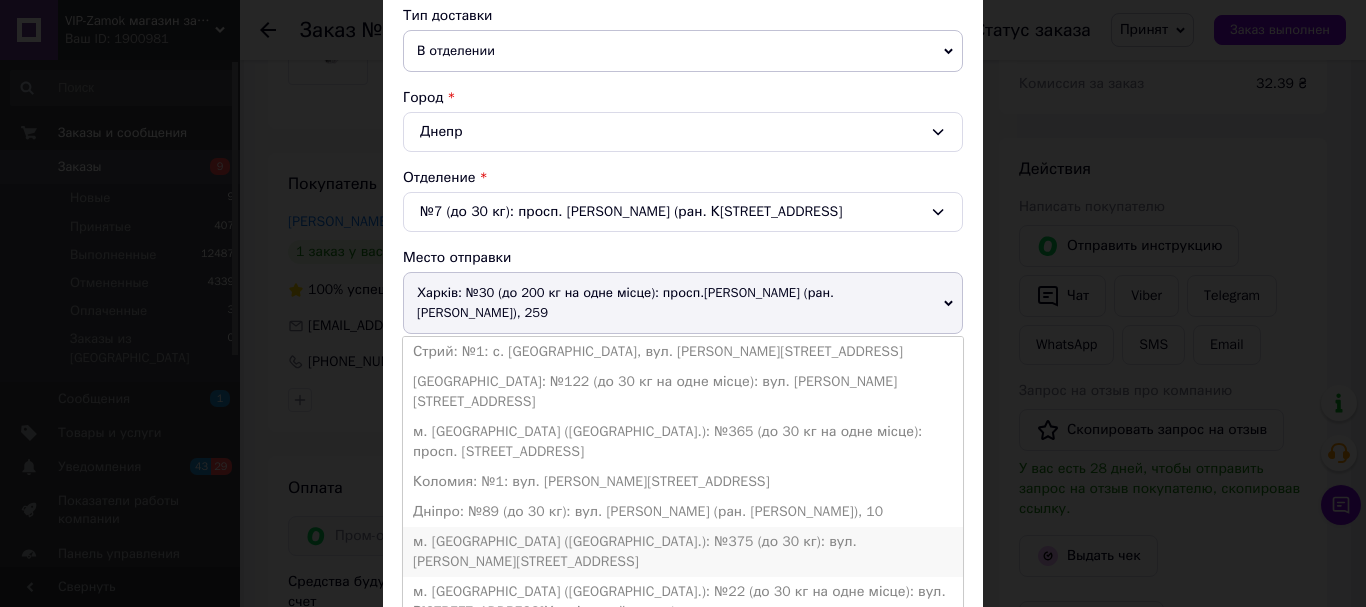 click on "м. [GEOGRAPHIC_DATA] ([GEOGRAPHIC_DATA].): №375 (до 30 кг): вул. [PERSON_NAME][STREET_ADDRESS]" at bounding box center (683, 552) 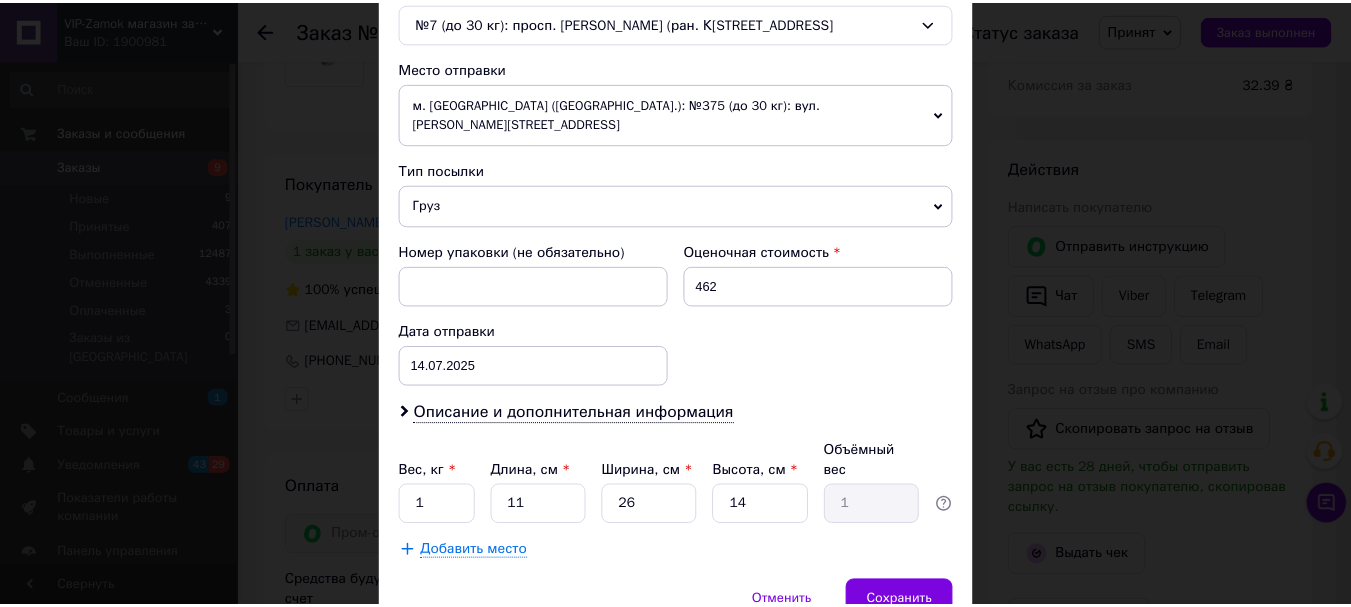 scroll, scrollTop: 700, scrollLeft: 0, axis: vertical 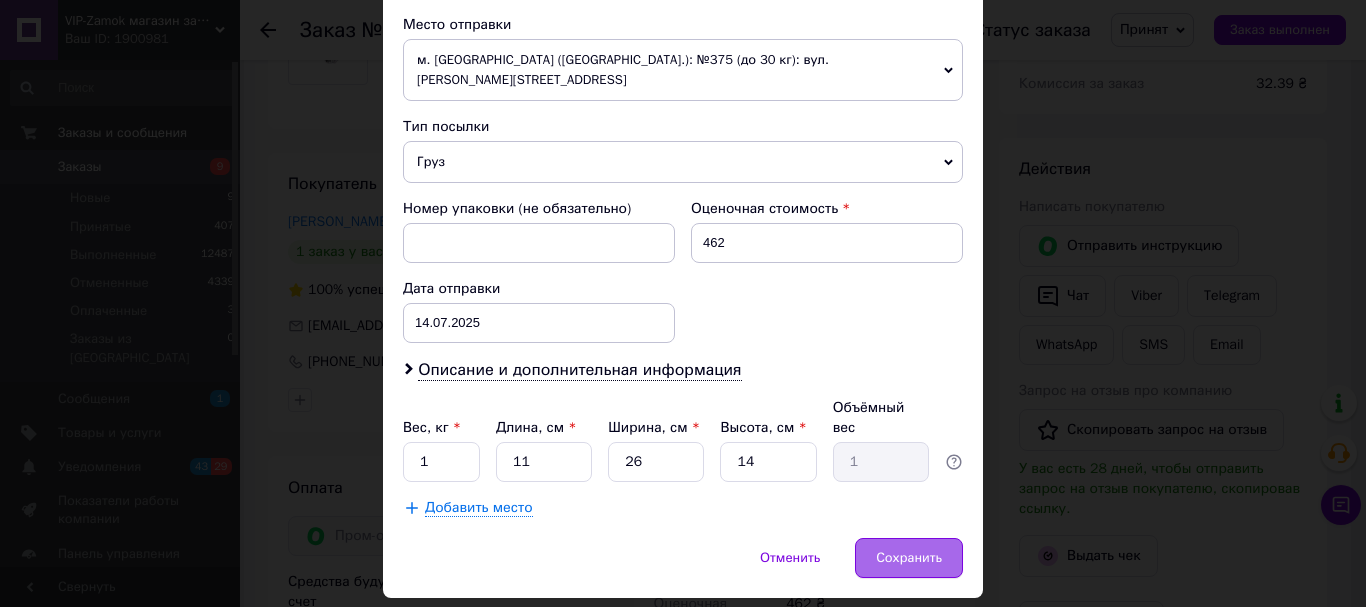 click on "Сохранить" at bounding box center (909, 558) 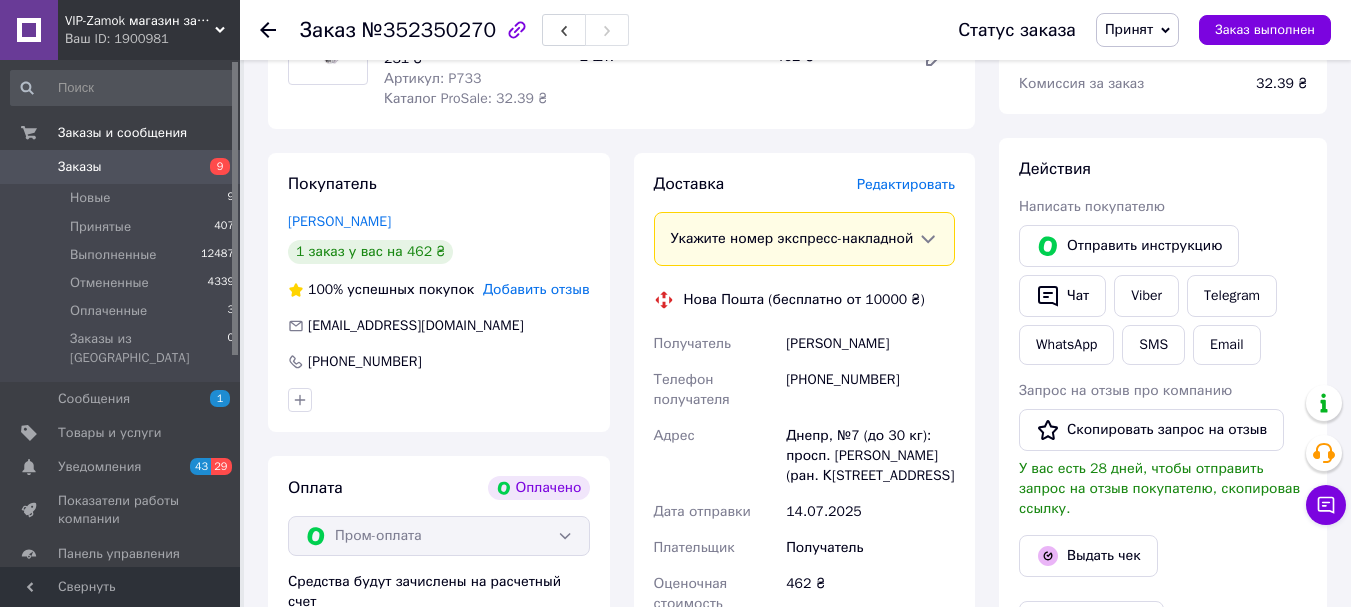 scroll, scrollTop: 1017, scrollLeft: 0, axis: vertical 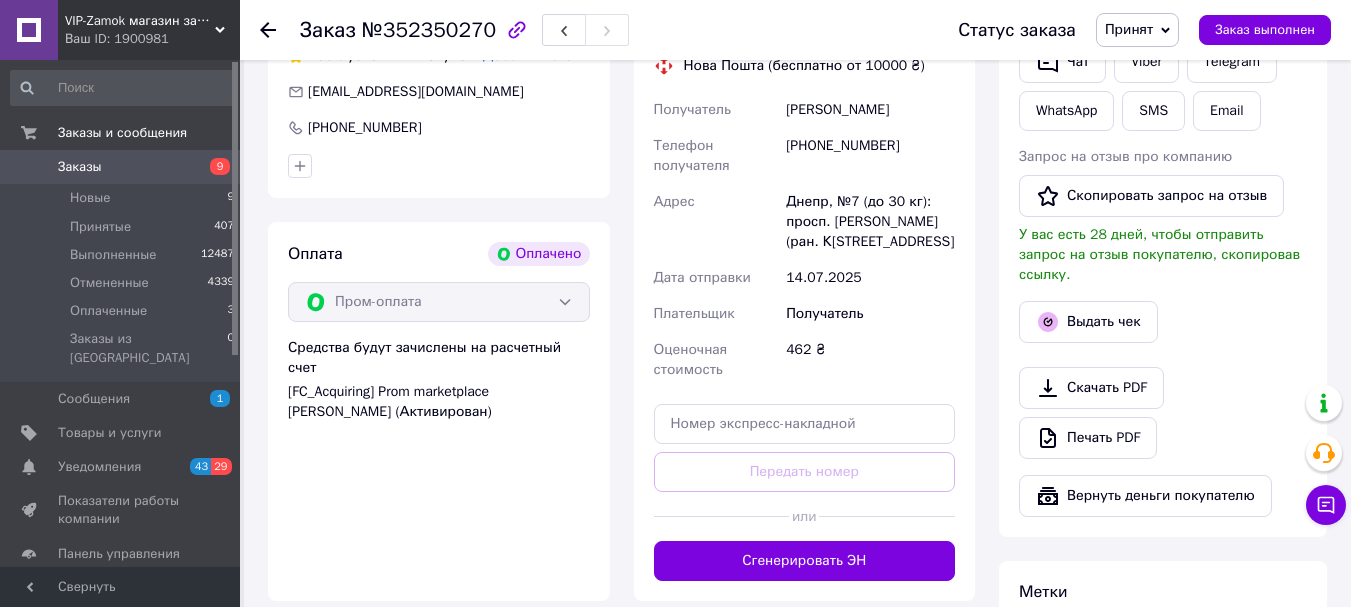click on "Сгенерировать ЭН" at bounding box center [805, 561] 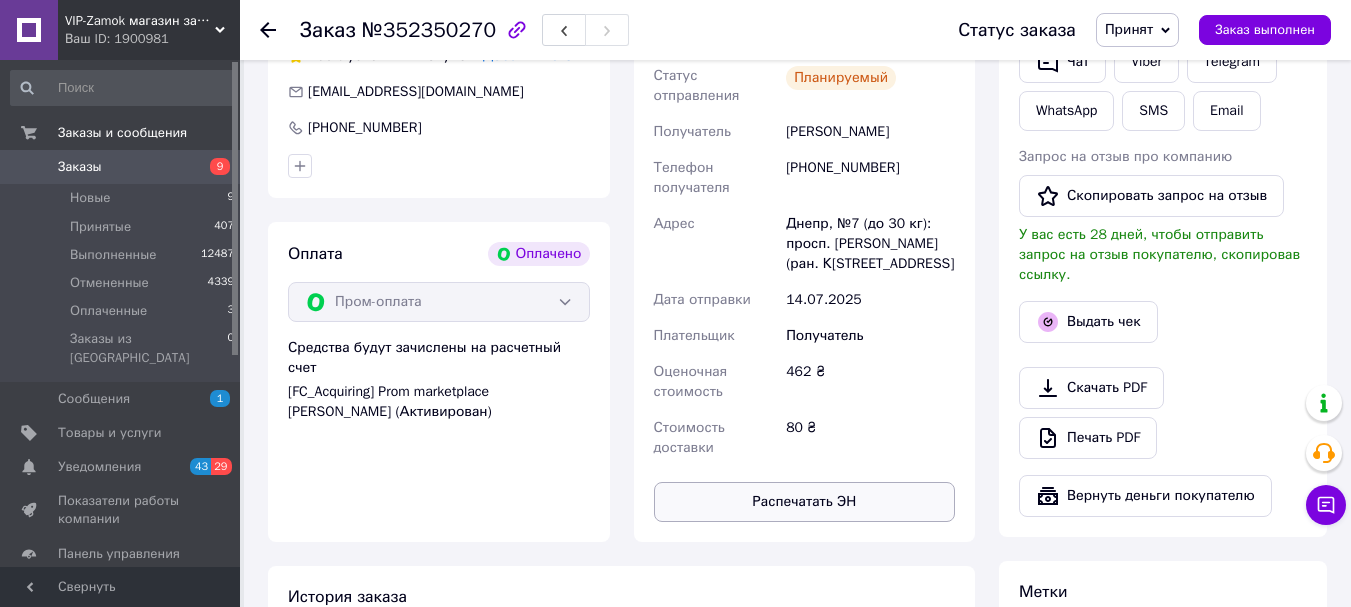 click on "Распечатать ЭН" at bounding box center [805, 502] 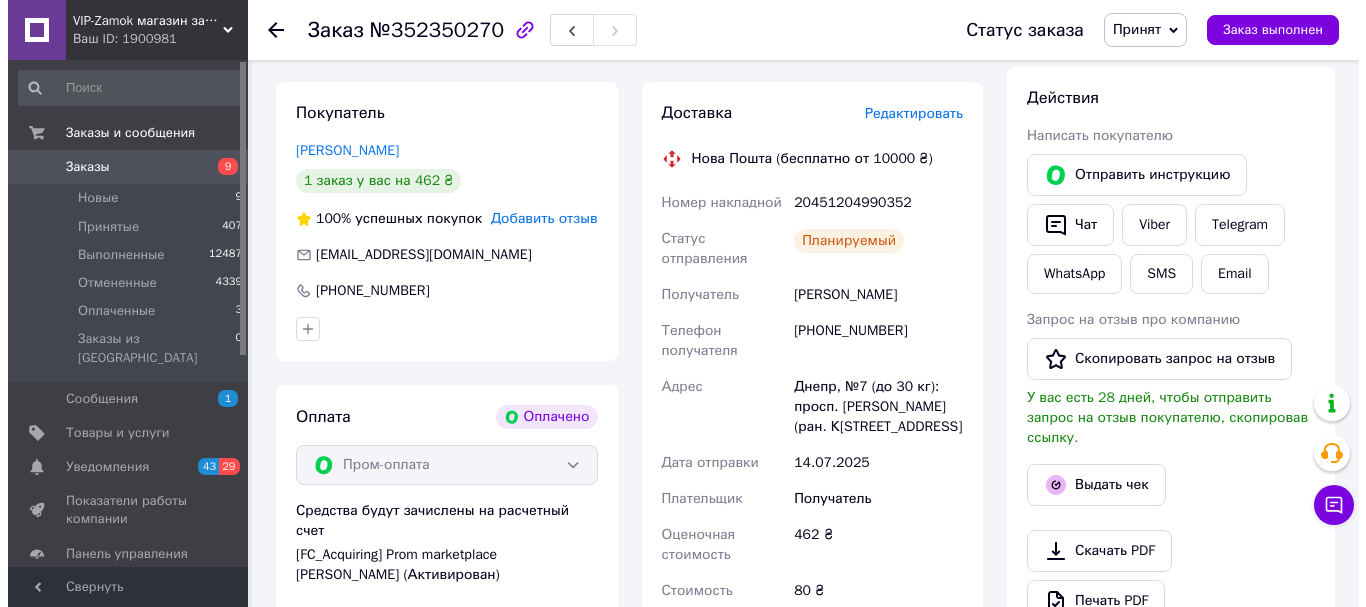 scroll, scrollTop: 783, scrollLeft: 0, axis: vertical 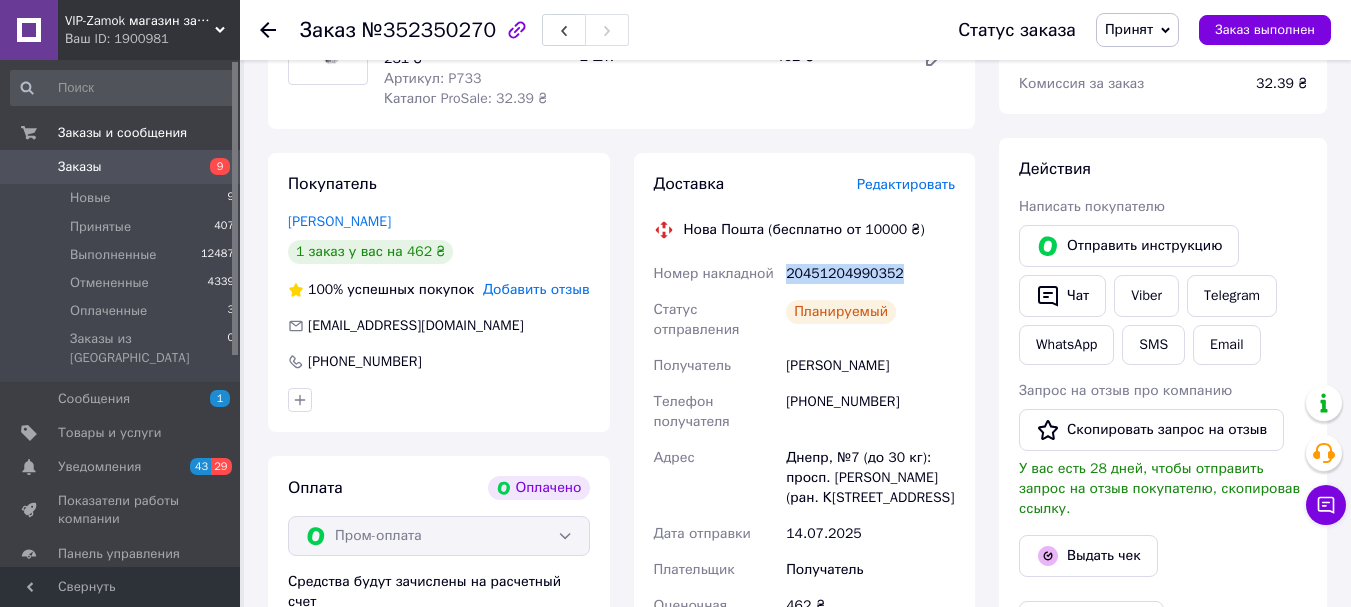 drag, startPoint x: 910, startPoint y: 274, endPoint x: 800, endPoint y: 282, distance: 110.29053 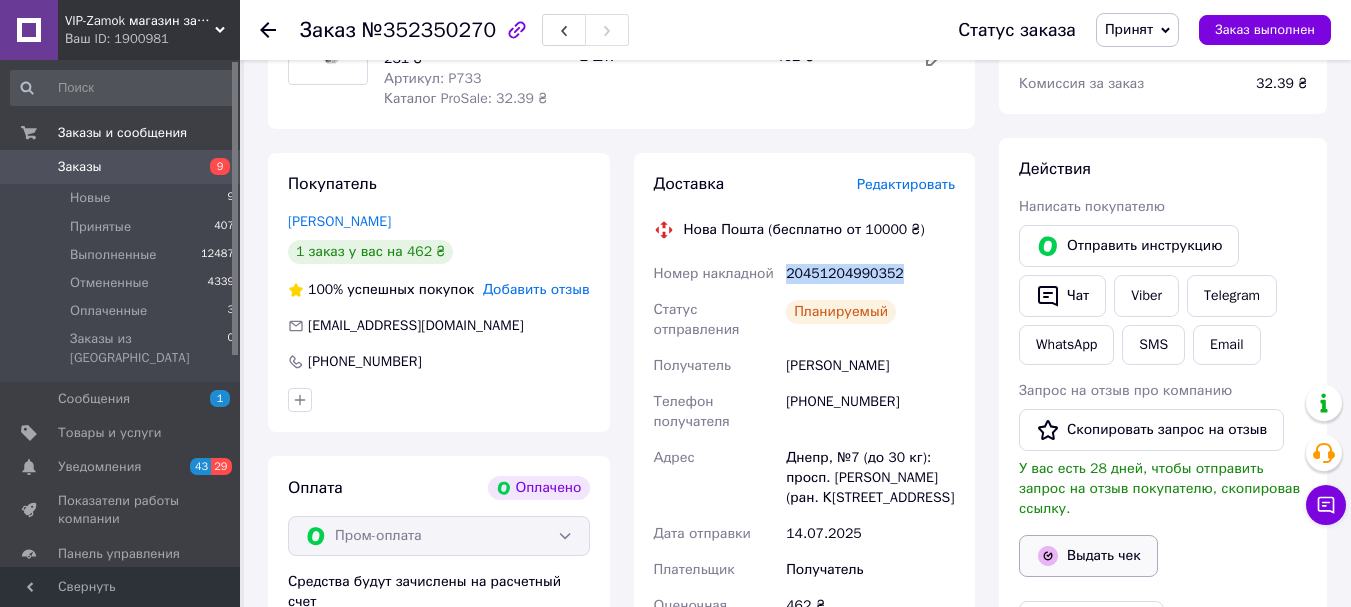 click on "Выдать чек" at bounding box center (1088, 556) 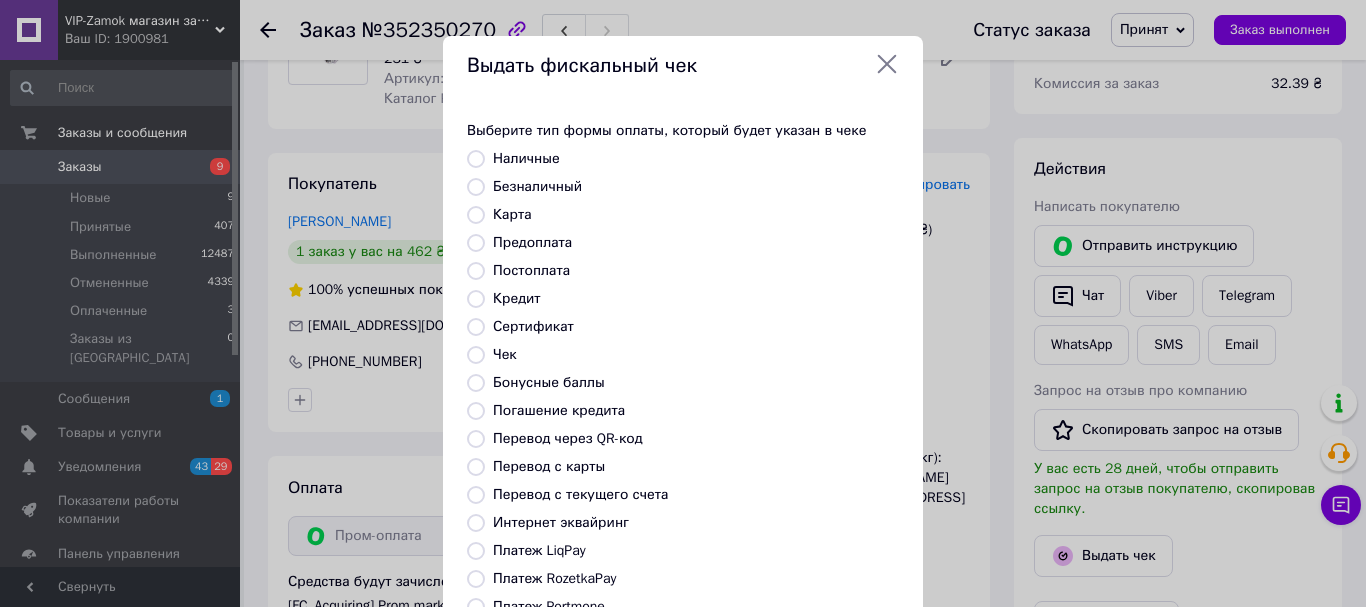 click on "Безналичный" at bounding box center [537, 186] 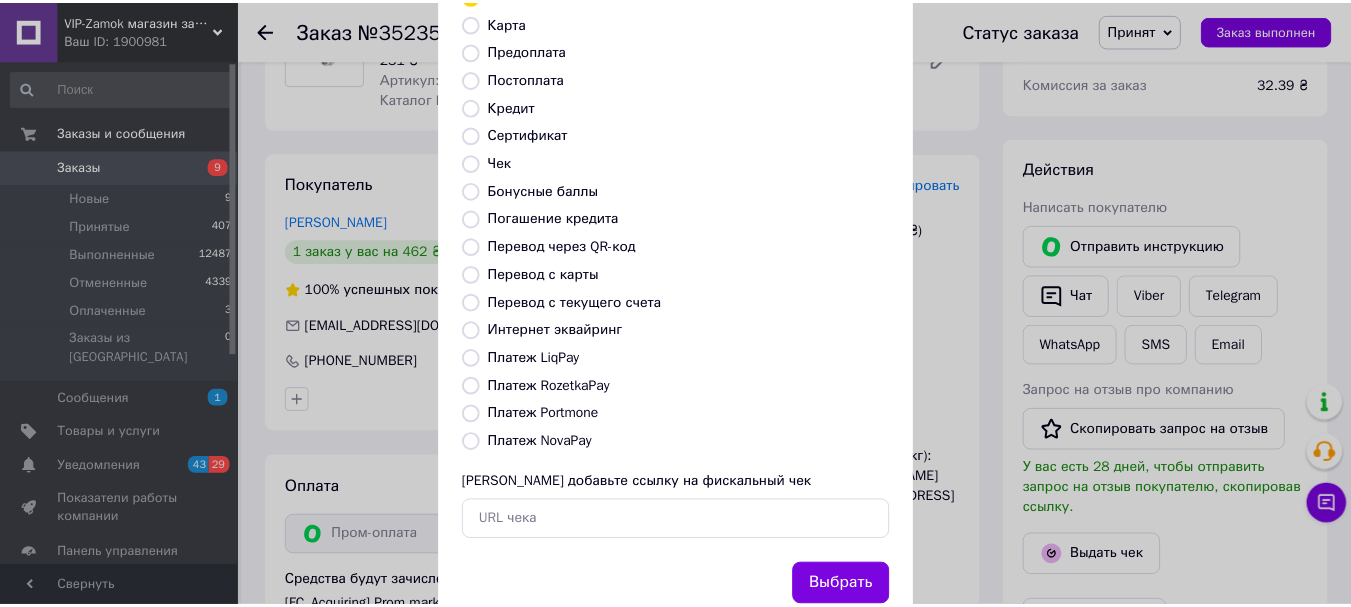 scroll, scrollTop: 233, scrollLeft: 0, axis: vertical 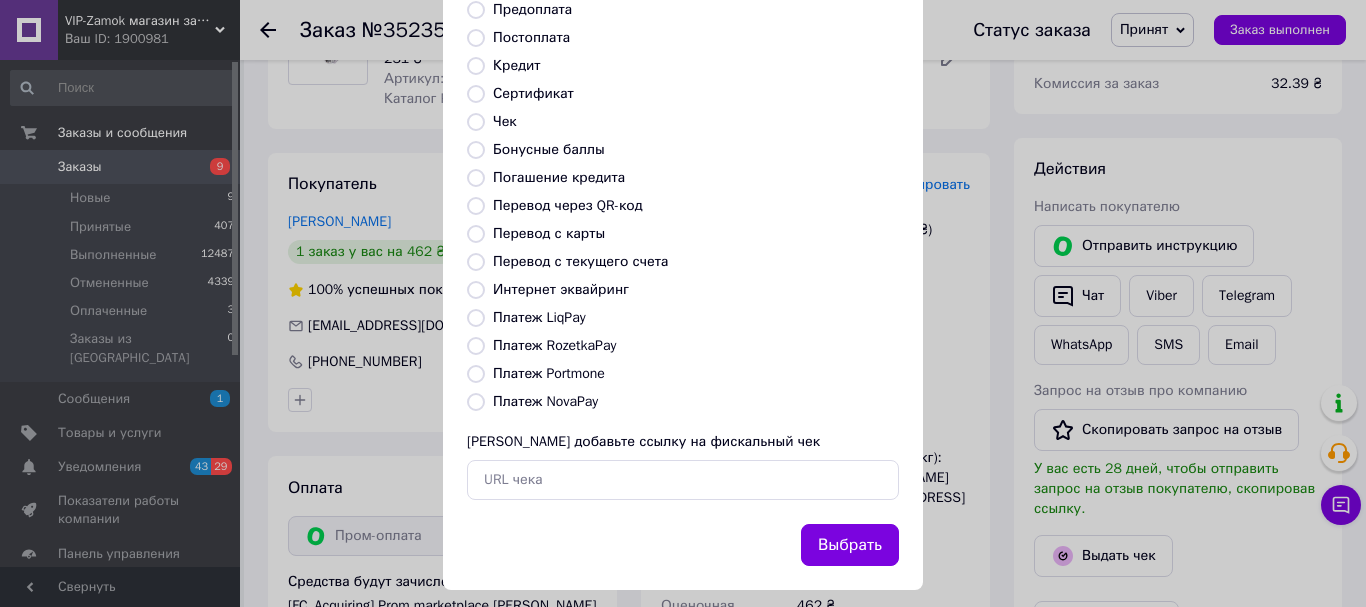 click on "Выбрать" at bounding box center [850, 545] 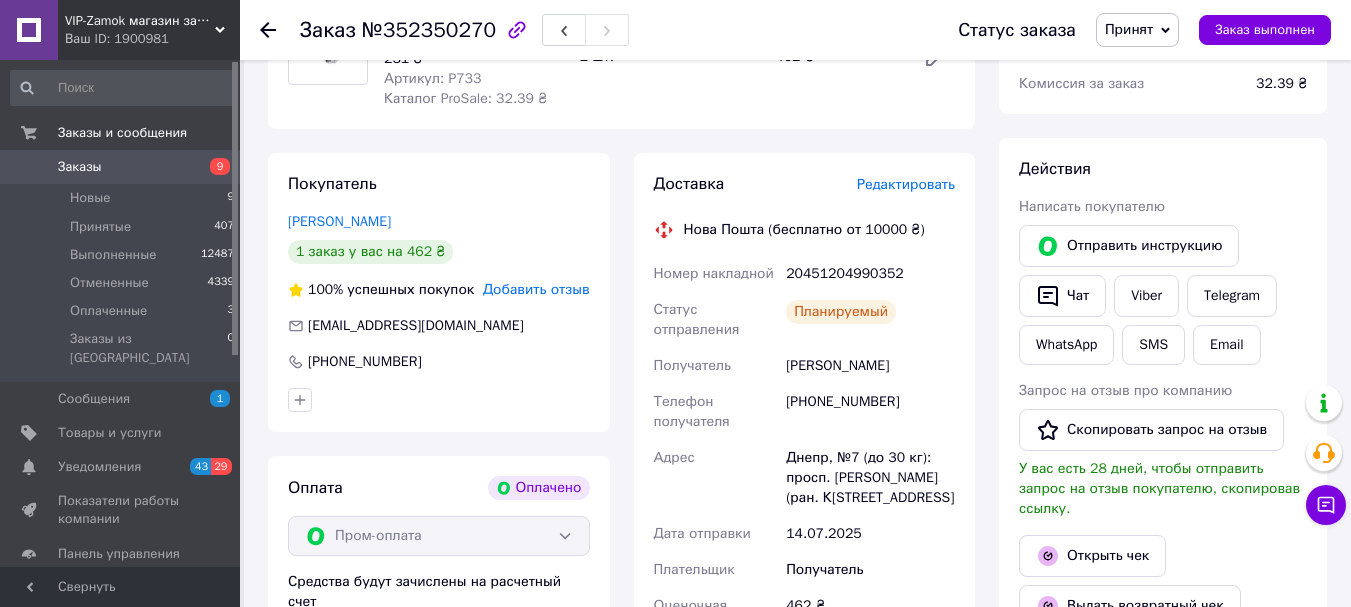click 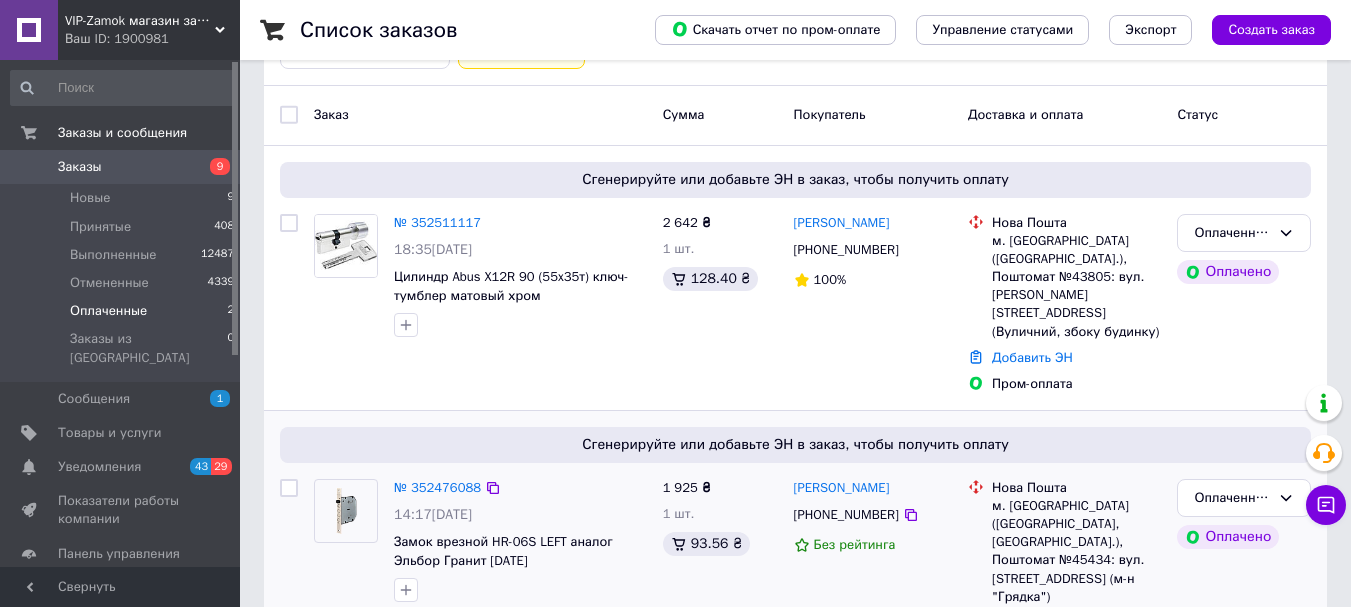 scroll, scrollTop: 339, scrollLeft: 0, axis: vertical 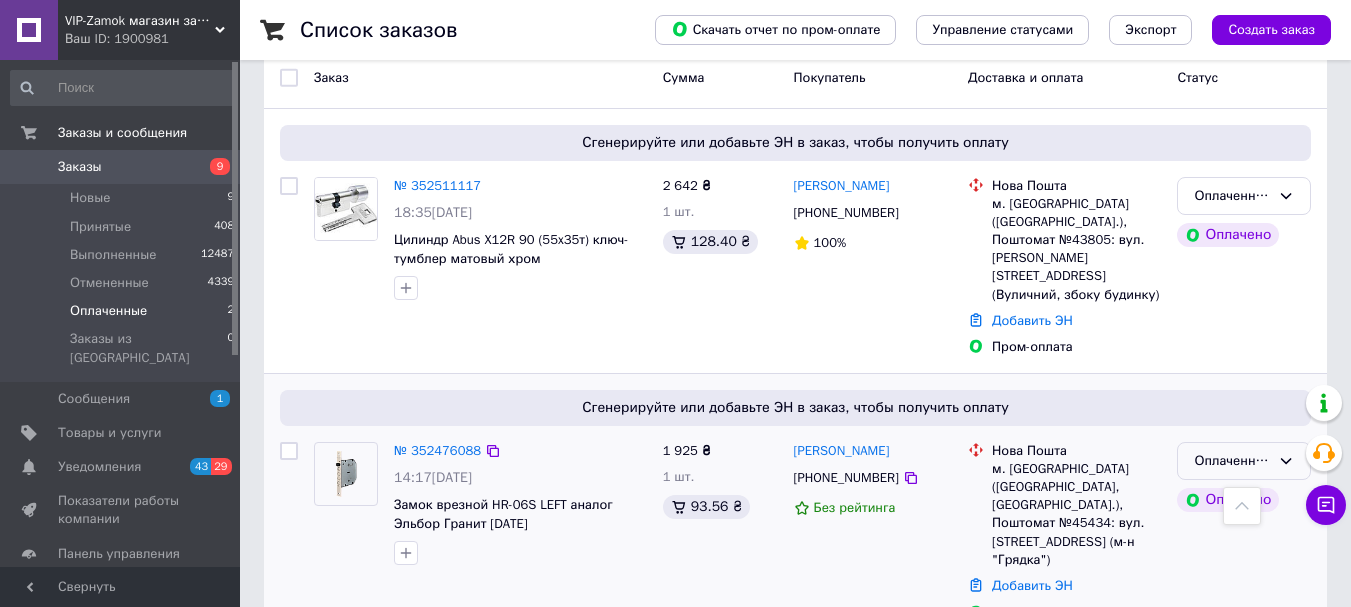 click 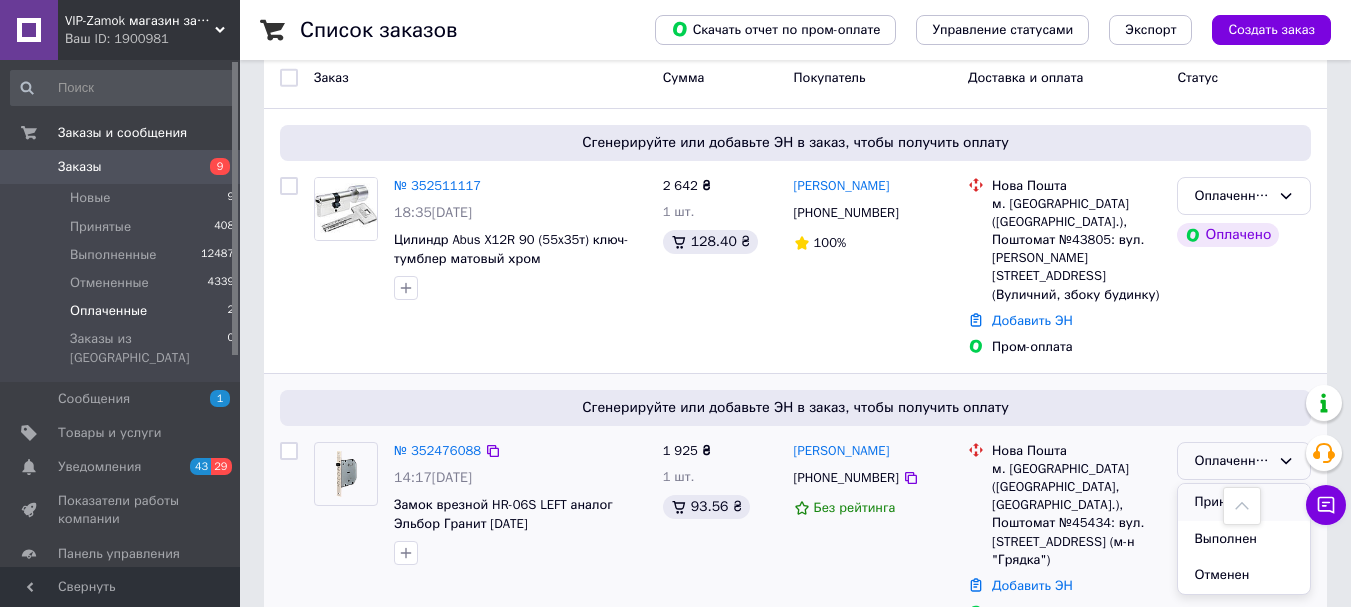 click on "Принят" at bounding box center [1244, 502] 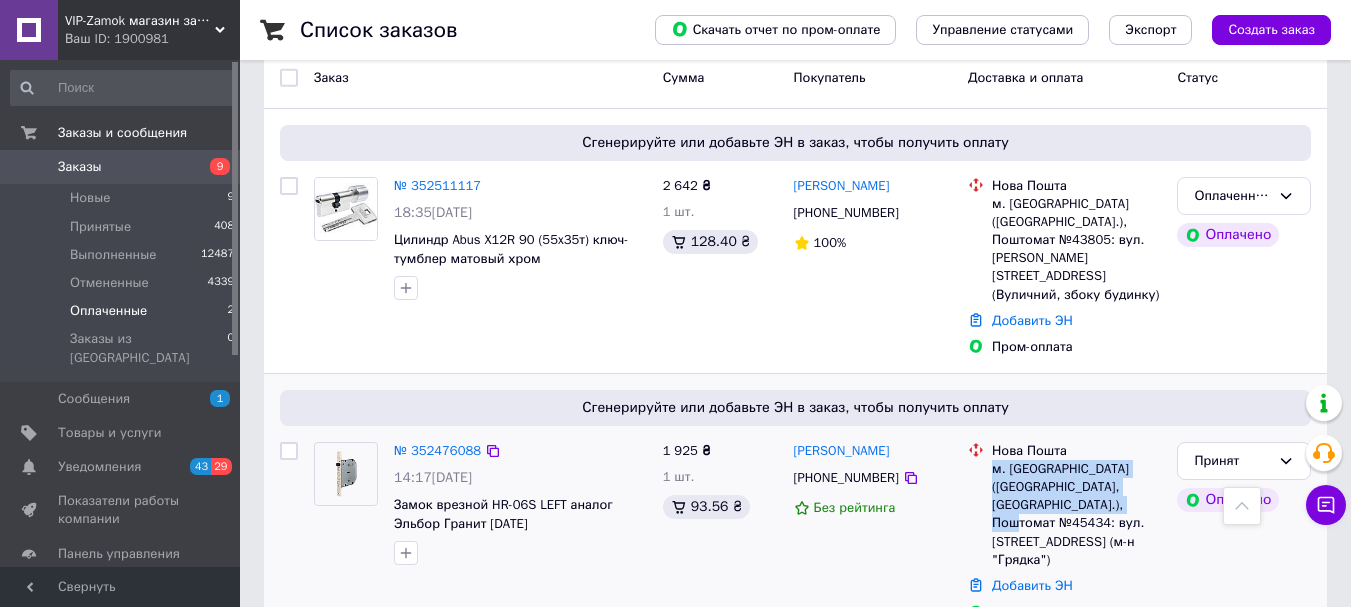 drag, startPoint x: 1106, startPoint y: 470, endPoint x: 992, endPoint y: 437, distance: 118.680244 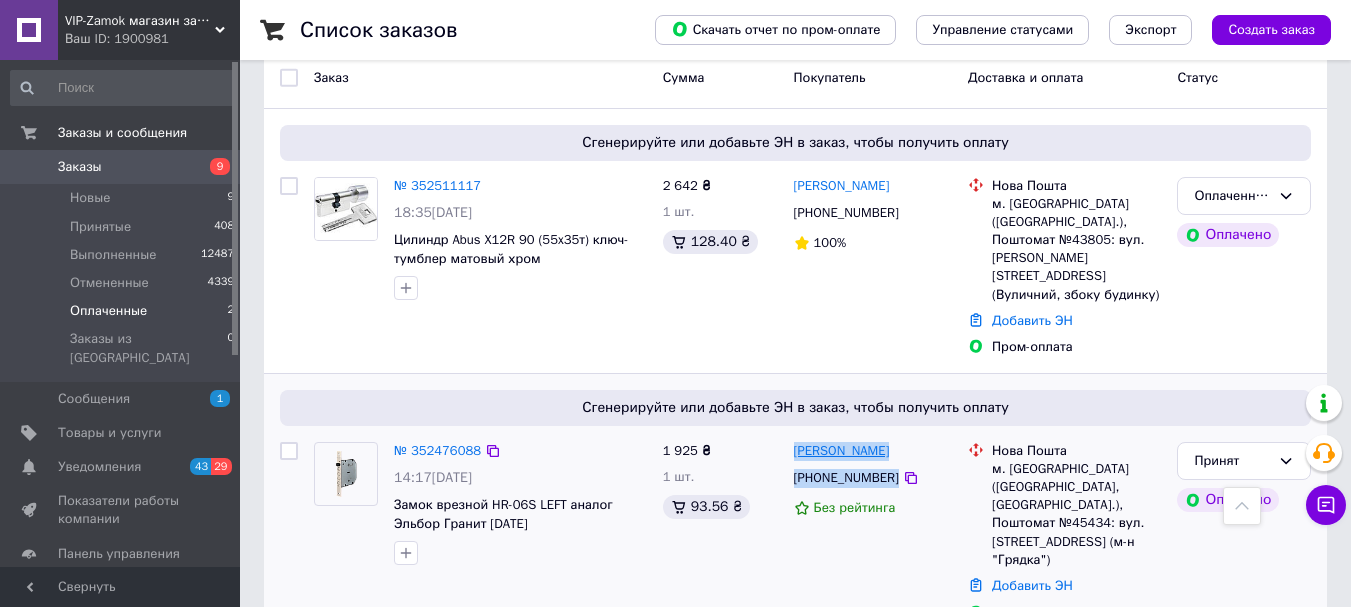drag, startPoint x: 929, startPoint y: 443, endPoint x: 793, endPoint y: 416, distance: 138.65425 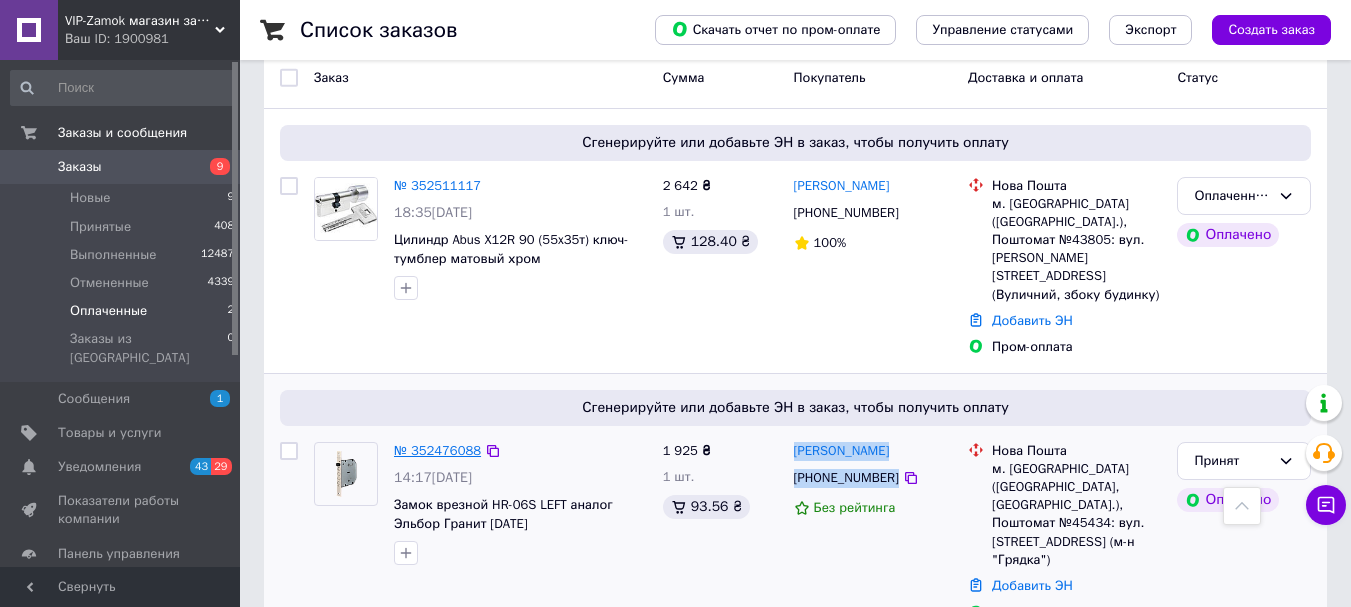 click on "№ 352476088" at bounding box center [437, 450] 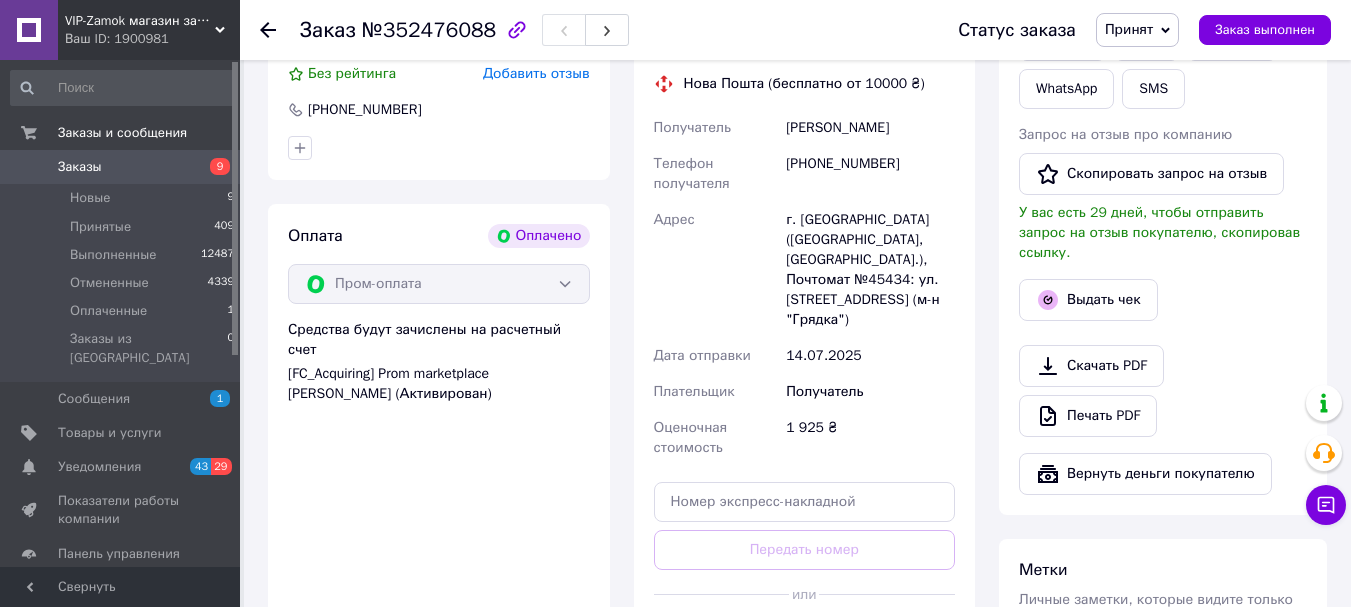 scroll, scrollTop: 1272, scrollLeft: 0, axis: vertical 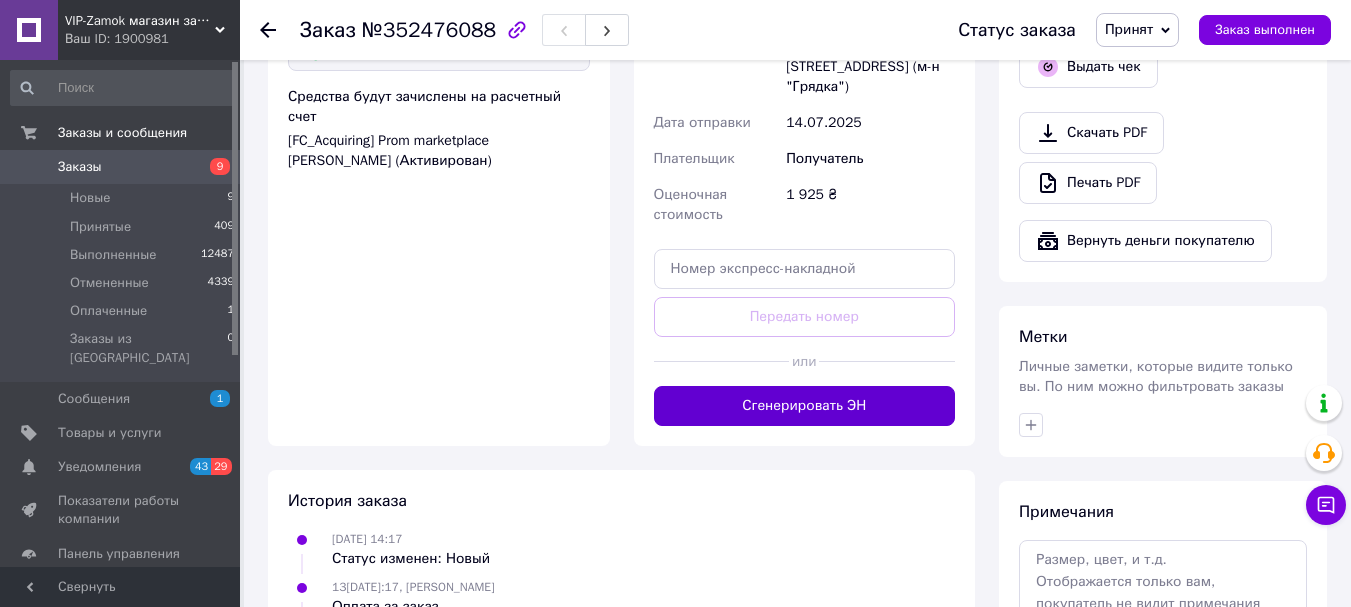 click on "Сгенерировать ЭН" at bounding box center (805, 406) 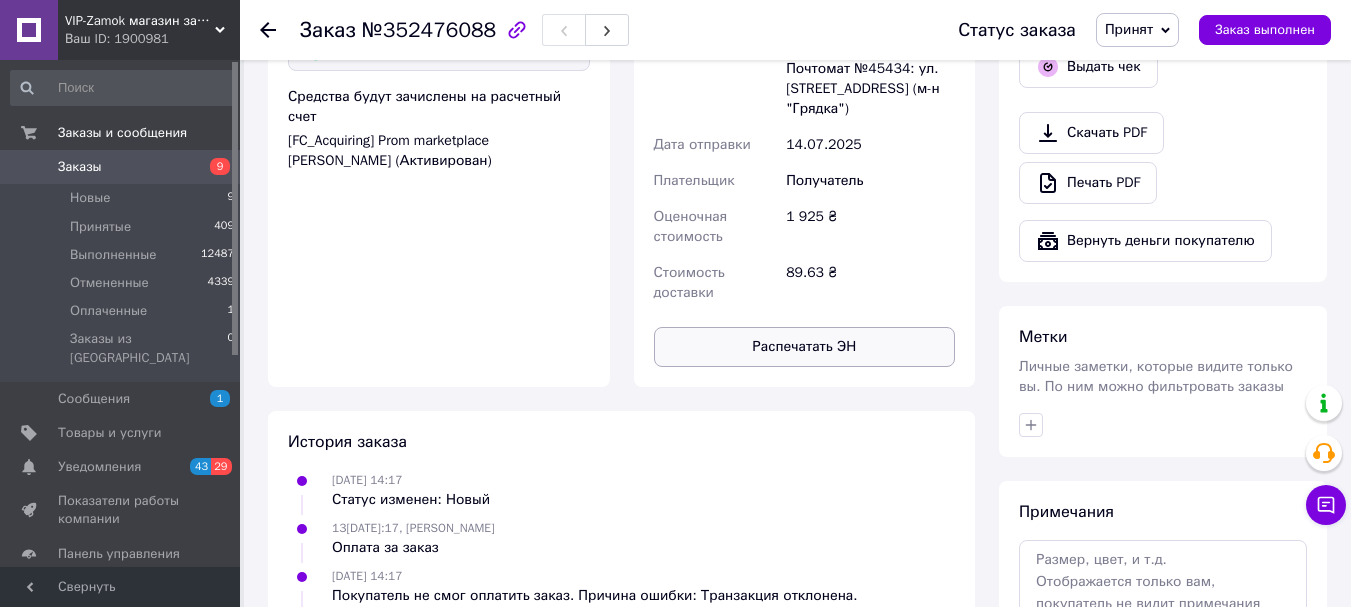 click on "Распечатать ЭН" at bounding box center [805, 347] 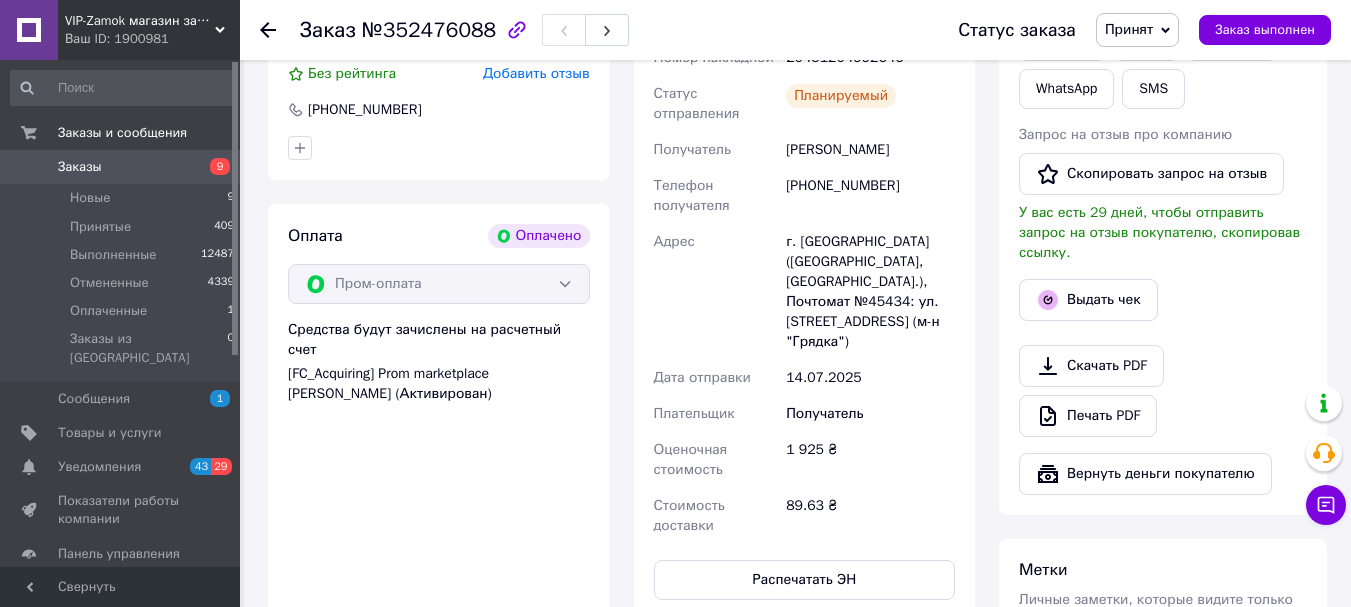 scroll, scrollTop: 572, scrollLeft: 0, axis: vertical 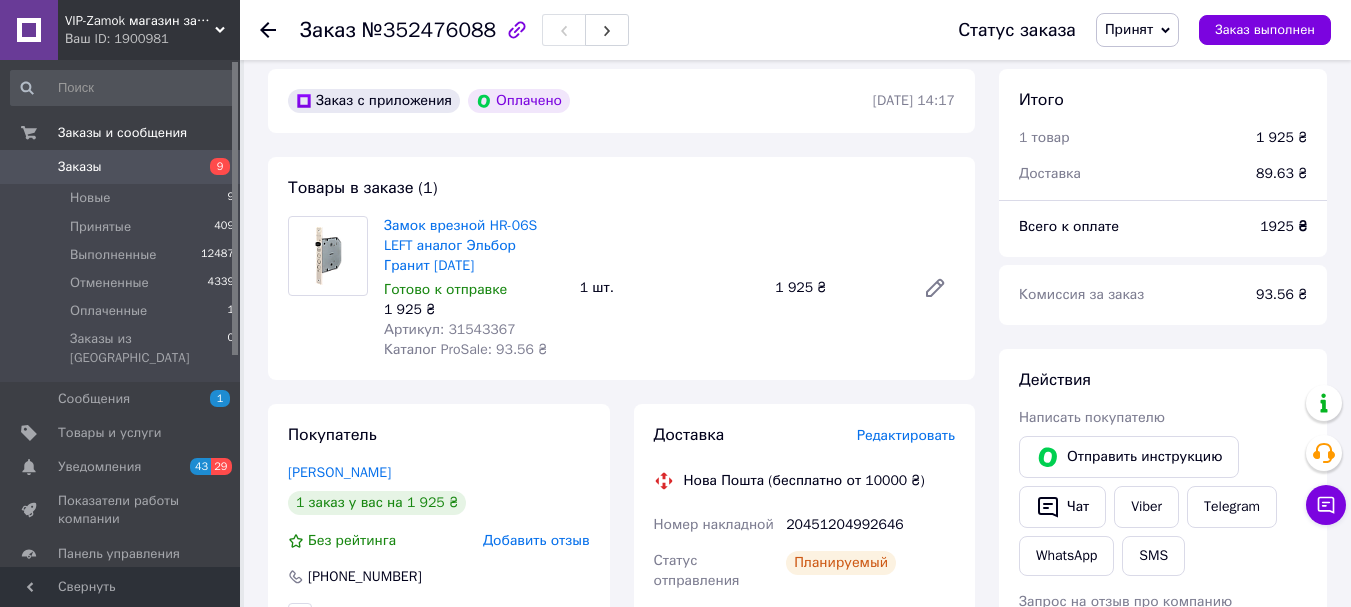 click on "Заказ №352476088 Статус заказа Принят Выполнен Отменен Оплаченный Заказ выполнен" at bounding box center [795, 30] 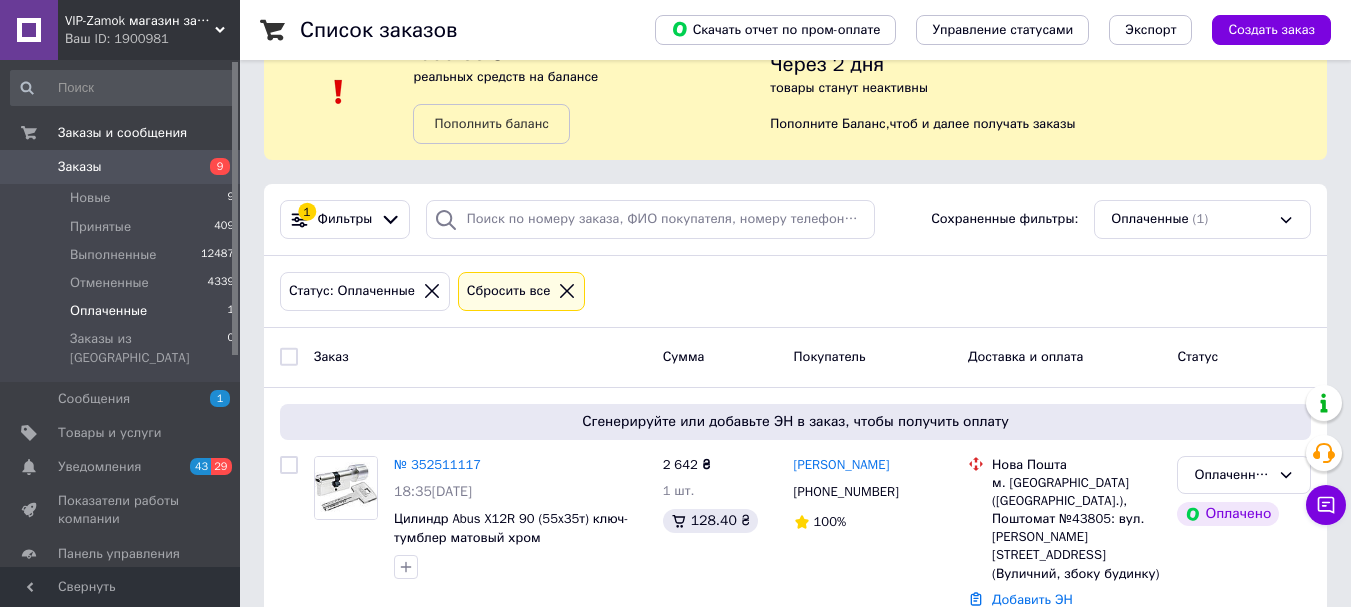 scroll, scrollTop: 92, scrollLeft: 0, axis: vertical 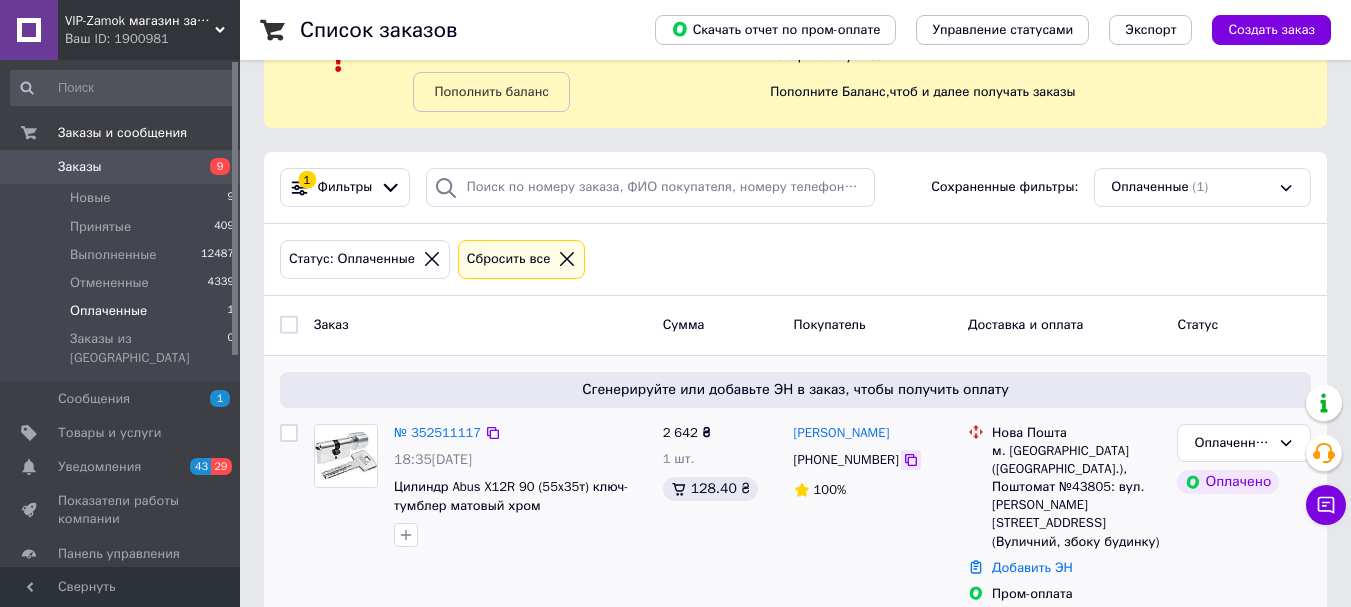click 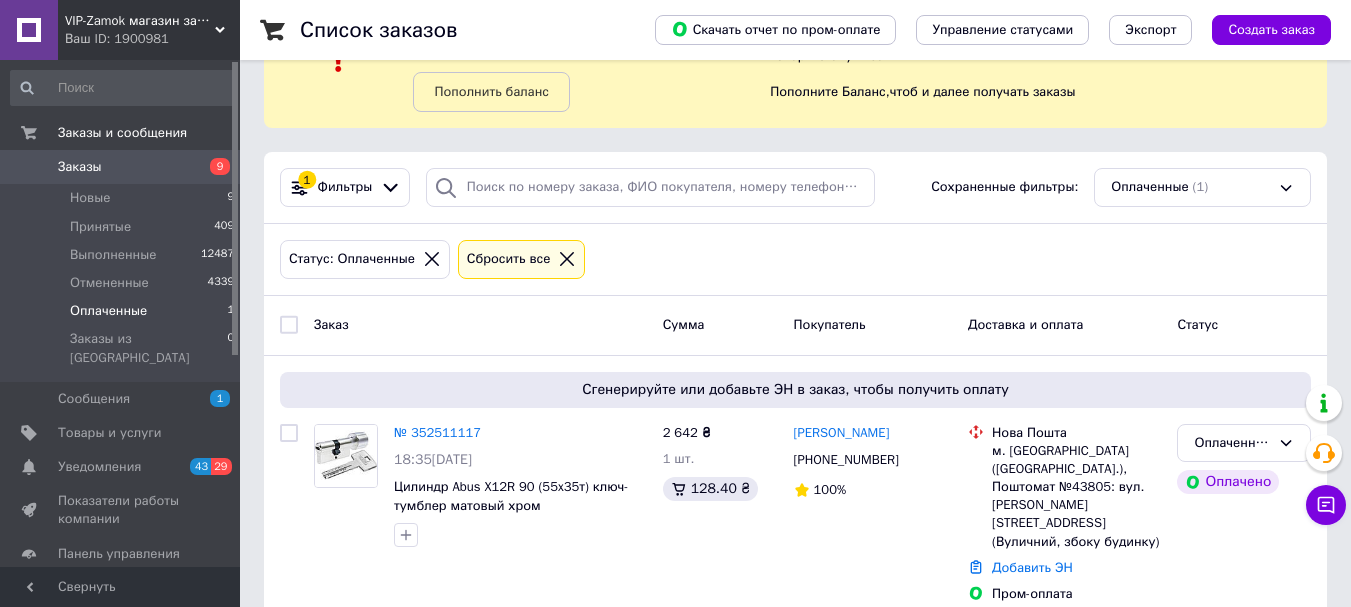 click on "Статус: Оплаченные Сбросить все" at bounding box center [795, 259] 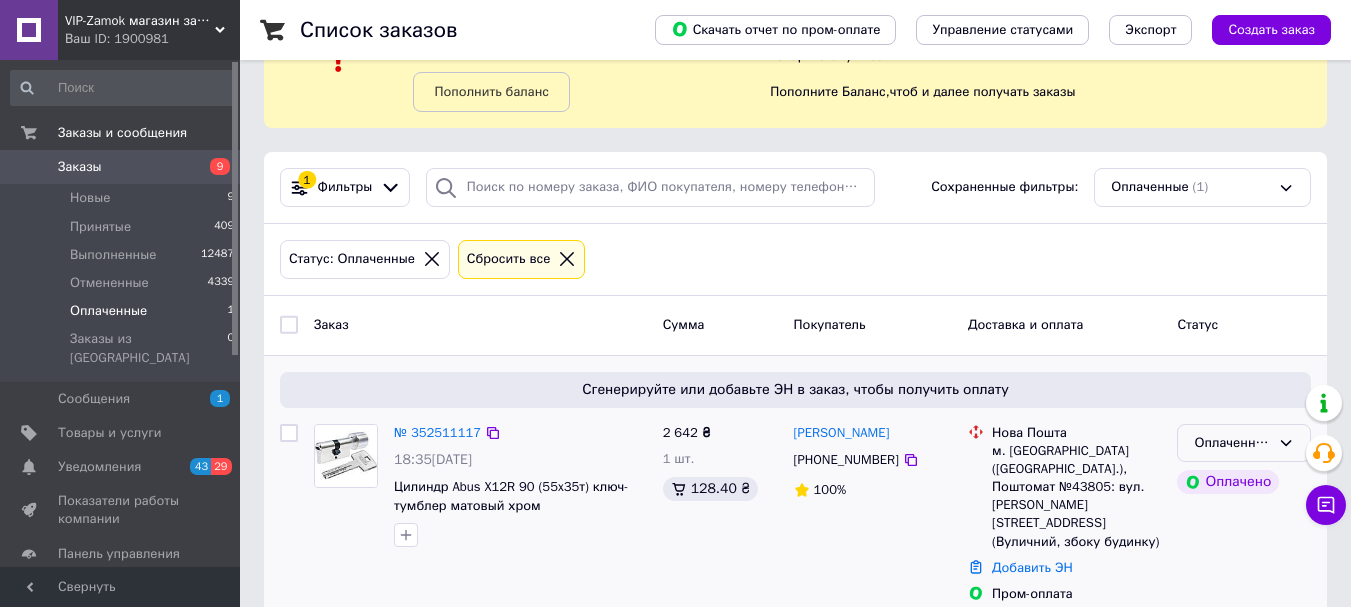 click 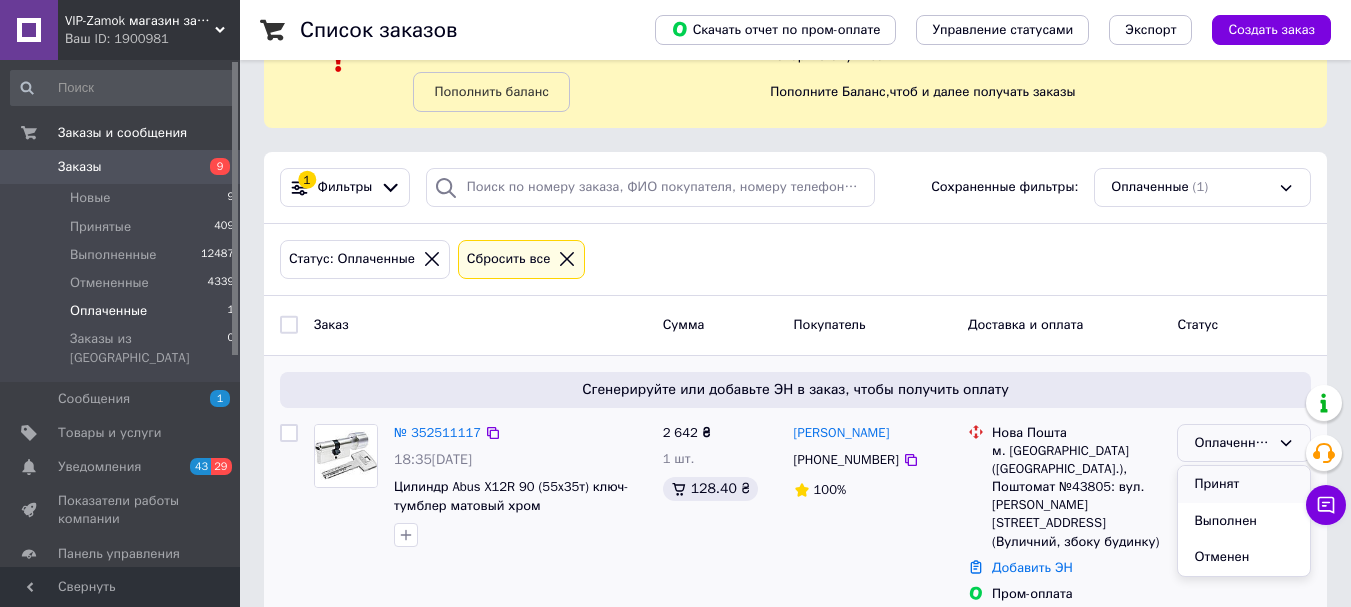 click on "Принят" at bounding box center [1244, 484] 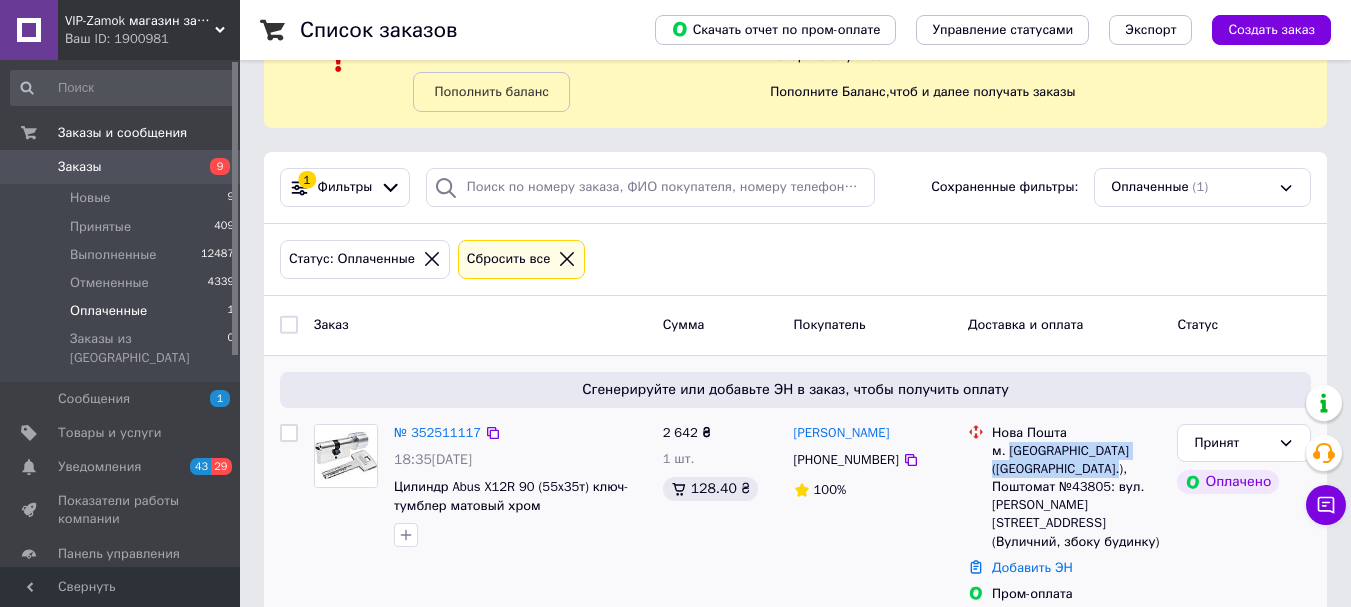 drag, startPoint x: 1106, startPoint y: 468, endPoint x: 1006, endPoint y: 454, distance: 100.97524 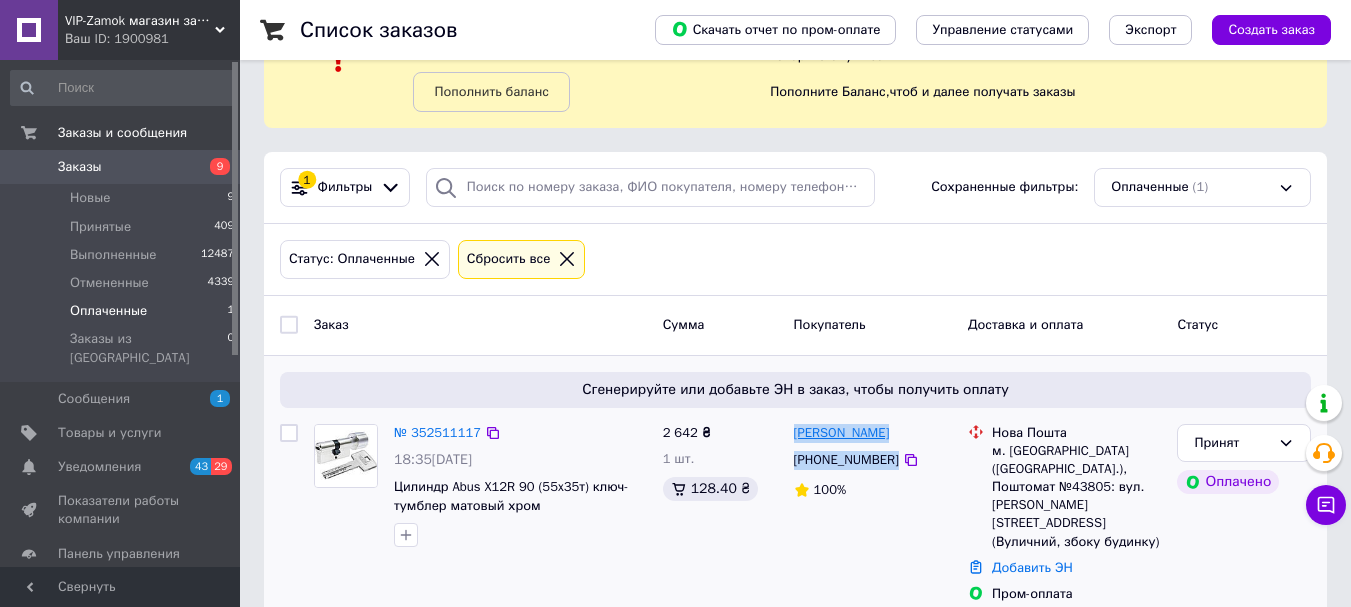 drag, startPoint x: 910, startPoint y: 459, endPoint x: 798, endPoint y: 434, distance: 114.75626 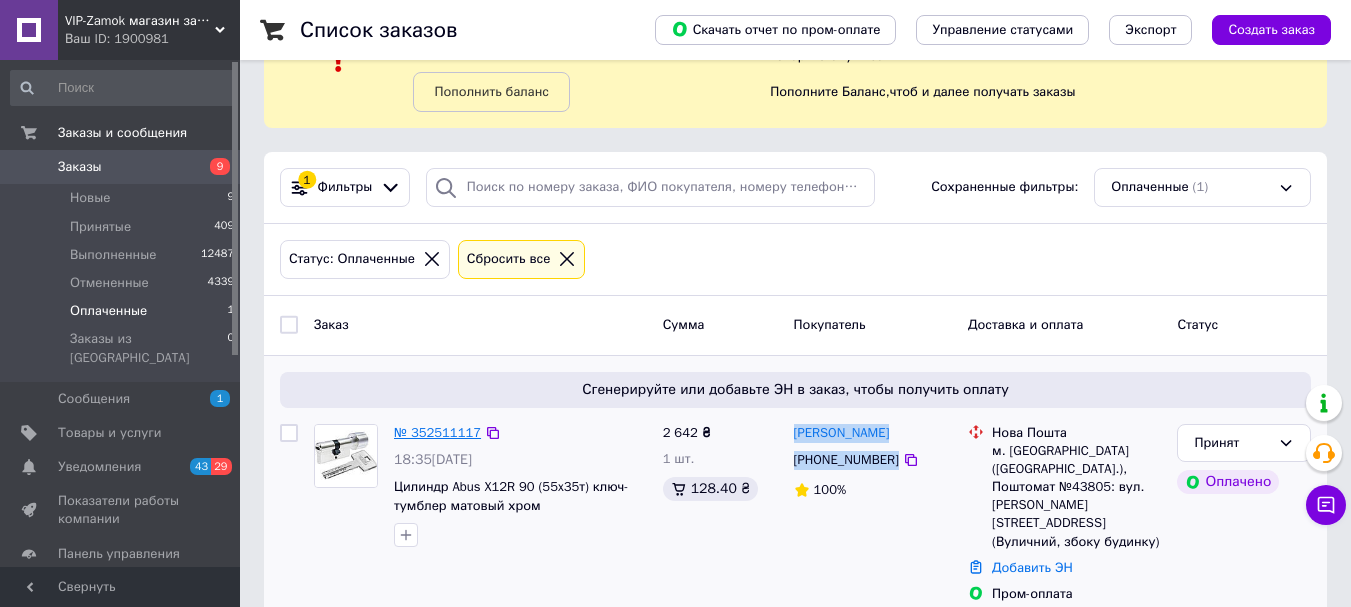 click on "№ 352511117" at bounding box center (437, 432) 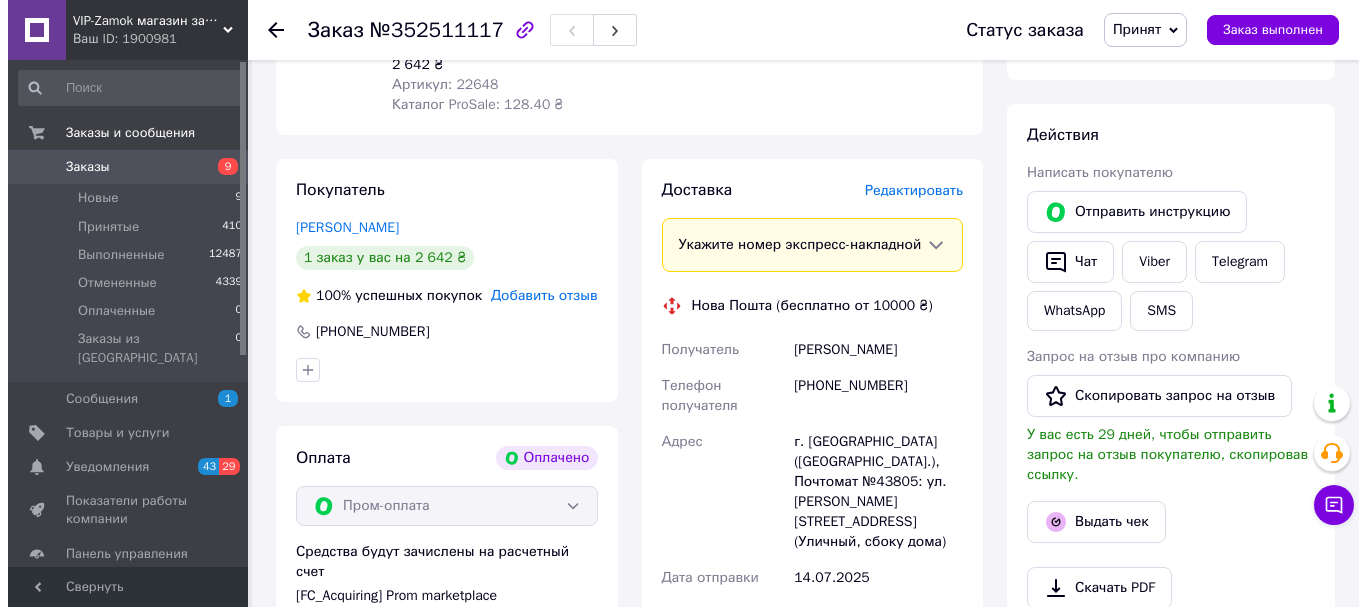 scroll, scrollTop: 559, scrollLeft: 0, axis: vertical 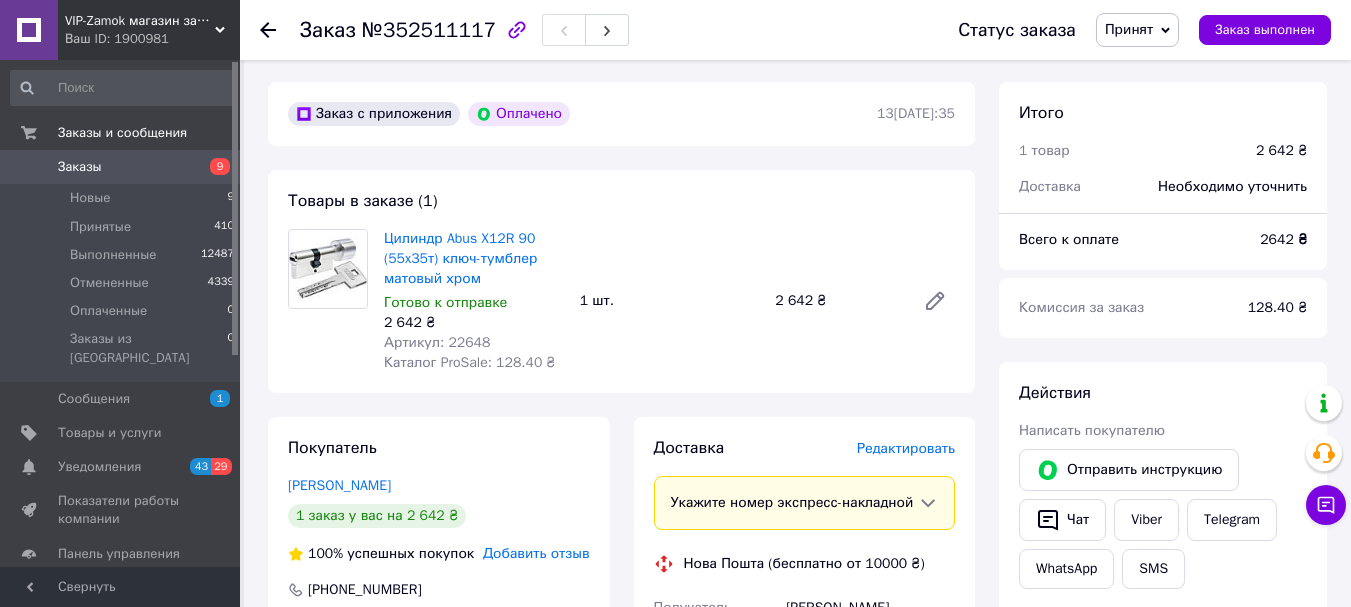 click on "Редактировать" at bounding box center [906, 448] 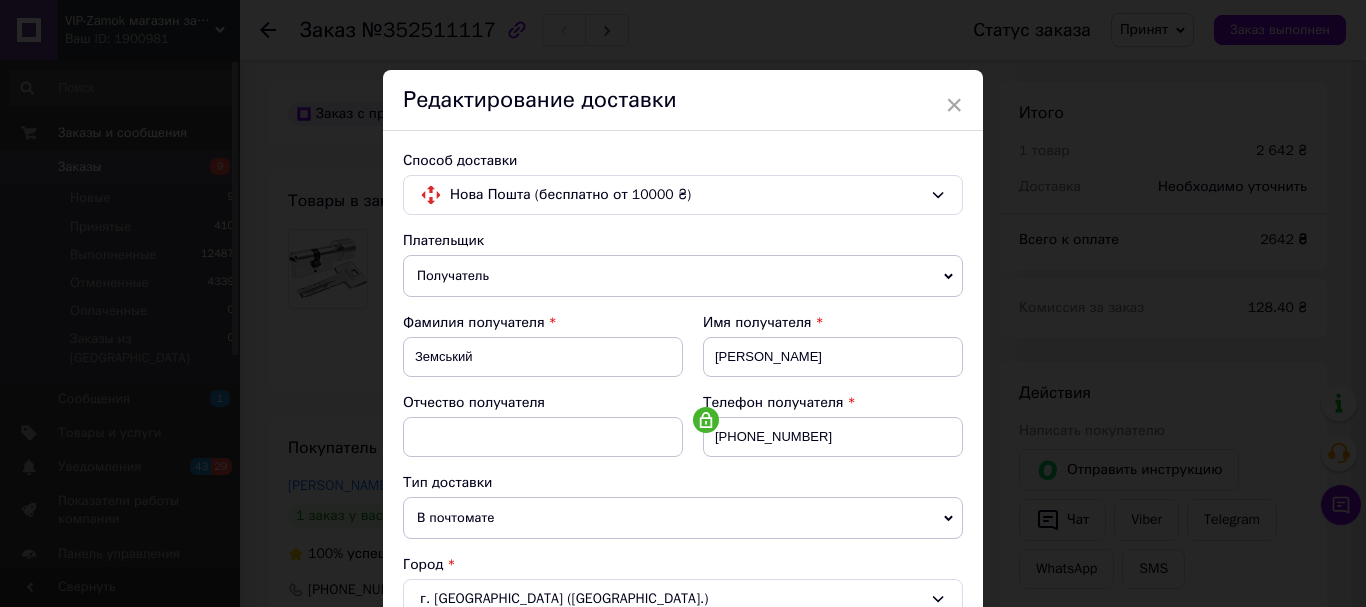 scroll, scrollTop: 467, scrollLeft: 0, axis: vertical 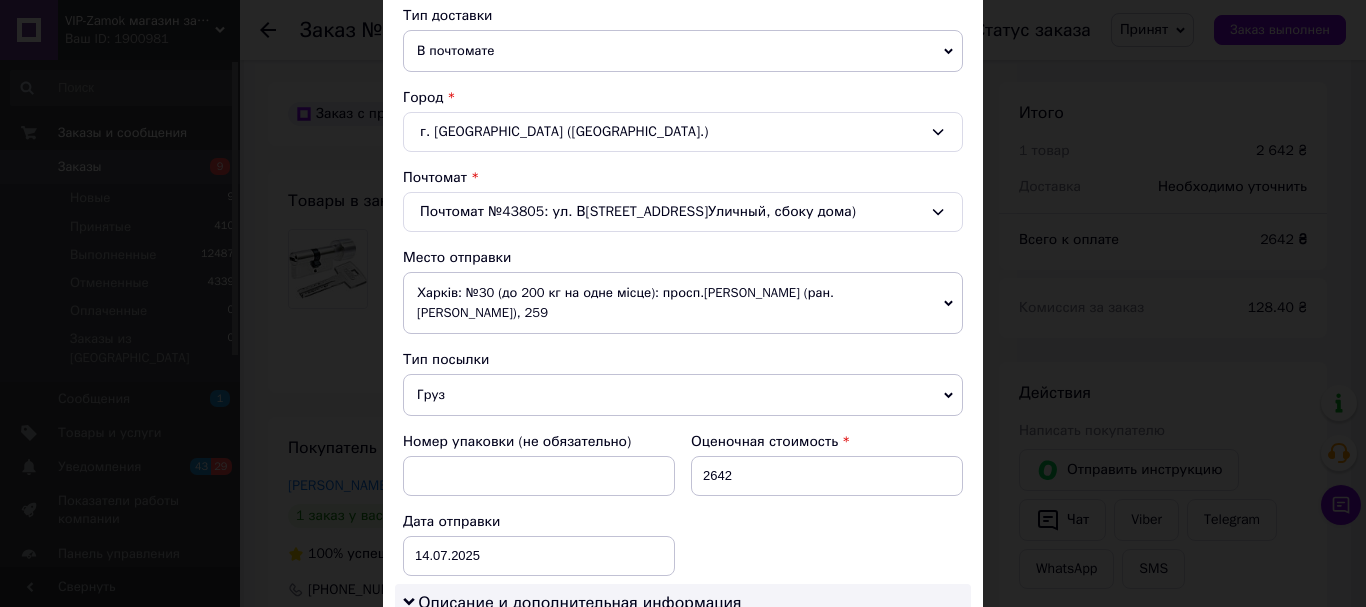 click on "Харків: №30 (до 200 кг на одне місце): просп.[PERSON_NAME] (ран. [PERSON_NAME]), 259" at bounding box center [683, 303] 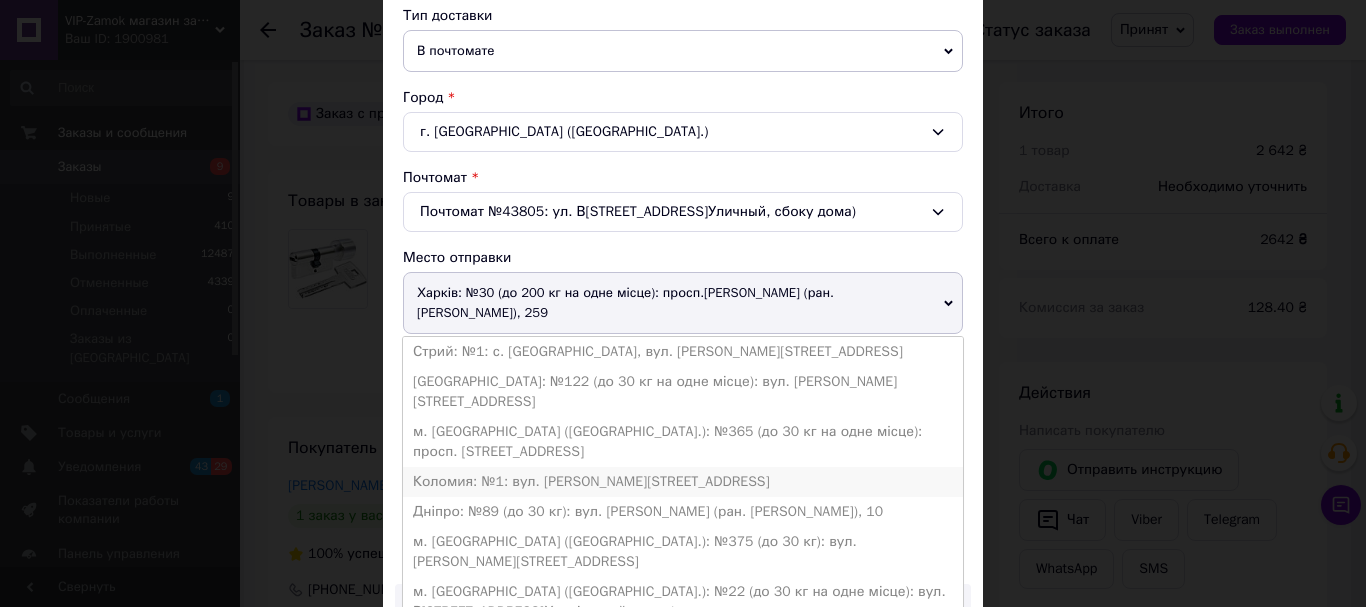 click on "Коломия: №1: вул. [PERSON_NAME][STREET_ADDRESS]" at bounding box center [683, 482] 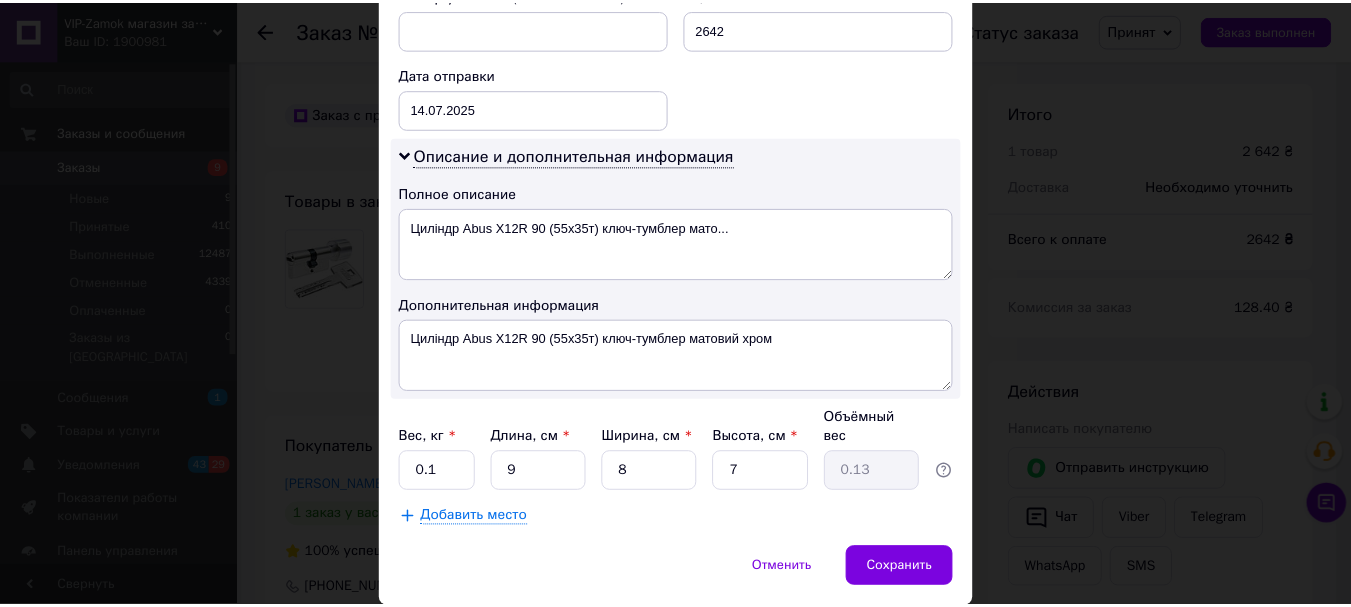 scroll, scrollTop: 933, scrollLeft: 0, axis: vertical 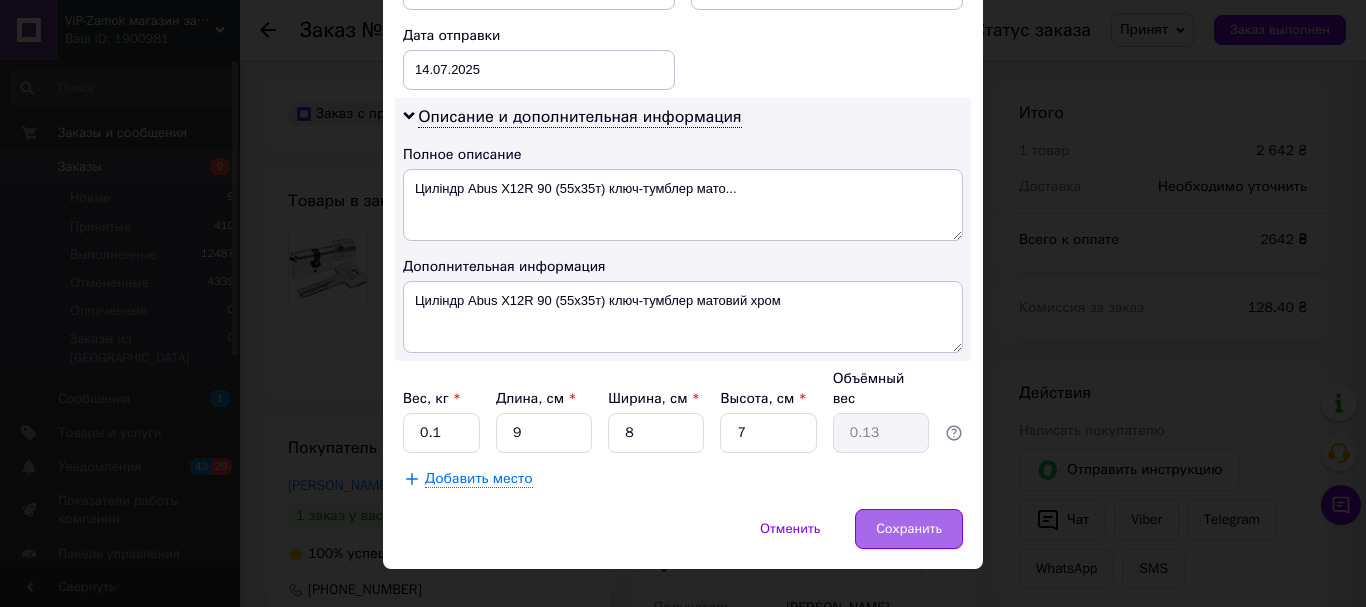 click on "Сохранить" at bounding box center (909, 529) 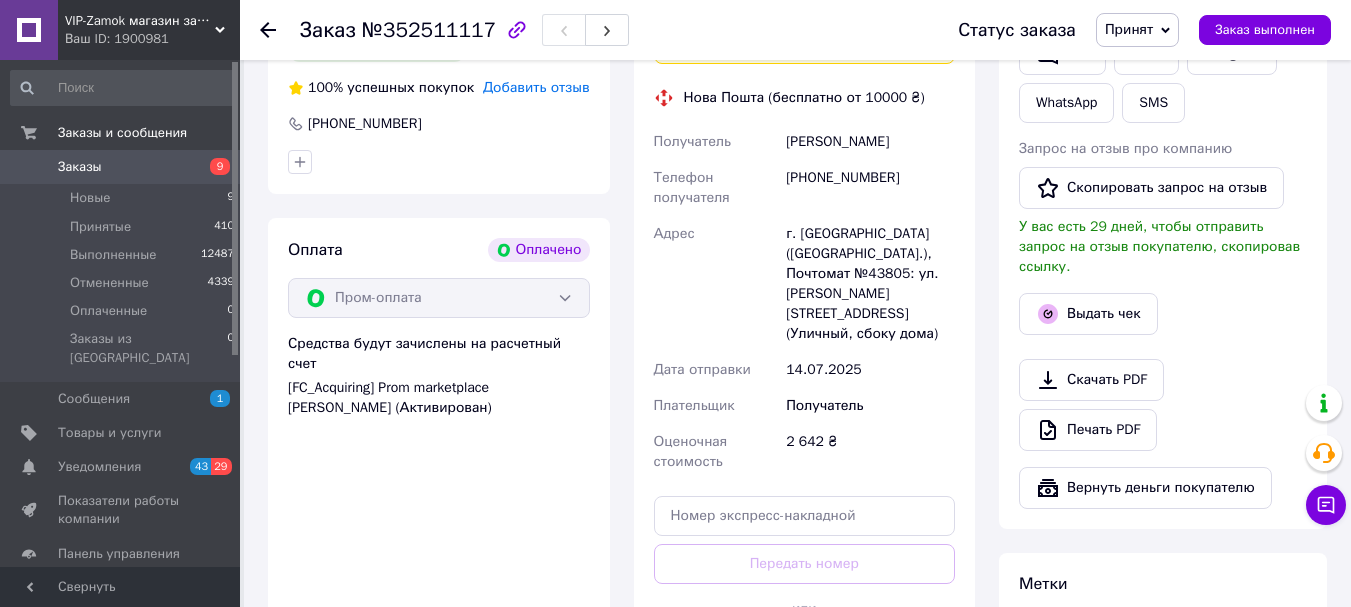 scroll, scrollTop: 1259, scrollLeft: 0, axis: vertical 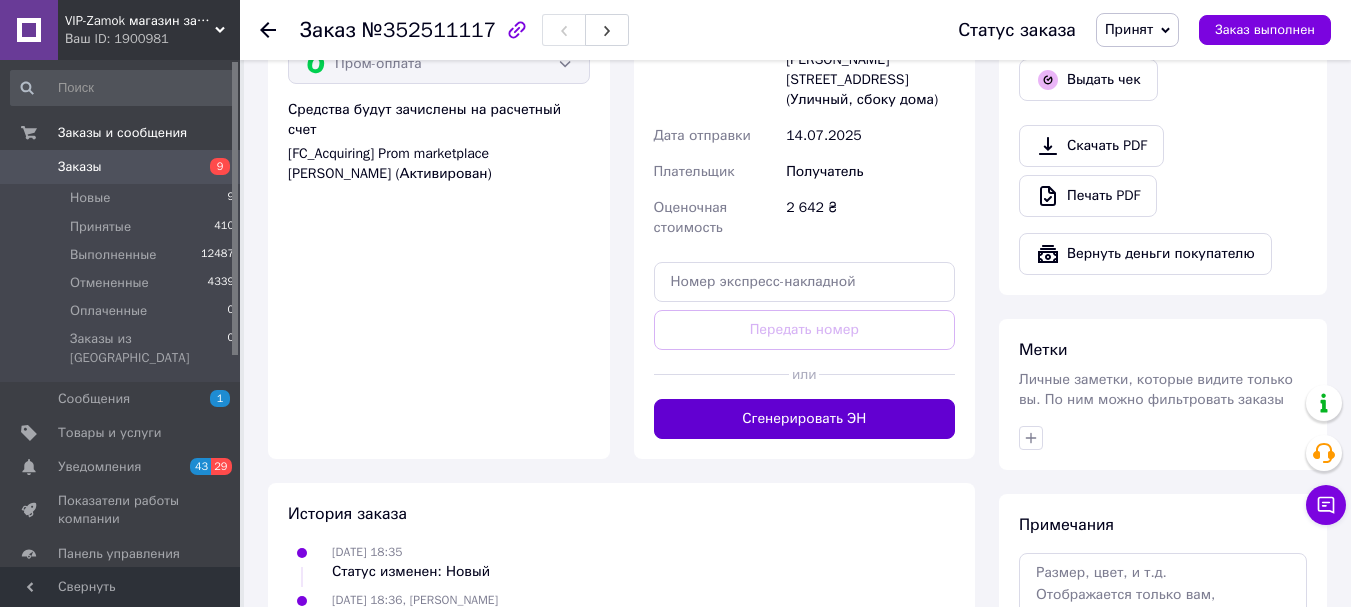 click on "Сгенерировать ЭН" at bounding box center (805, 419) 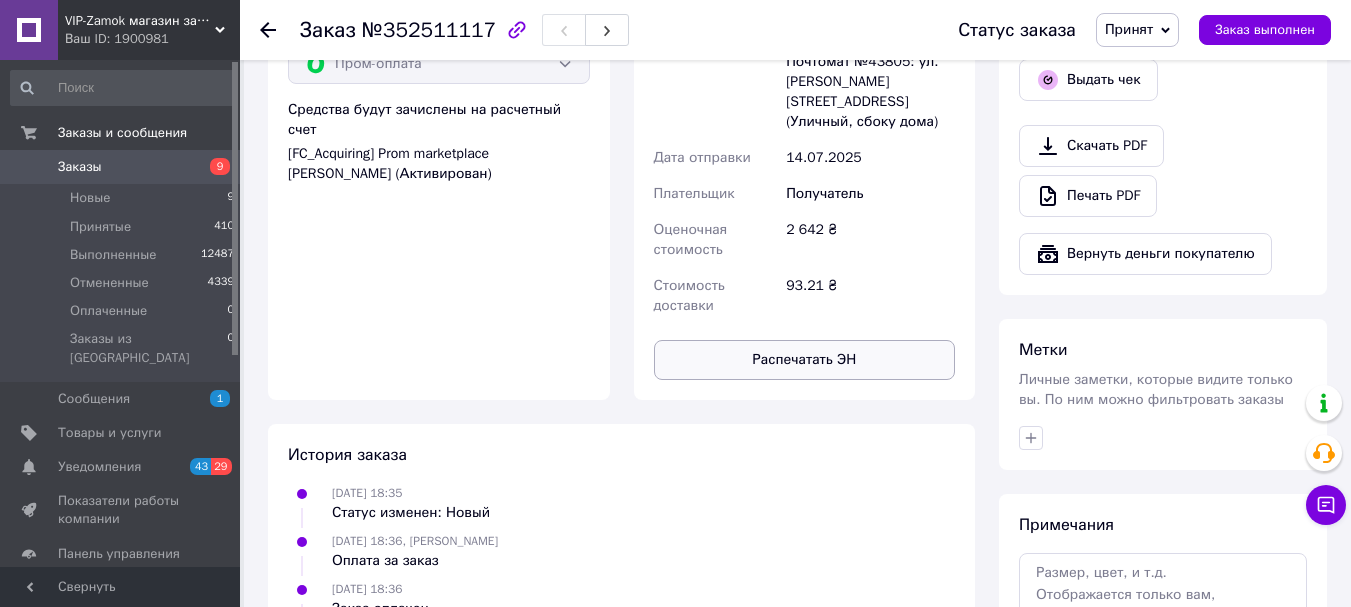 click on "Распечатать ЭН" at bounding box center (805, 360) 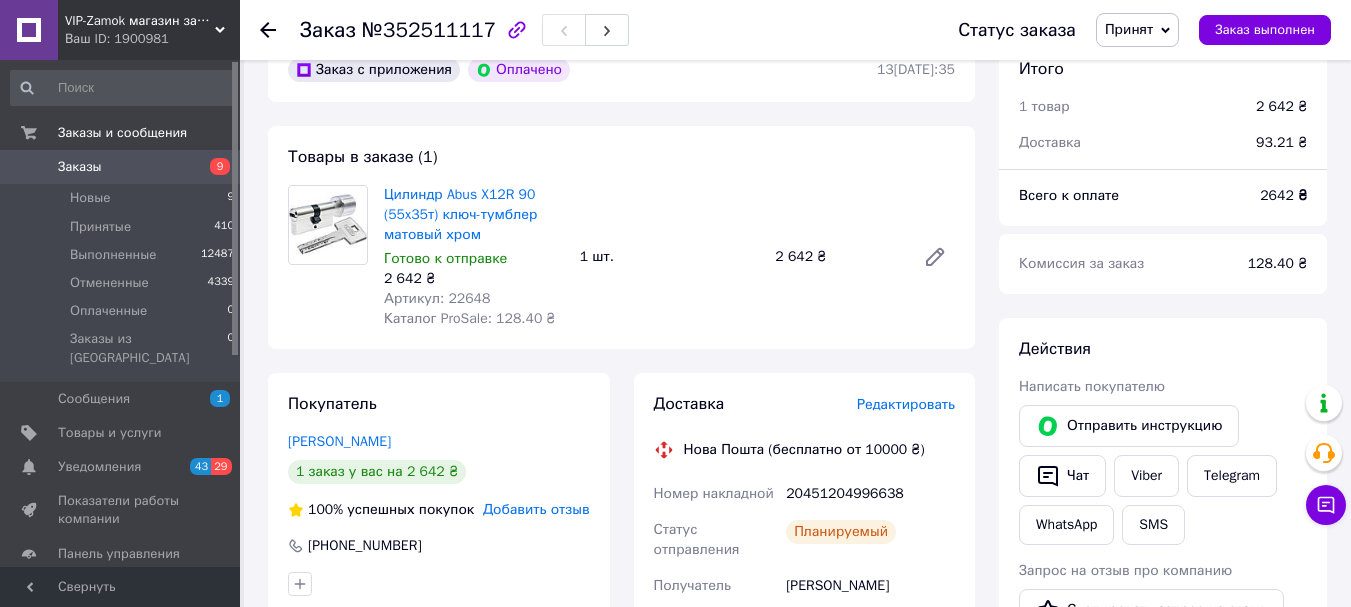 scroll, scrollTop: 559, scrollLeft: 0, axis: vertical 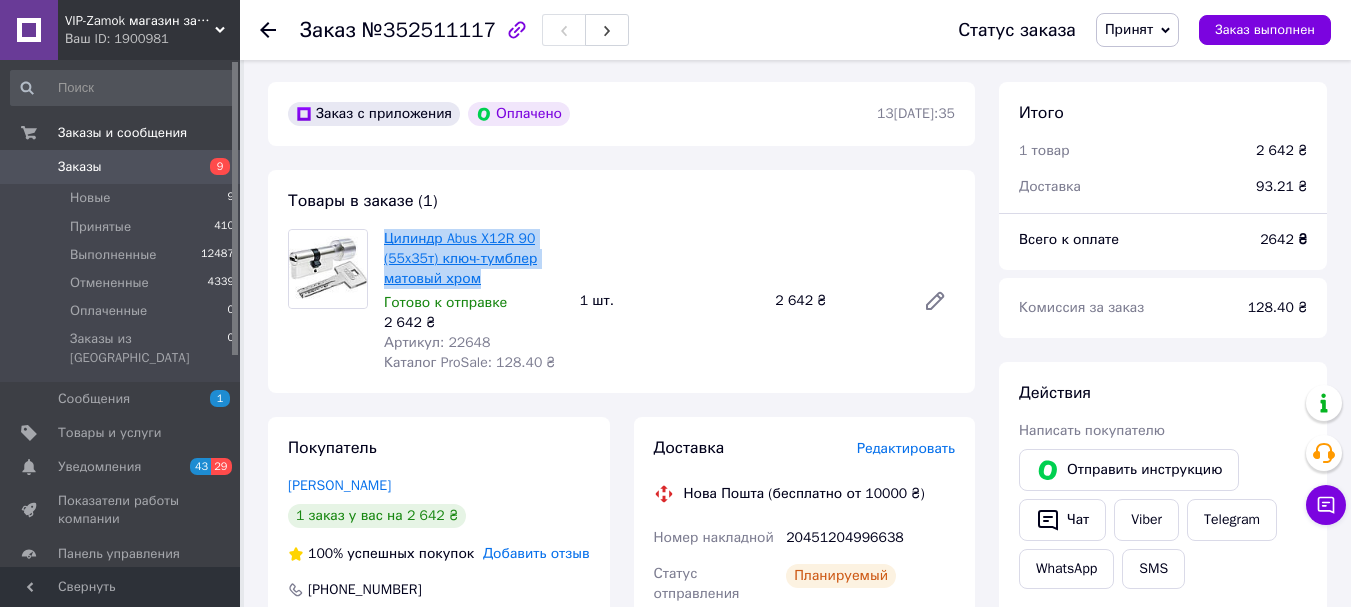 drag, startPoint x: 483, startPoint y: 280, endPoint x: 385, endPoint y: 249, distance: 102.78619 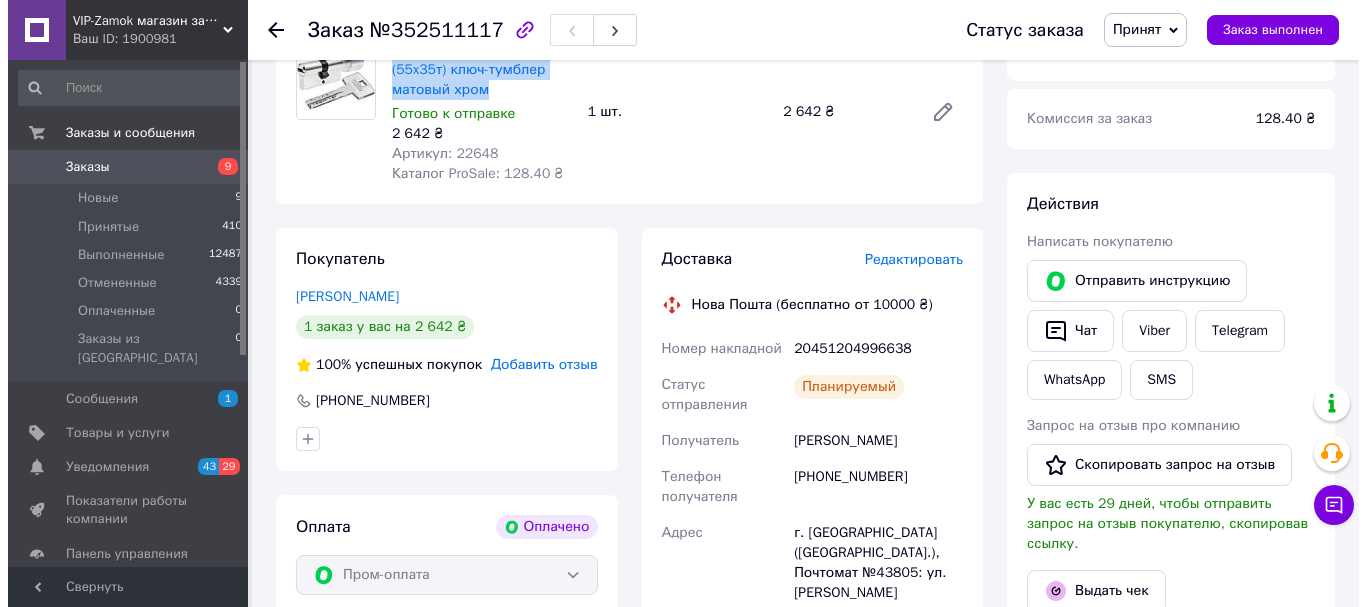scroll, scrollTop: 792, scrollLeft: 0, axis: vertical 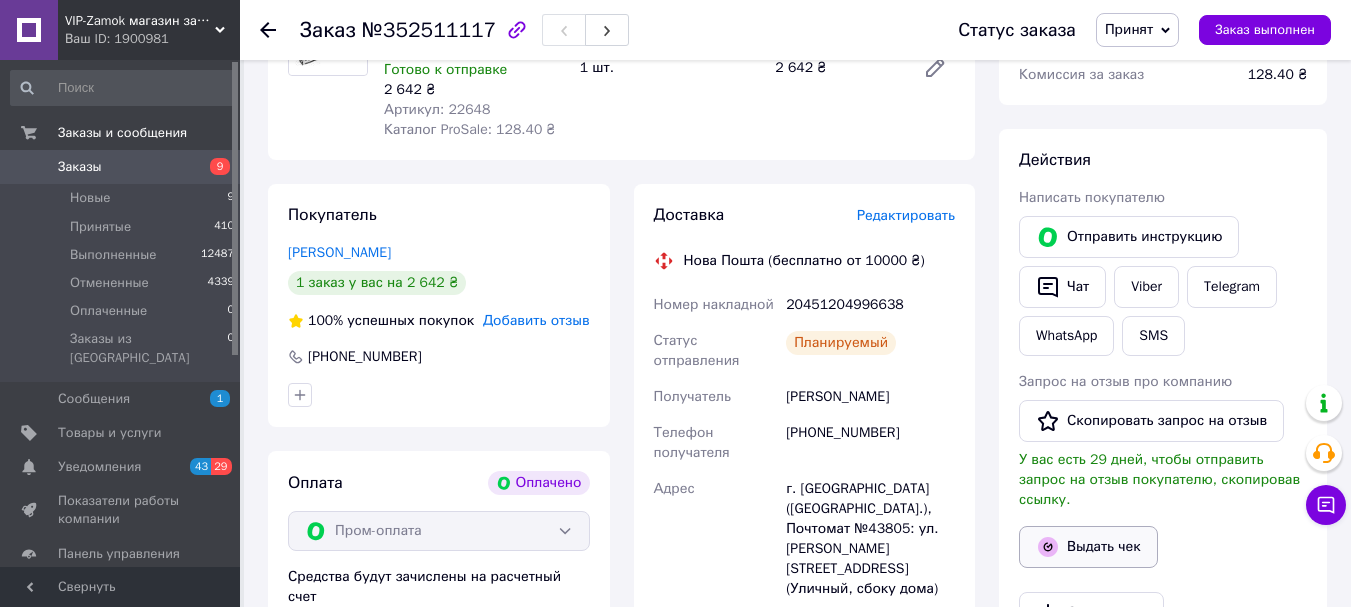 click on "Выдать чек" at bounding box center [1088, 547] 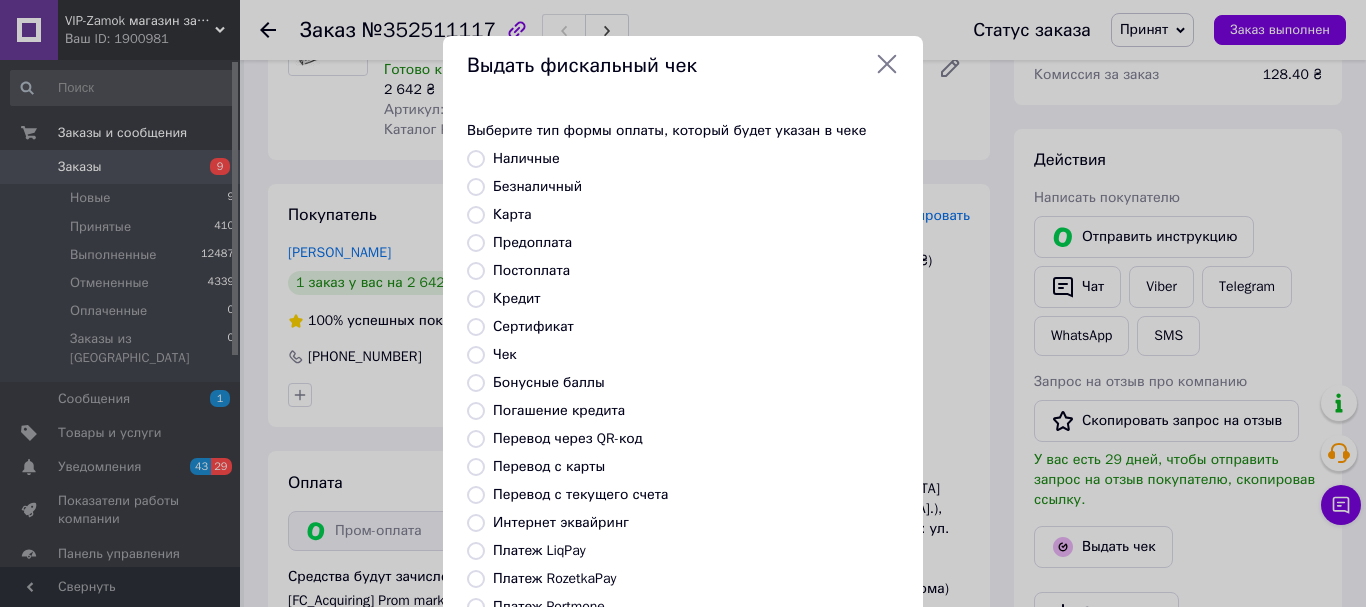 click on "Безналичный" at bounding box center [537, 186] 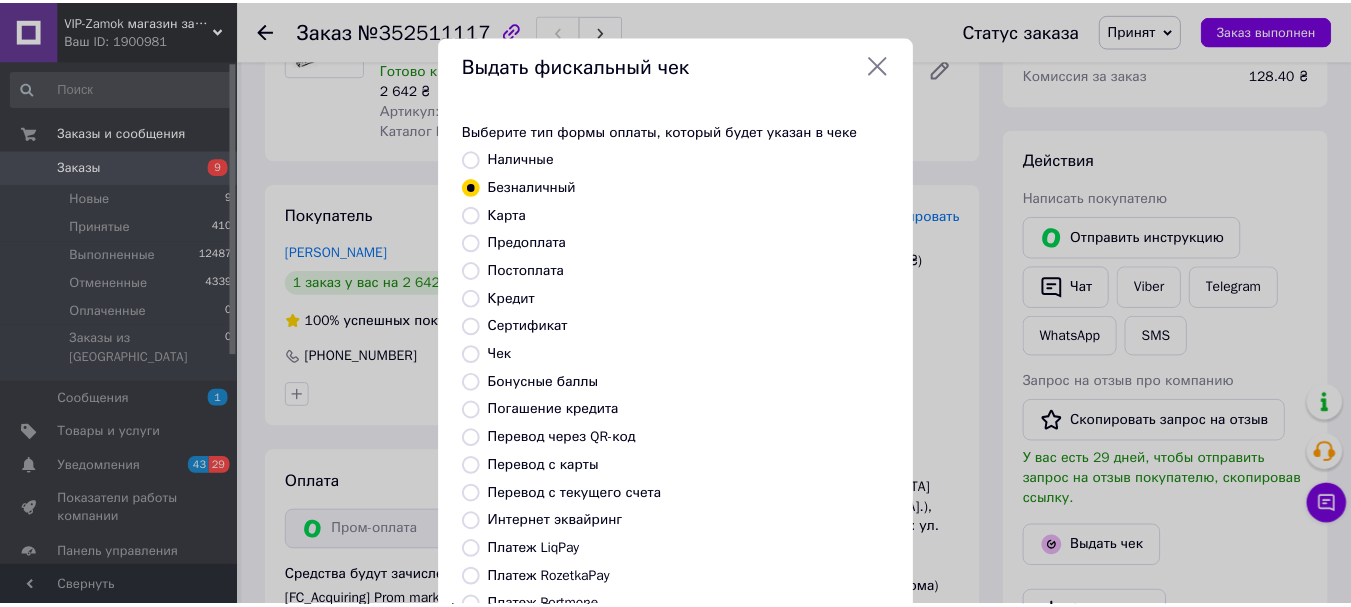 scroll, scrollTop: 252, scrollLeft: 0, axis: vertical 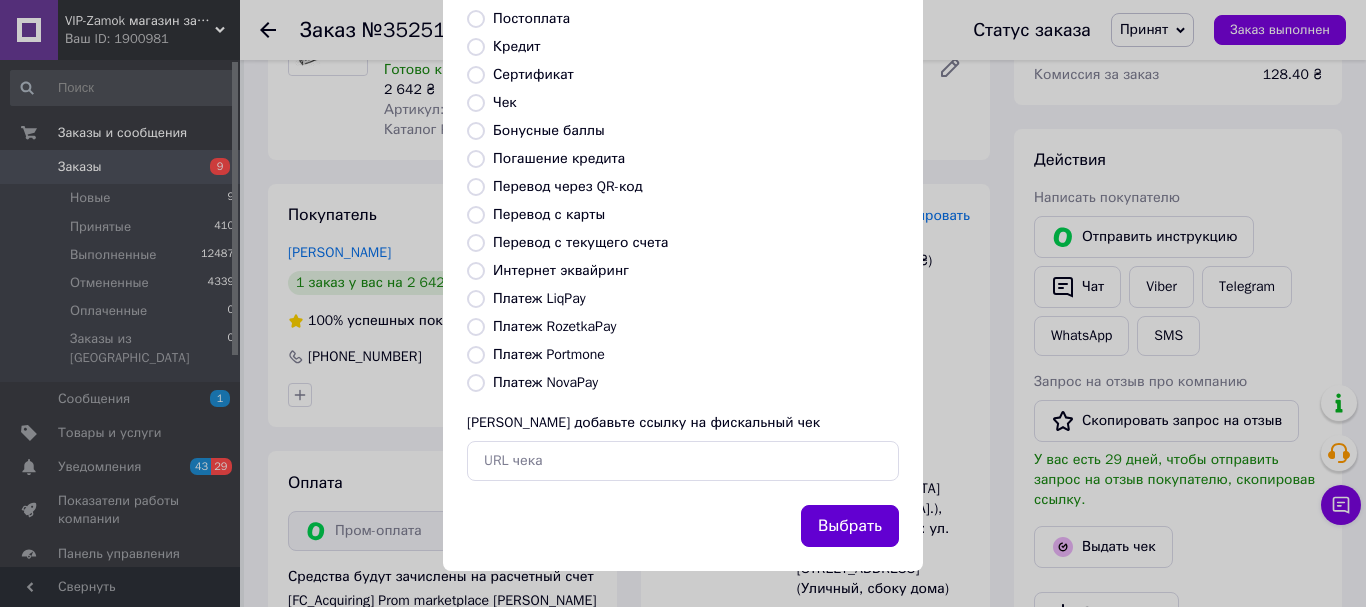 click on "Выбрать" at bounding box center (850, 526) 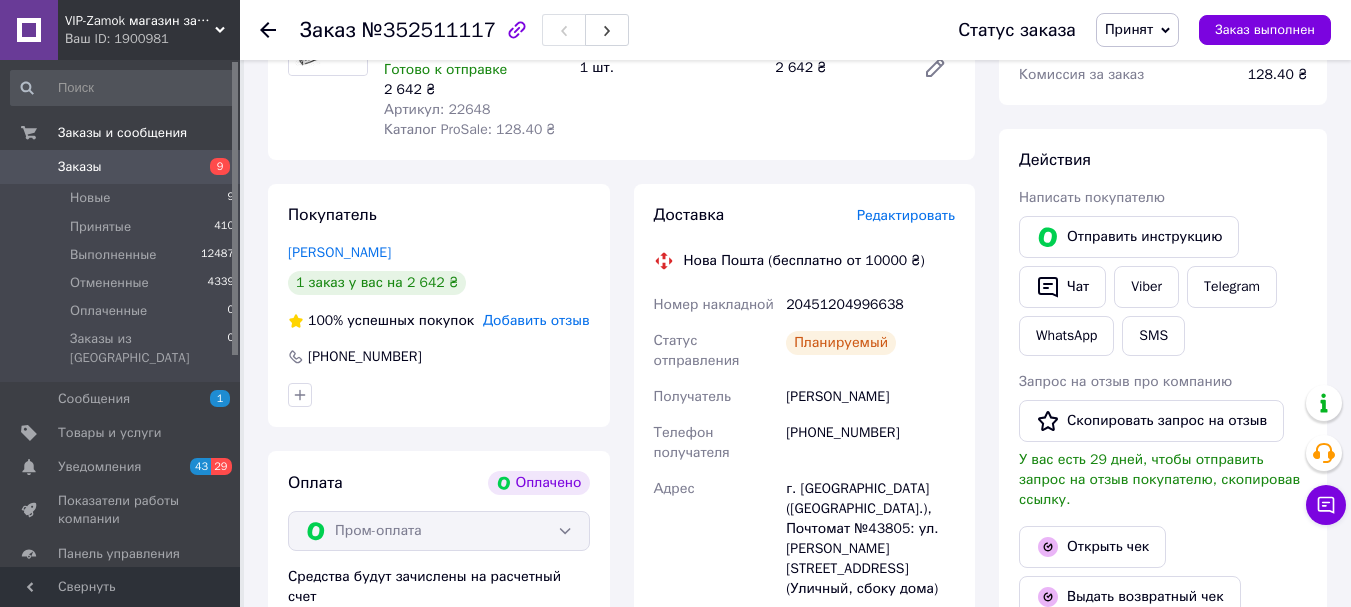 click 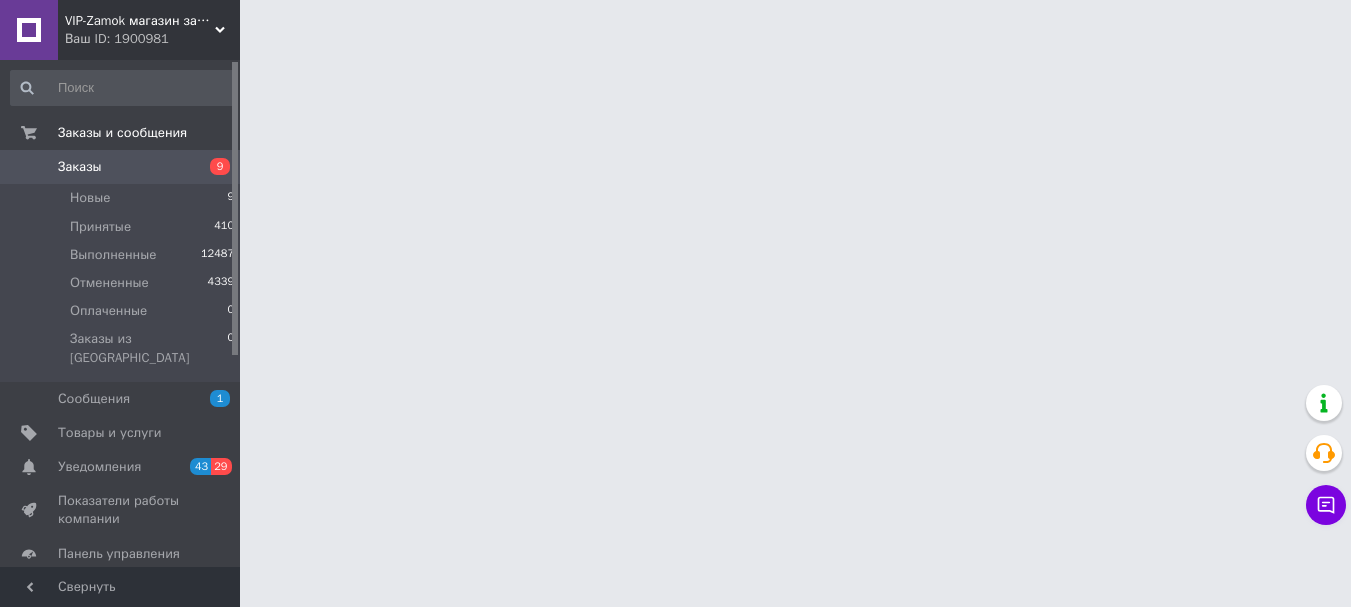 scroll, scrollTop: 0, scrollLeft: 0, axis: both 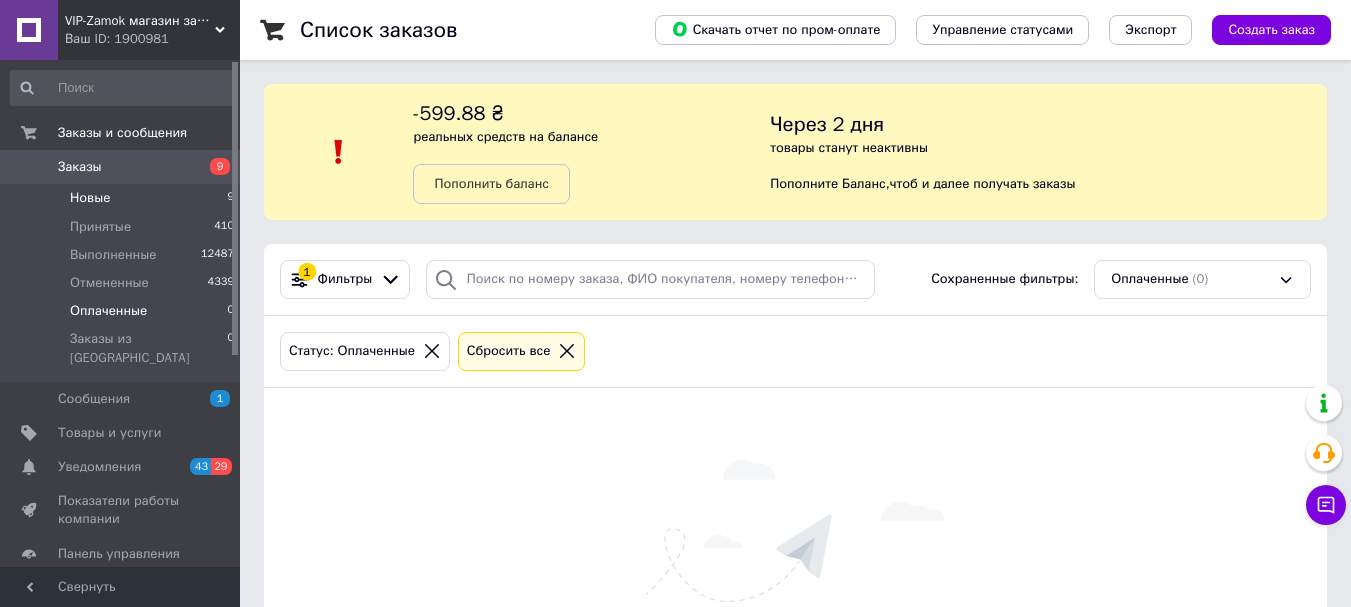 click on "Новые 9" at bounding box center (123, 198) 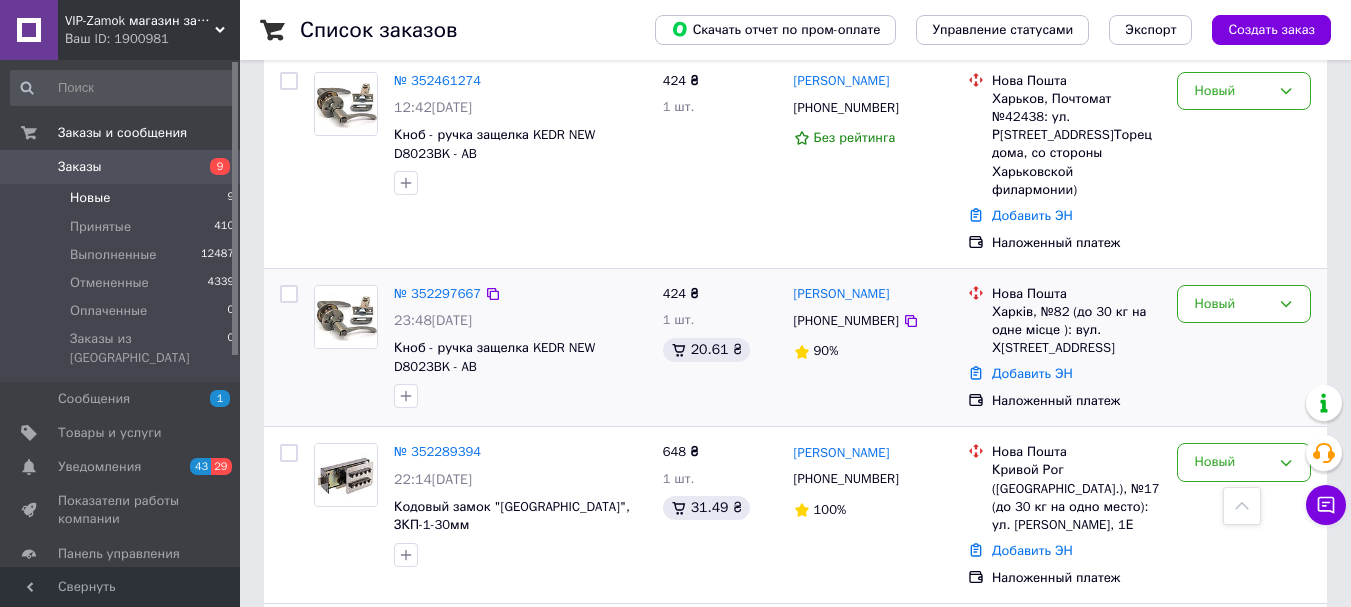 scroll, scrollTop: 1167, scrollLeft: 0, axis: vertical 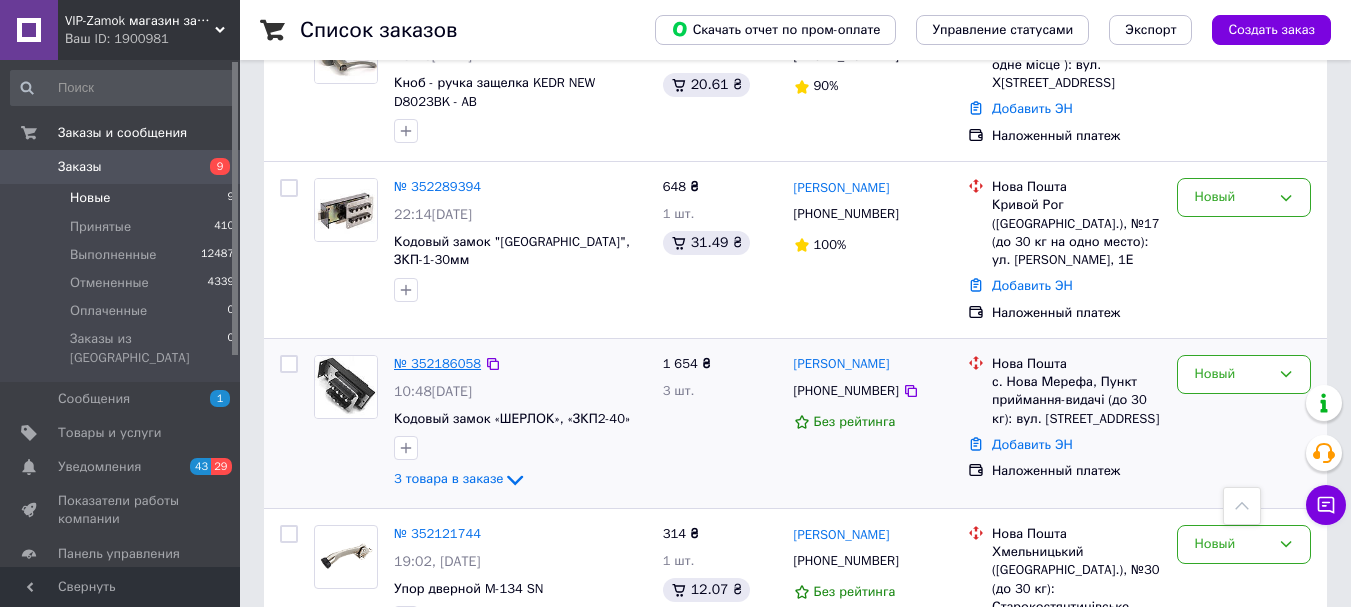 click on "№ 352186058" at bounding box center (437, 363) 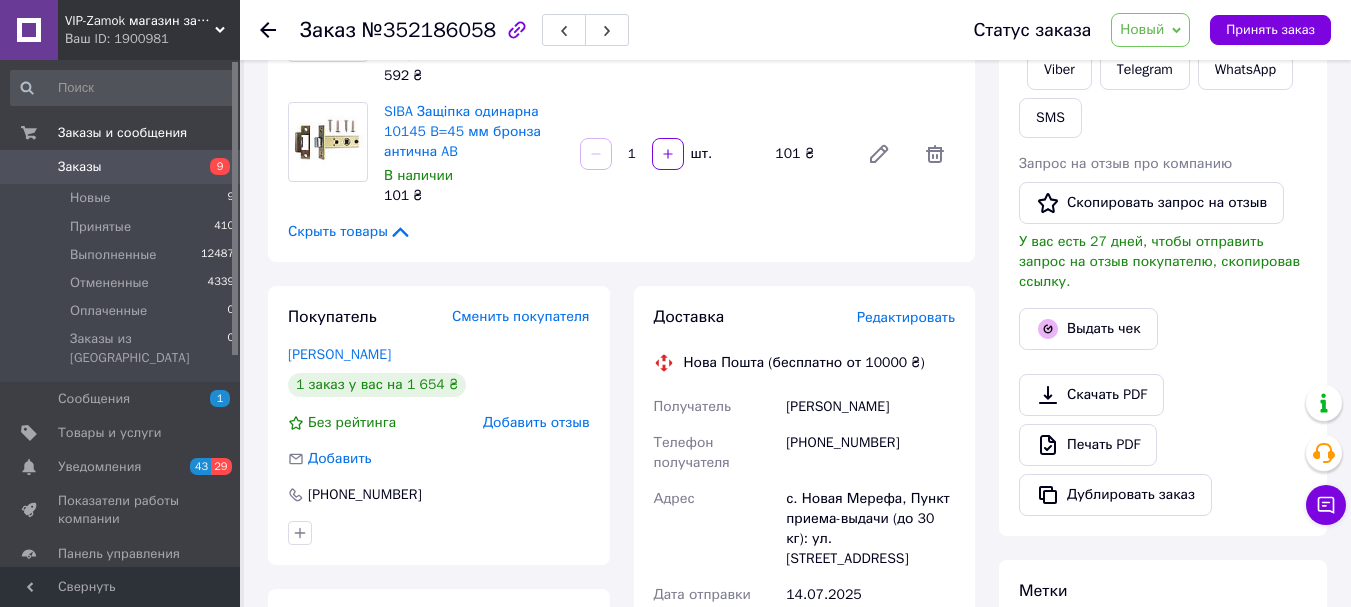 scroll, scrollTop: 603, scrollLeft: 0, axis: vertical 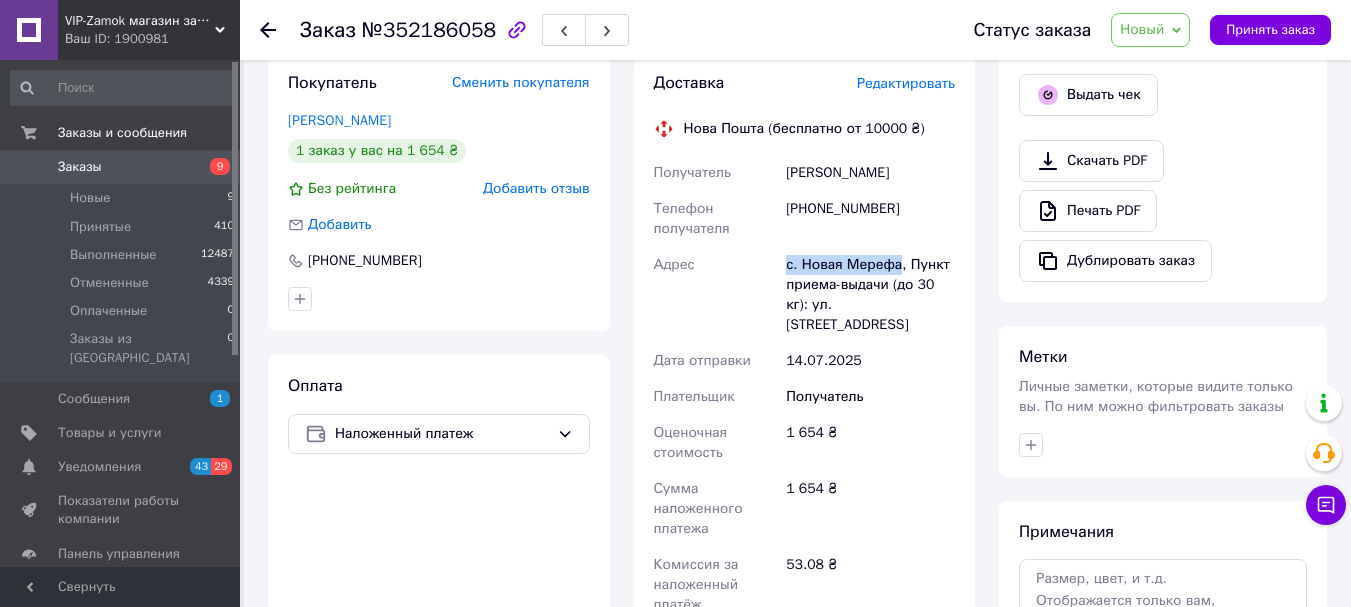 drag, startPoint x: 895, startPoint y: 264, endPoint x: 785, endPoint y: 260, distance: 110.0727 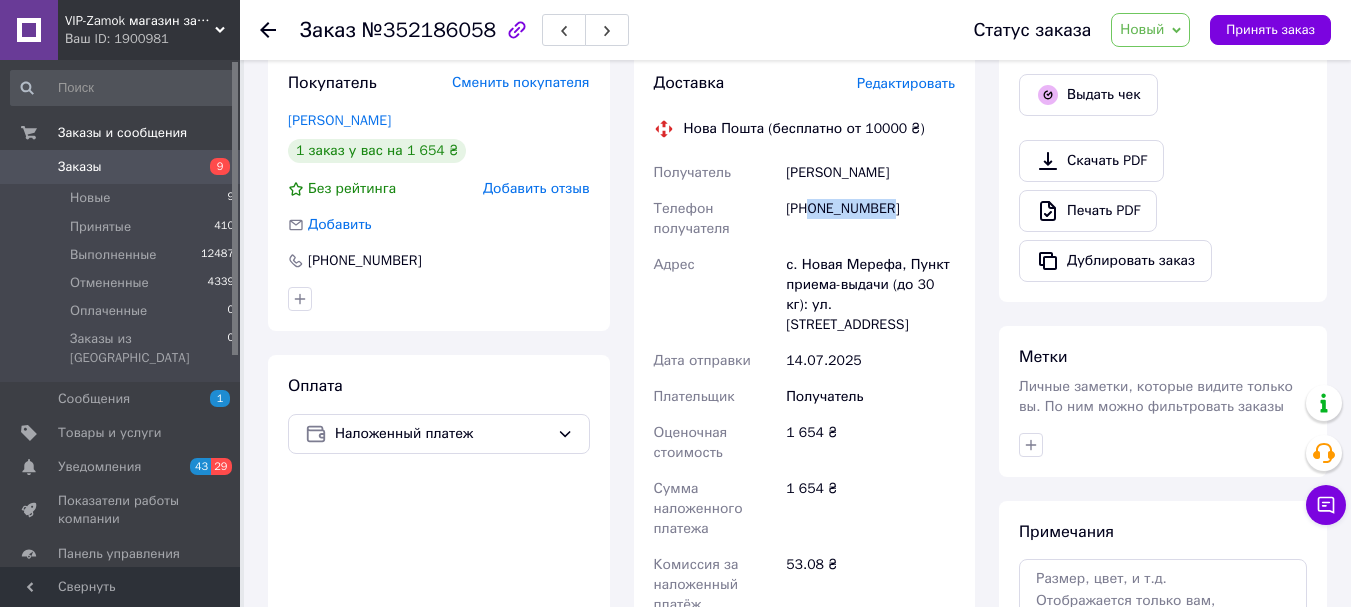 drag, startPoint x: 912, startPoint y: 215, endPoint x: 813, endPoint y: 215, distance: 99 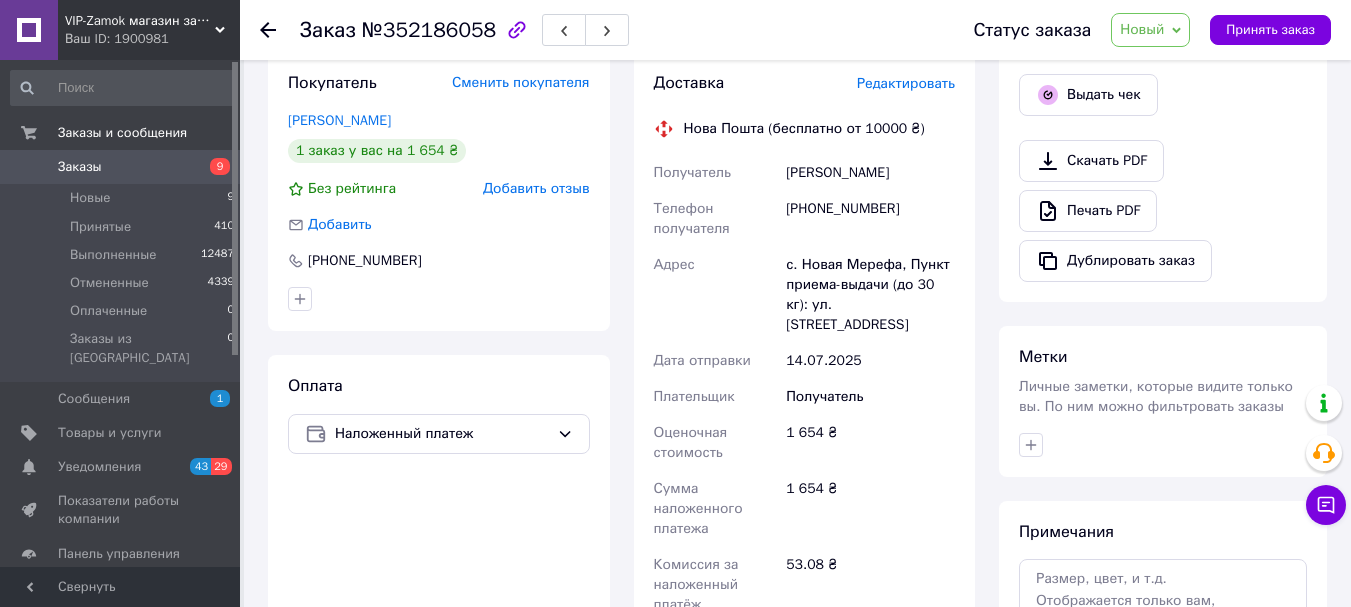 click on "[PERSON_NAME]" at bounding box center [870, 173] 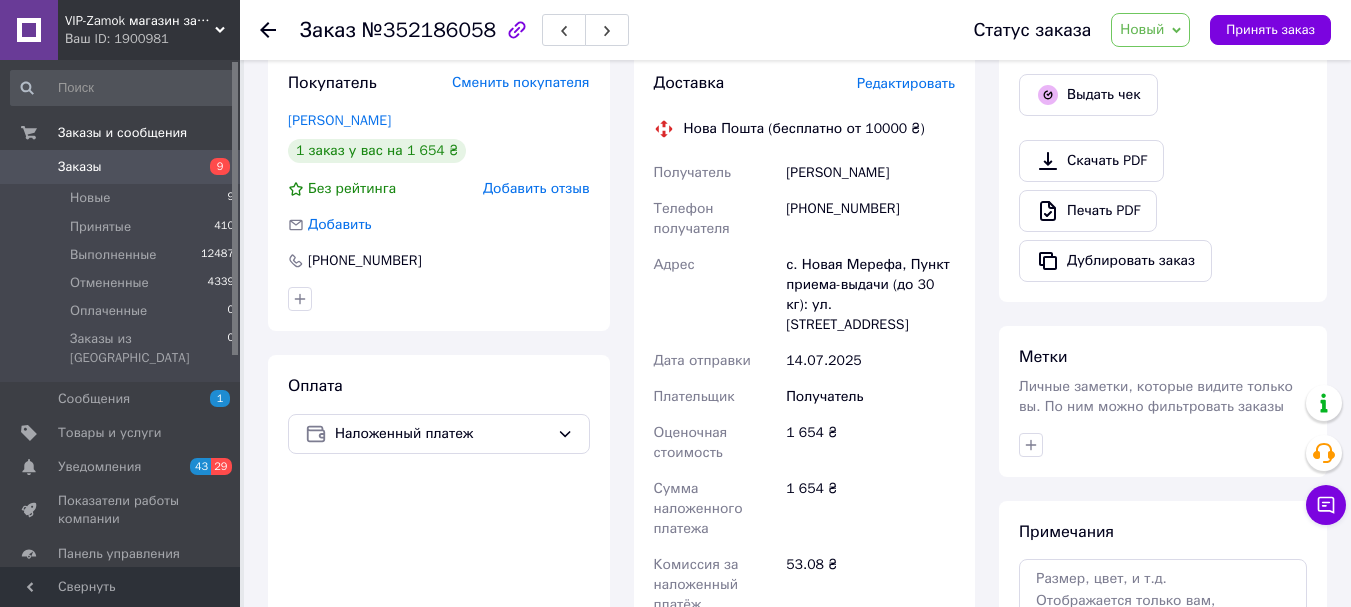 drag, startPoint x: 911, startPoint y: 171, endPoint x: 790, endPoint y: 171, distance: 121 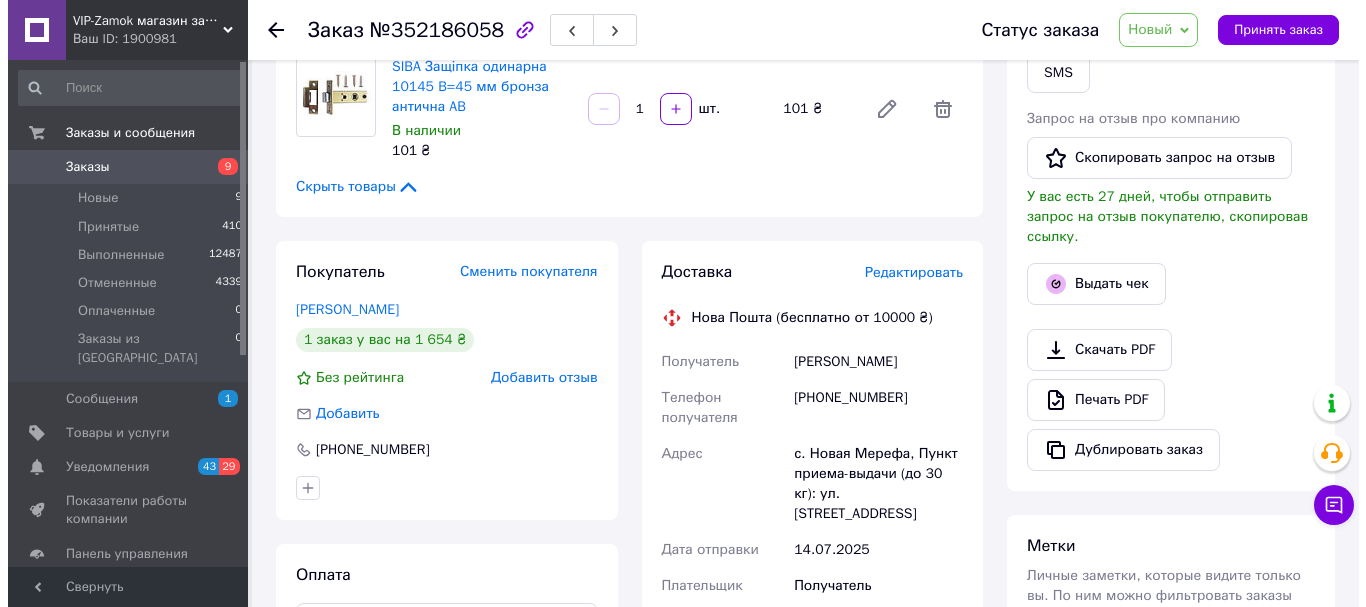 scroll, scrollTop: 369, scrollLeft: 0, axis: vertical 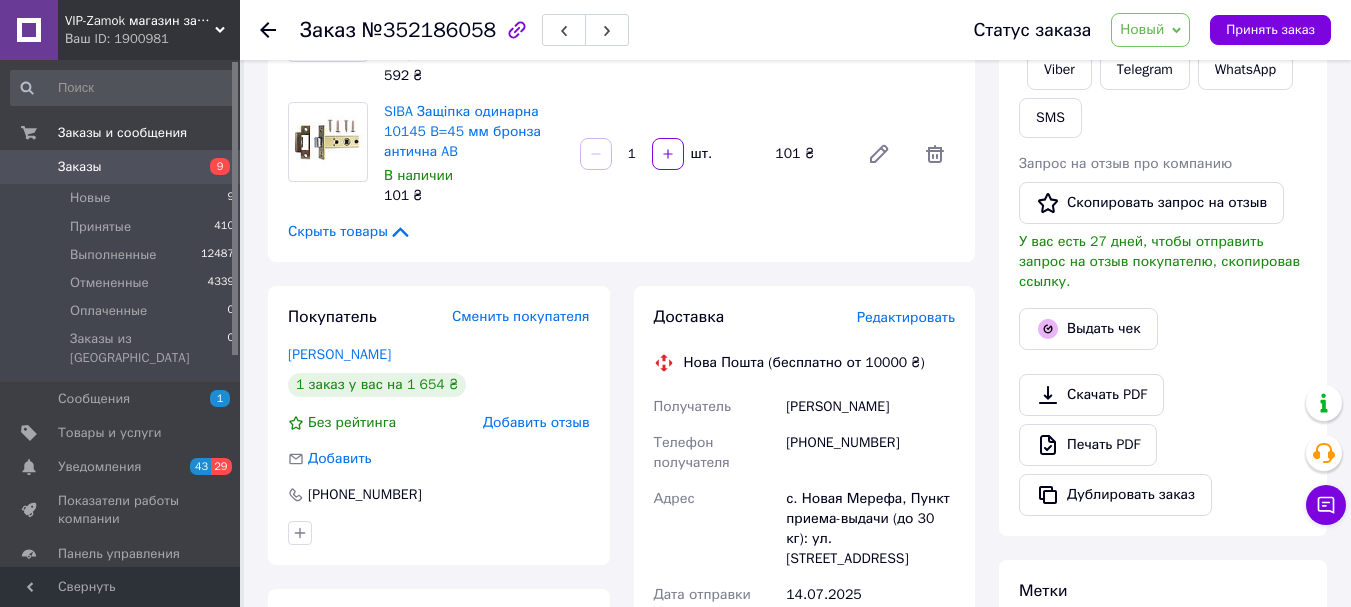 click on "Новый" at bounding box center (1150, 30) 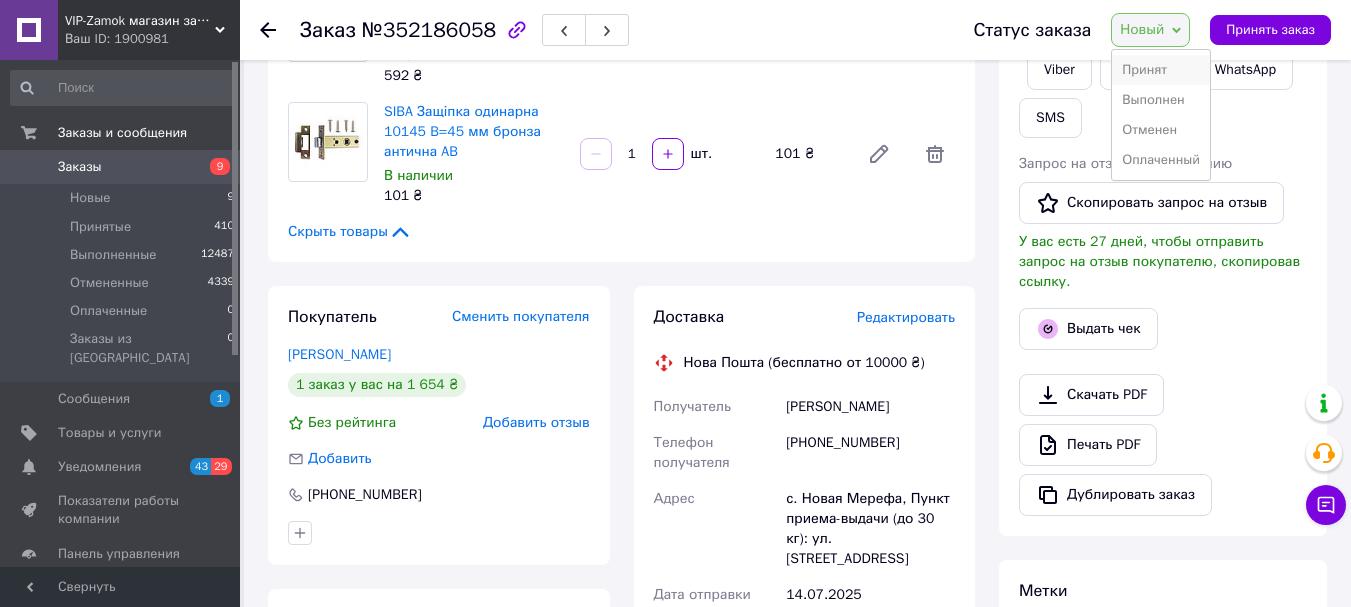 click on "Принят" at bounding box center [1161, 70] 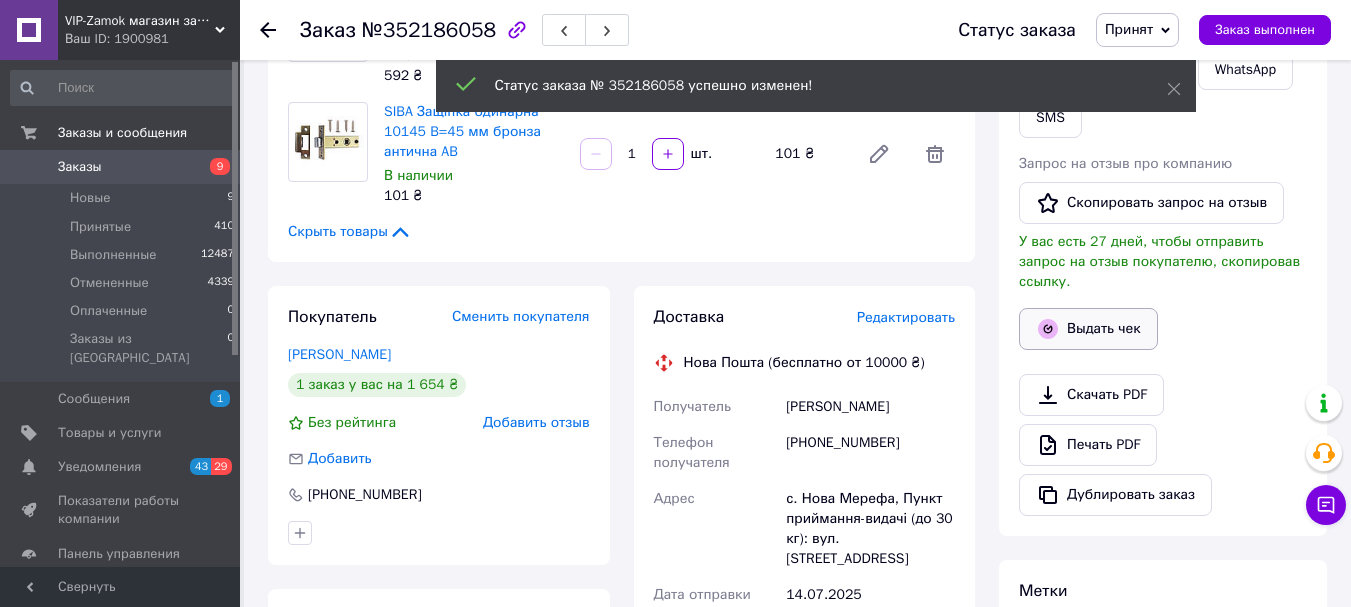 click on "Выдать чек" at bounding box center [1088, 329] 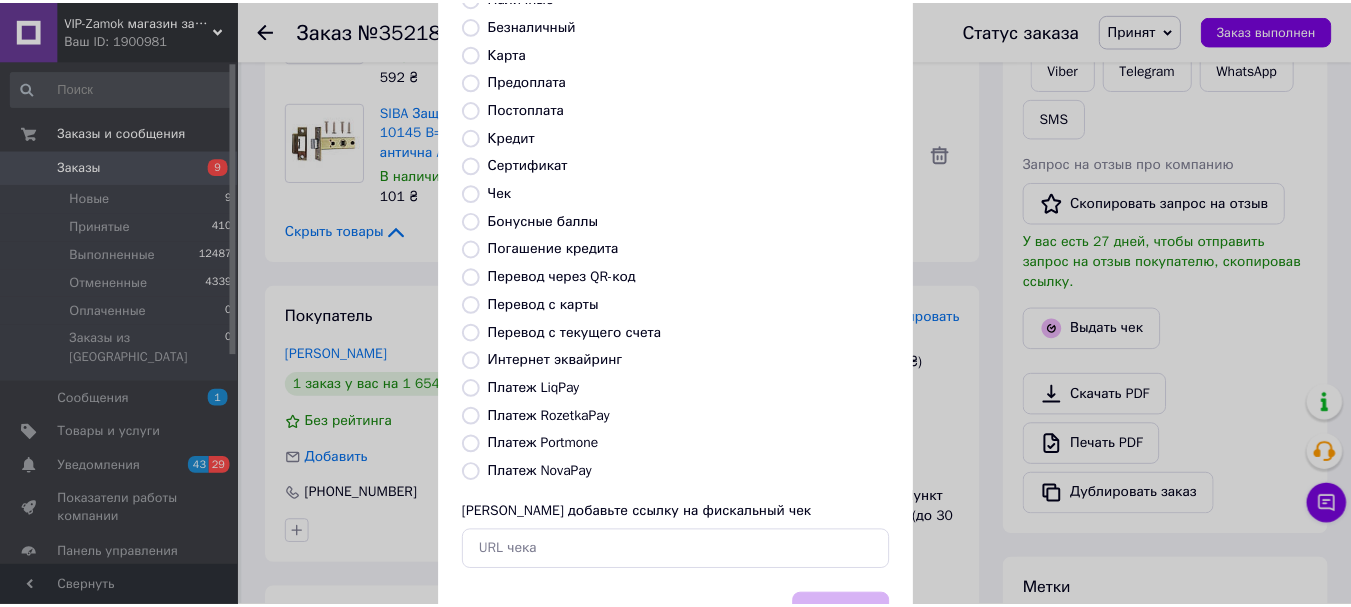 scroll, scrollTop: 252, scrollLeft: 0, axis: vertical 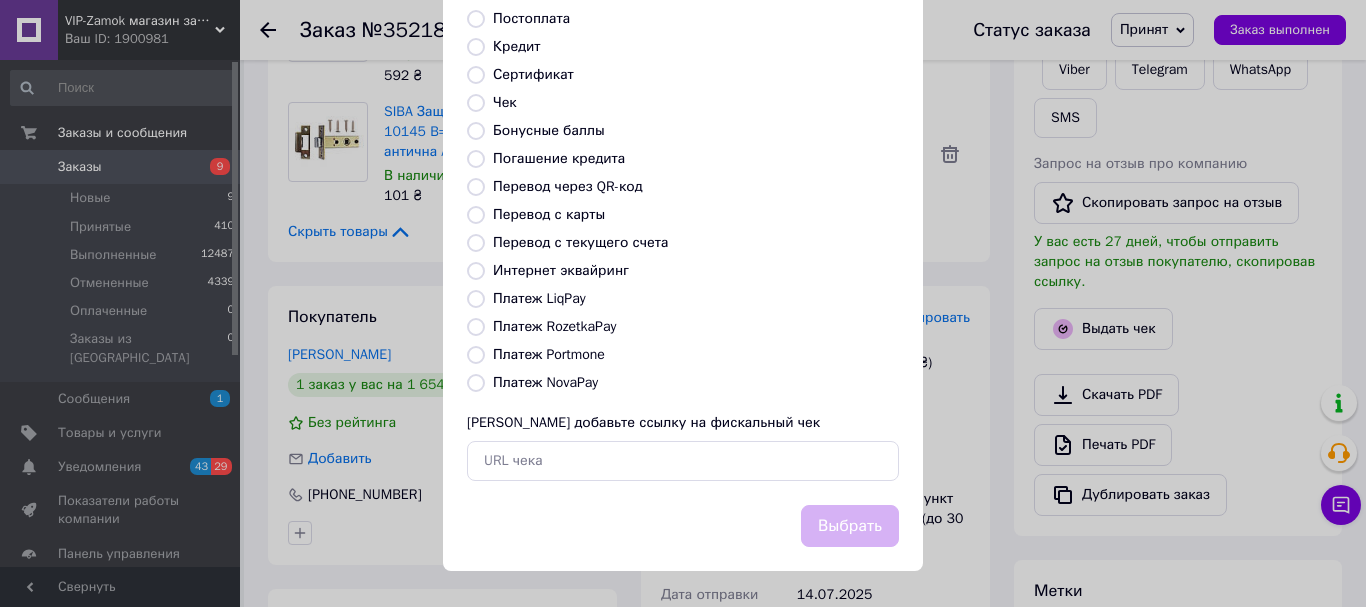 click on "Платеж NovaPay" at bounding box center (545, 382) 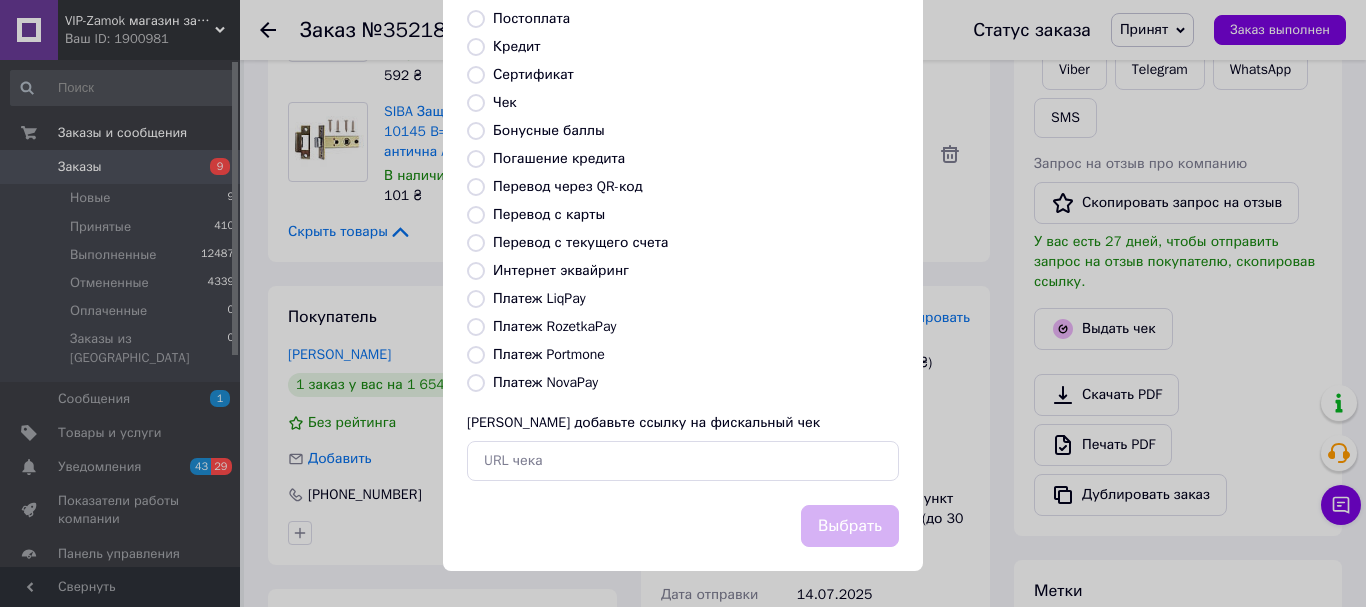 radio on "true" 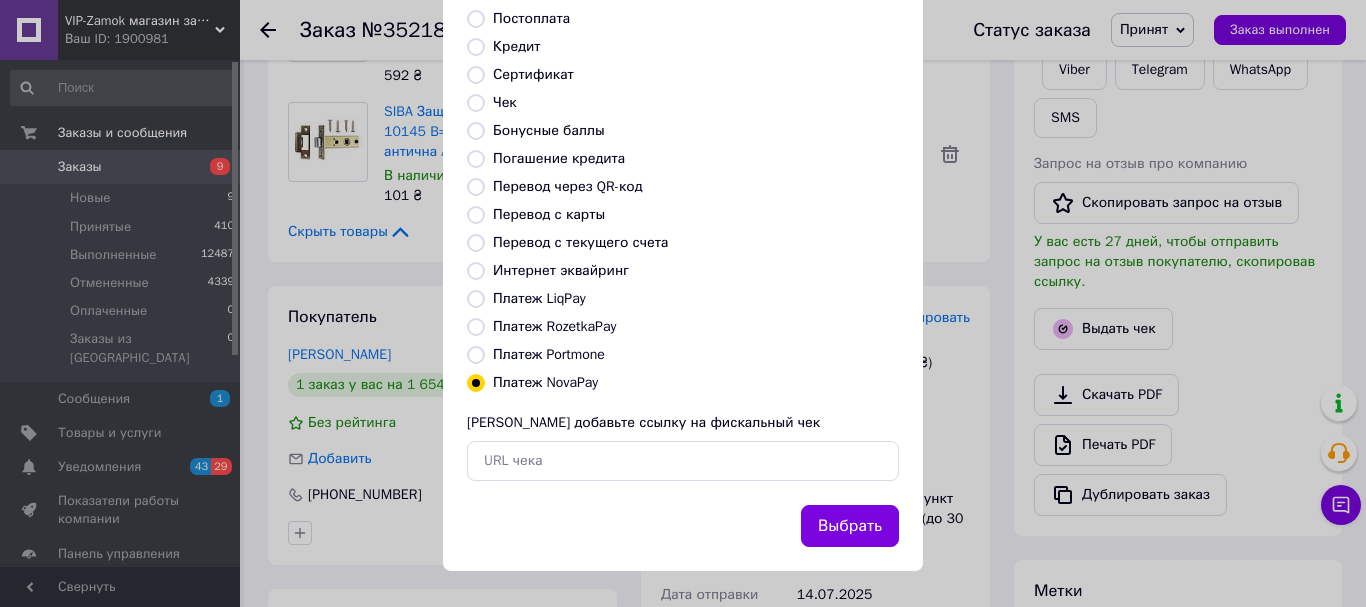 click on "Выбрать" at bounding box center (850, 526) 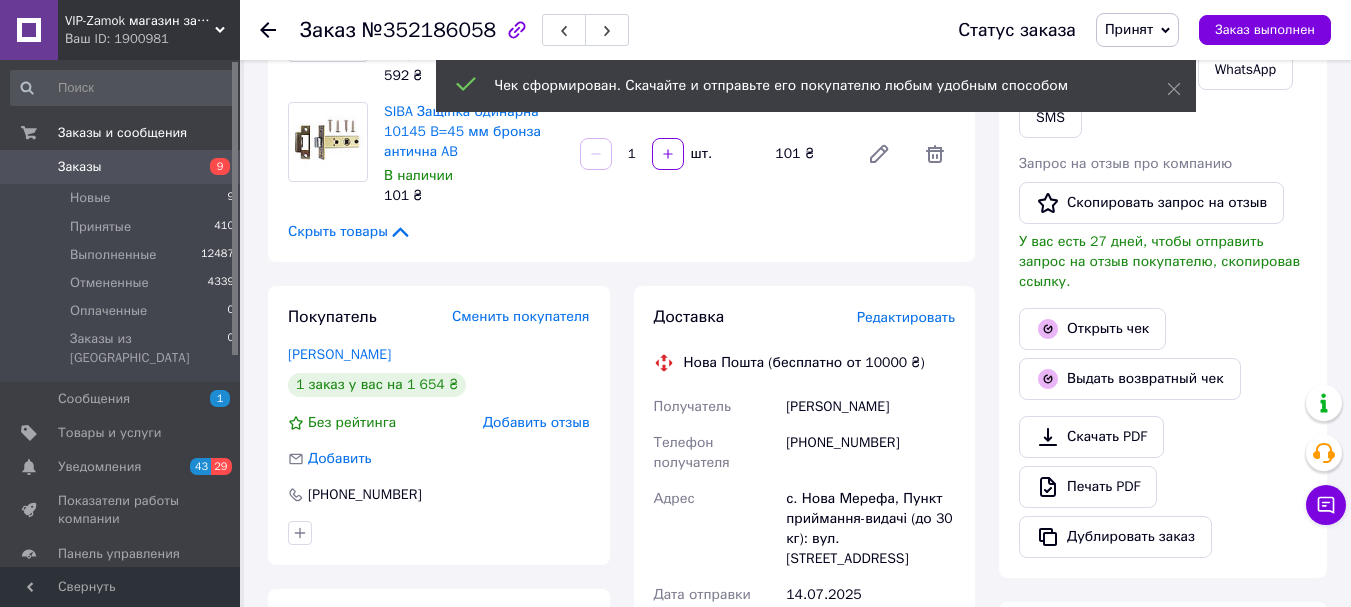 click 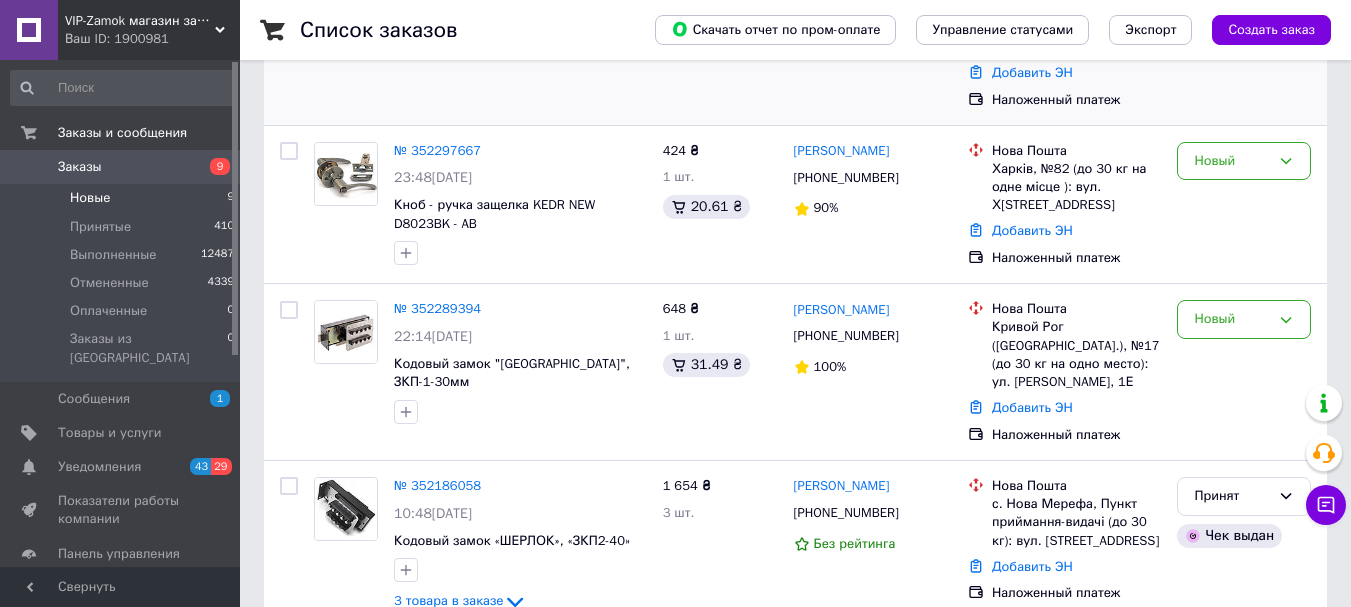 scroll, scrollTop: 1167, scrollLeft: 0, axis: vertical 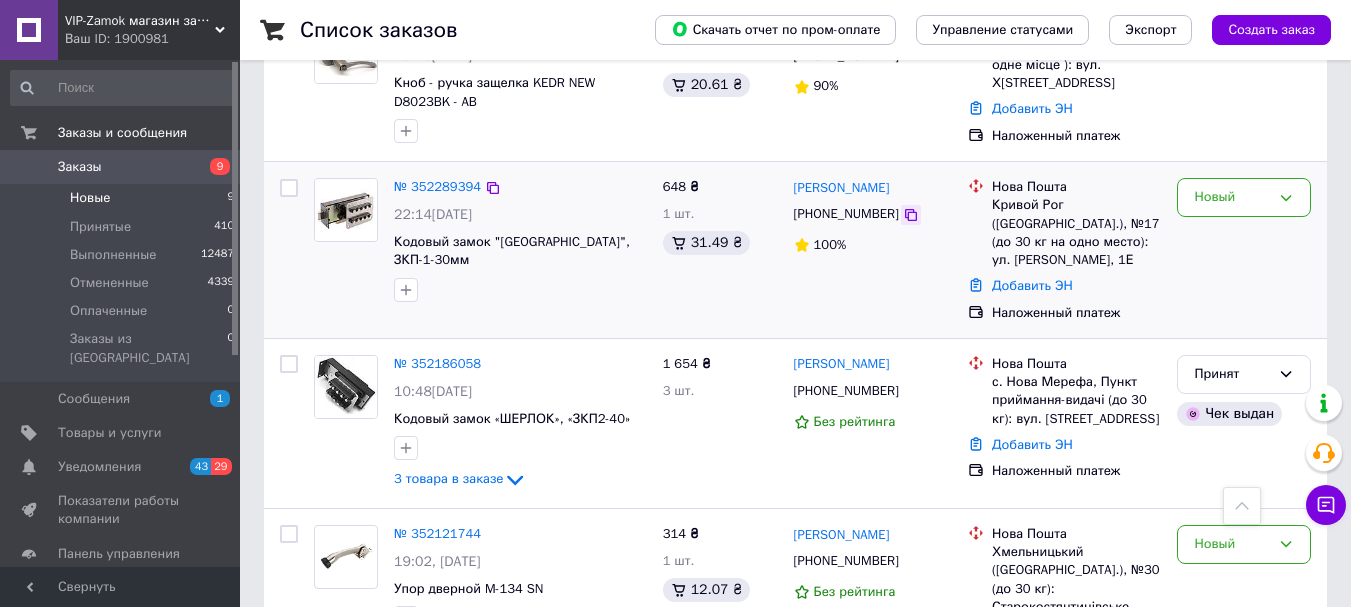 click 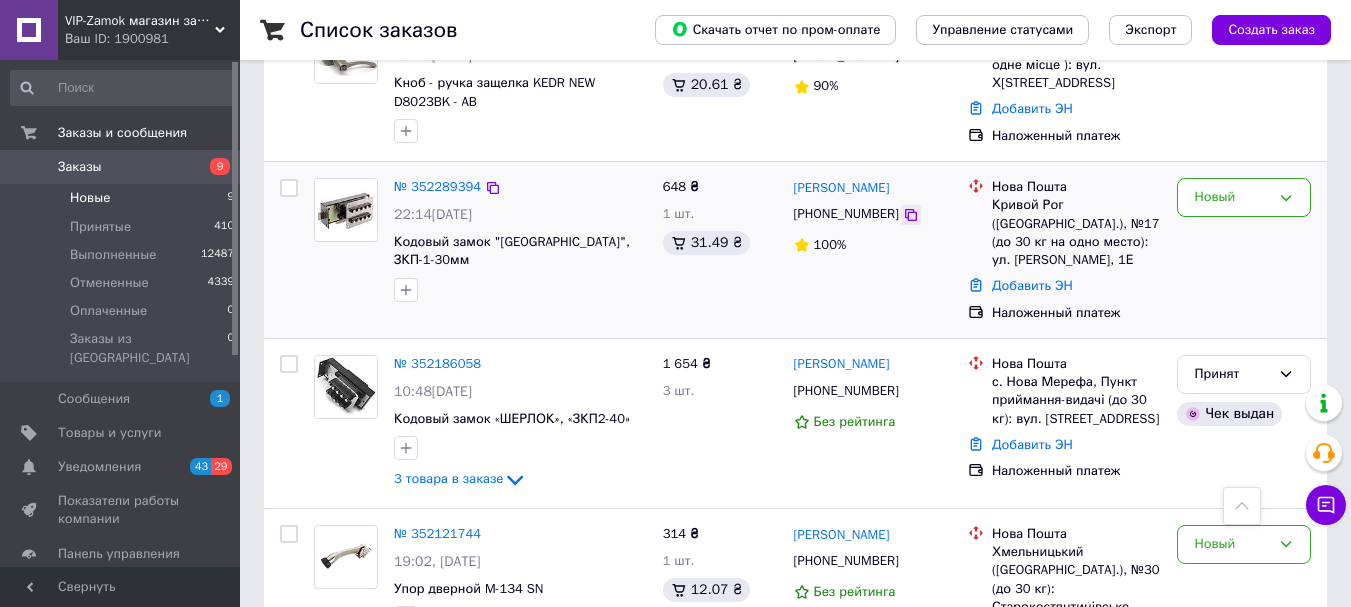 click 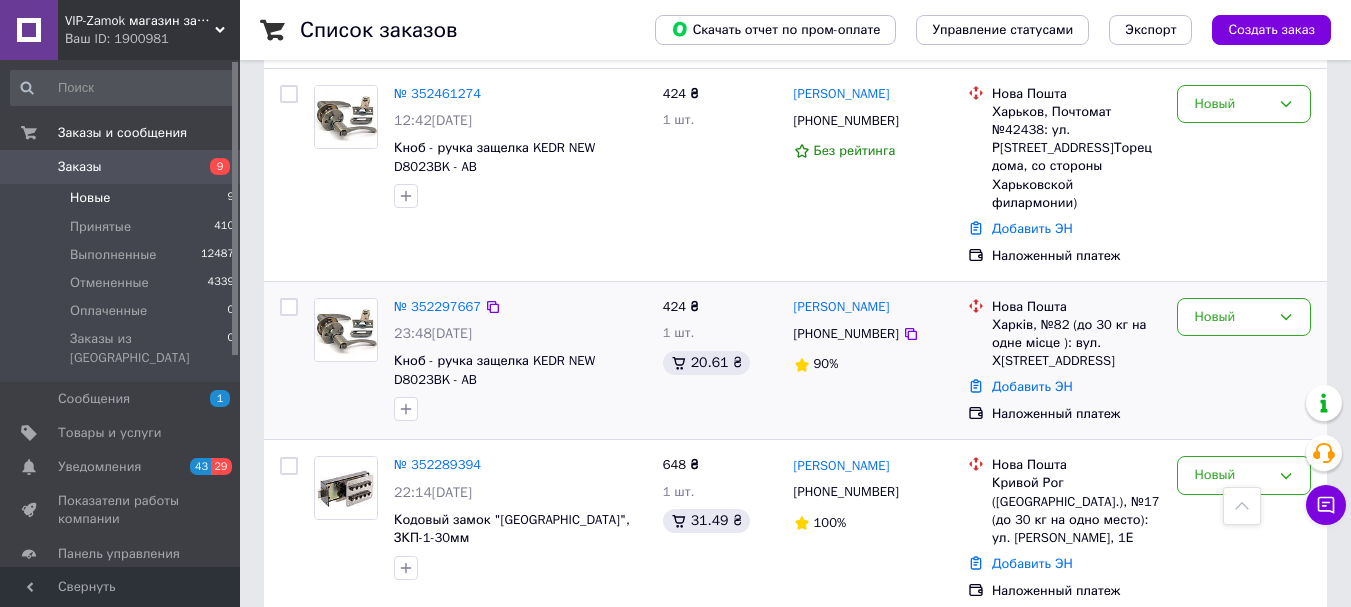 scroll, scrollTop: 933, scrollLeft: 0, axis: vertical 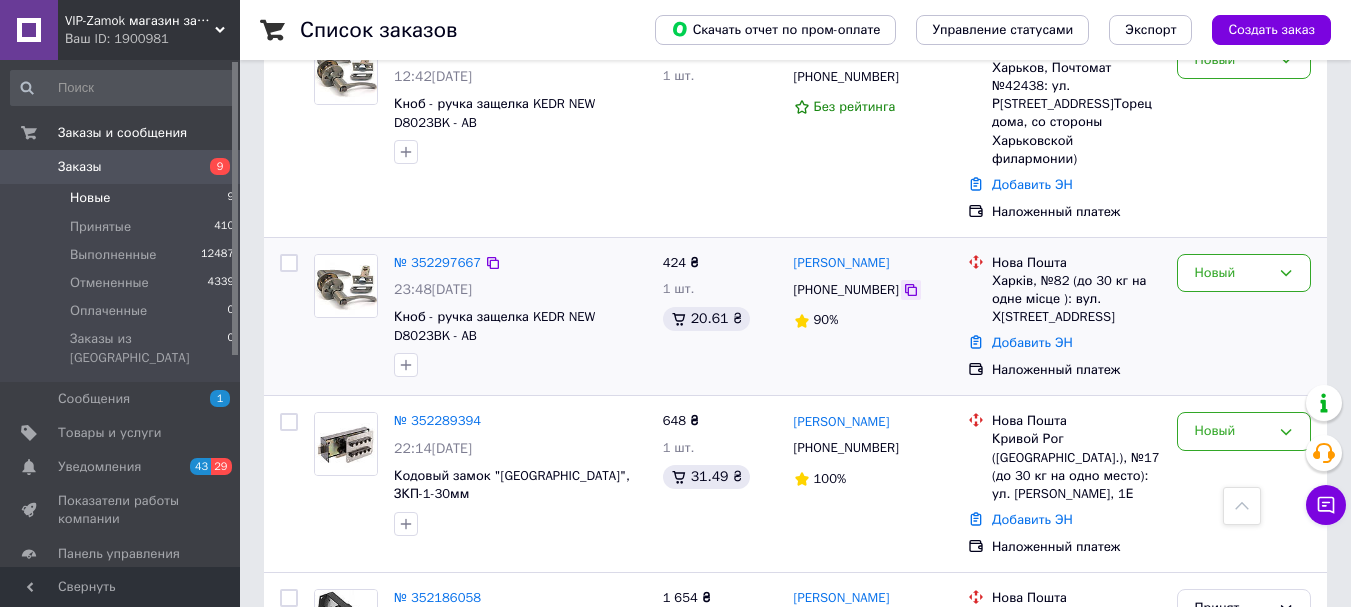 click 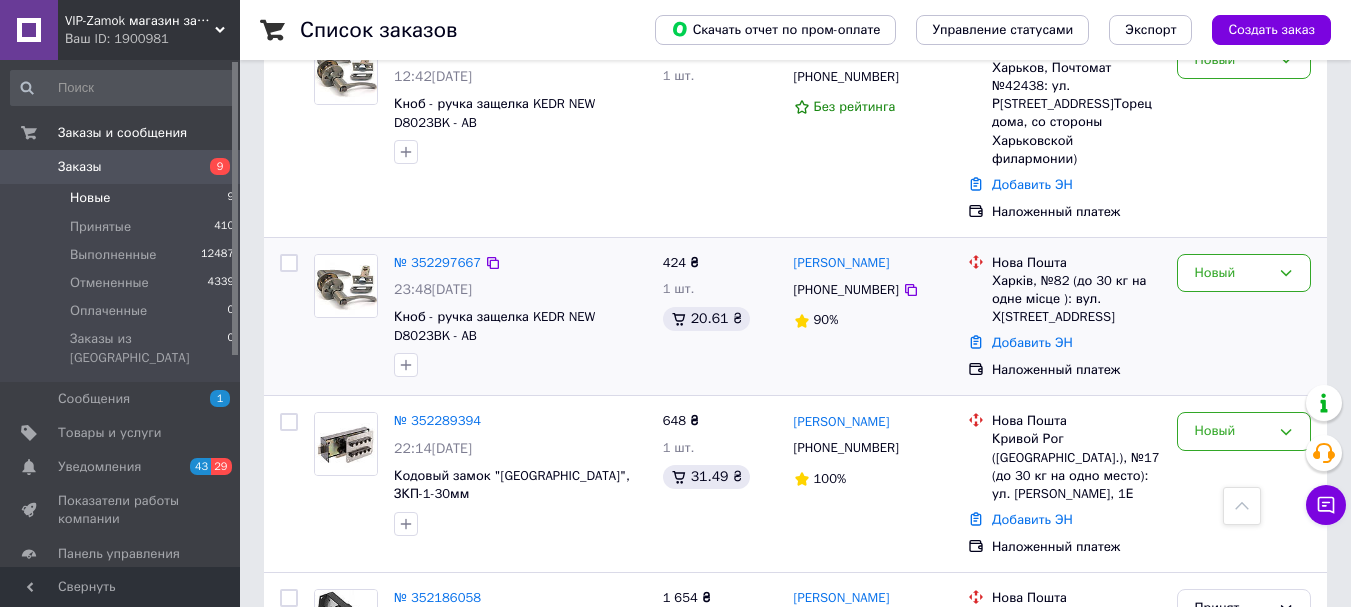 click on "[PERSON_NAME] [PHONE_NUMBER] 90%" at bounding box center (873, 317) 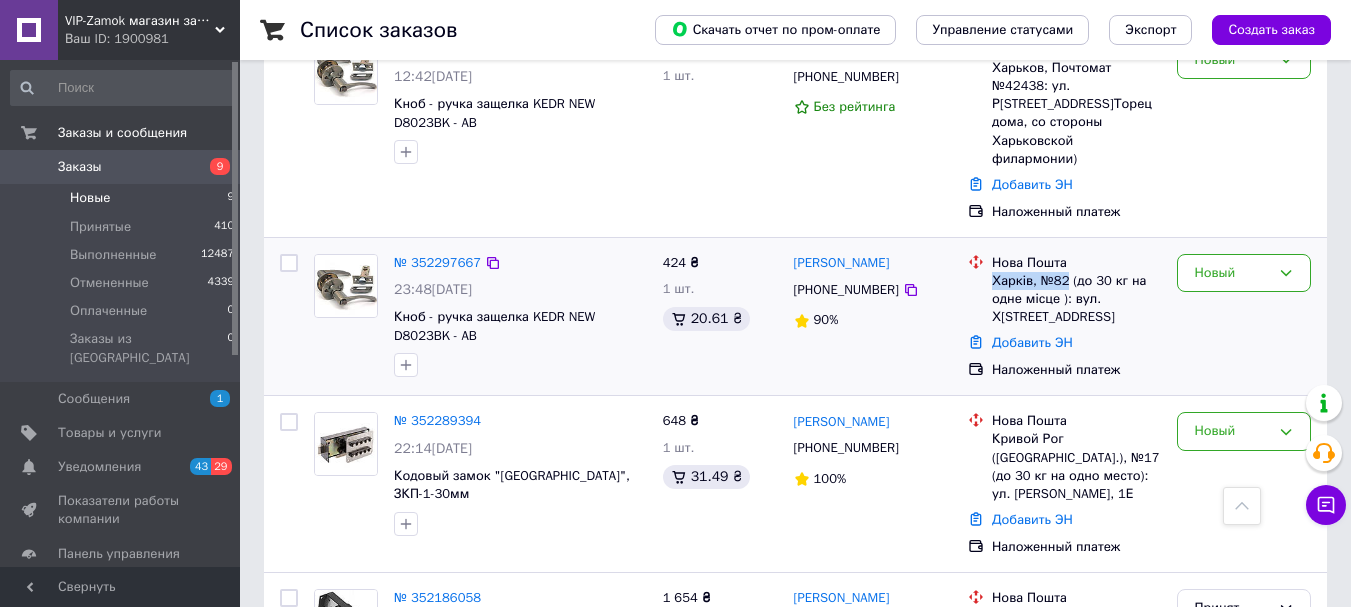 drag, startPoint x: 1066, startPoint y: 212, endPoint x: 995, endPoint y: 214, distance: 71.02816 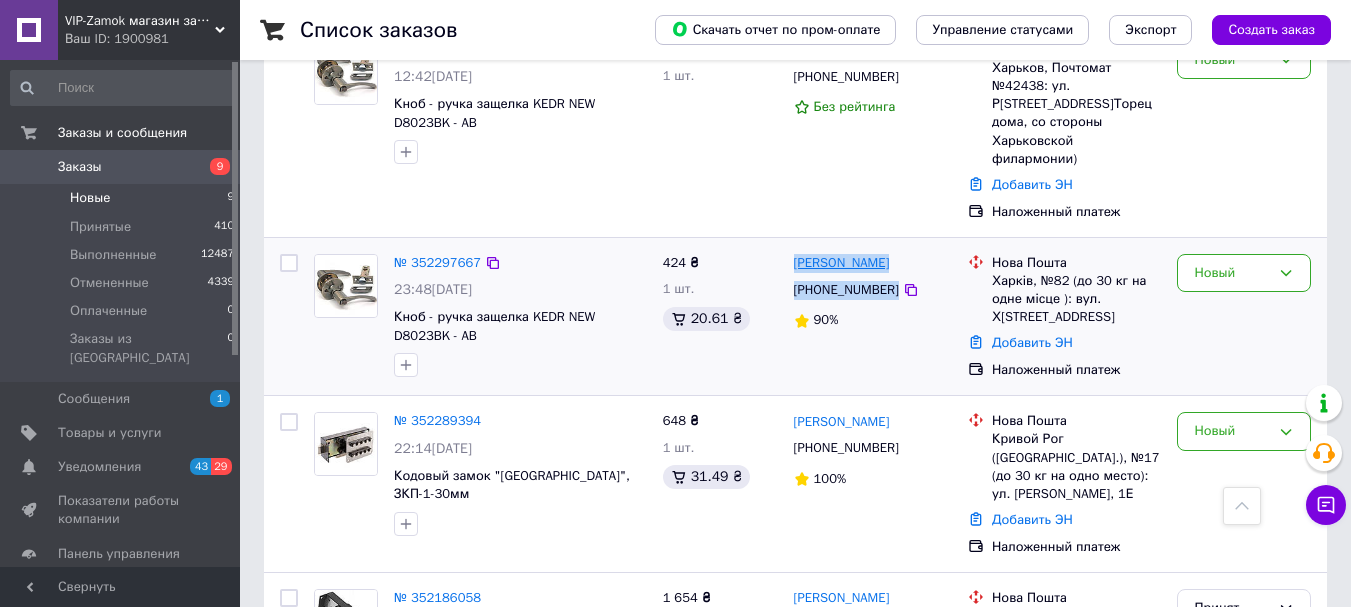 drag, startPoint x: 919, startPoint y: 219, endPoint x: 793, endPoint y: 195, distance: 128.26535 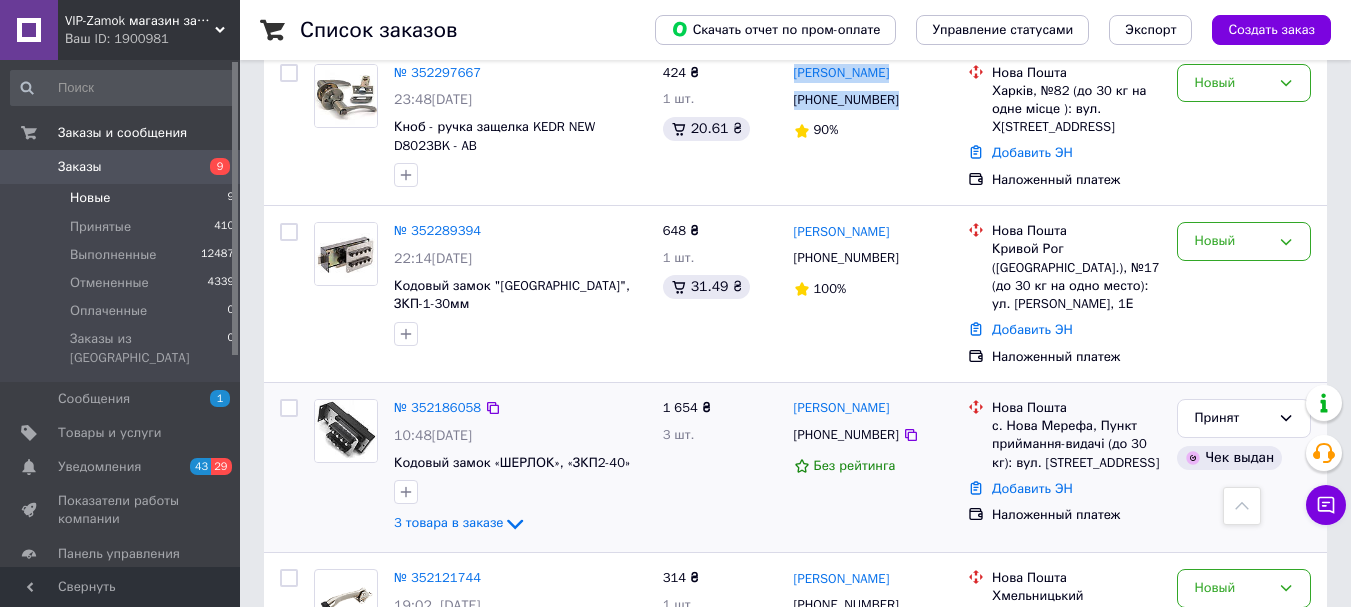 scroll, scrollTop: 1167, scrollLeft: 0, axis: vertical 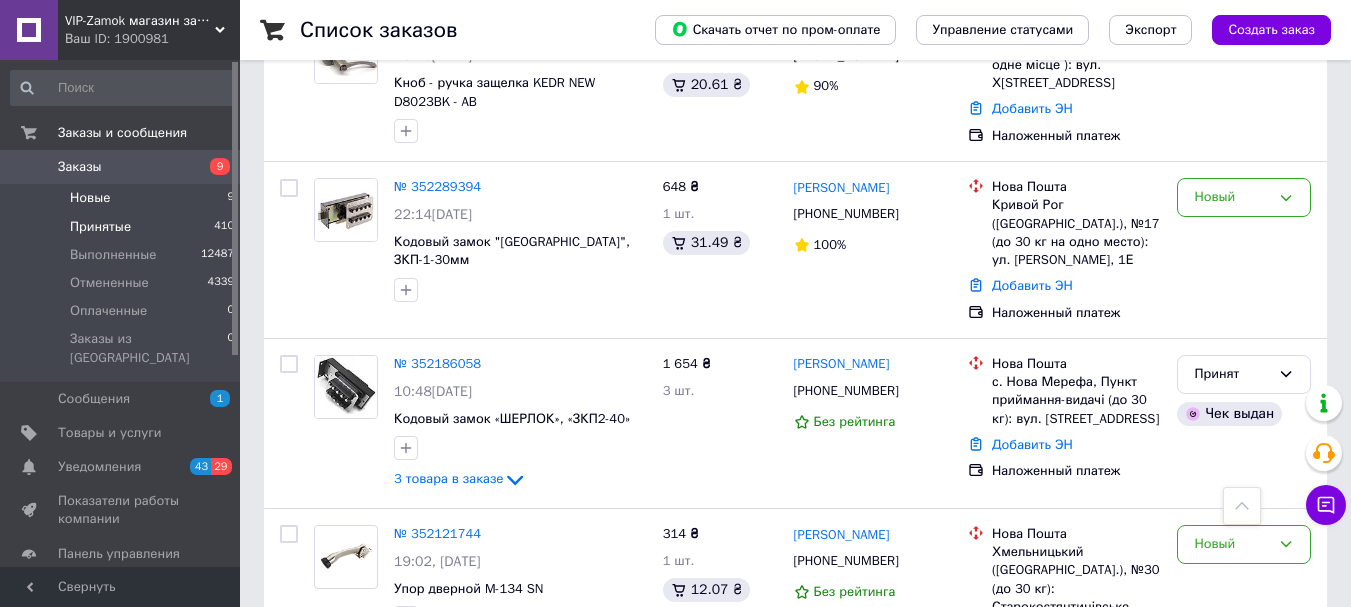 click on "Принятые 410" at bounding box center (123, 227) 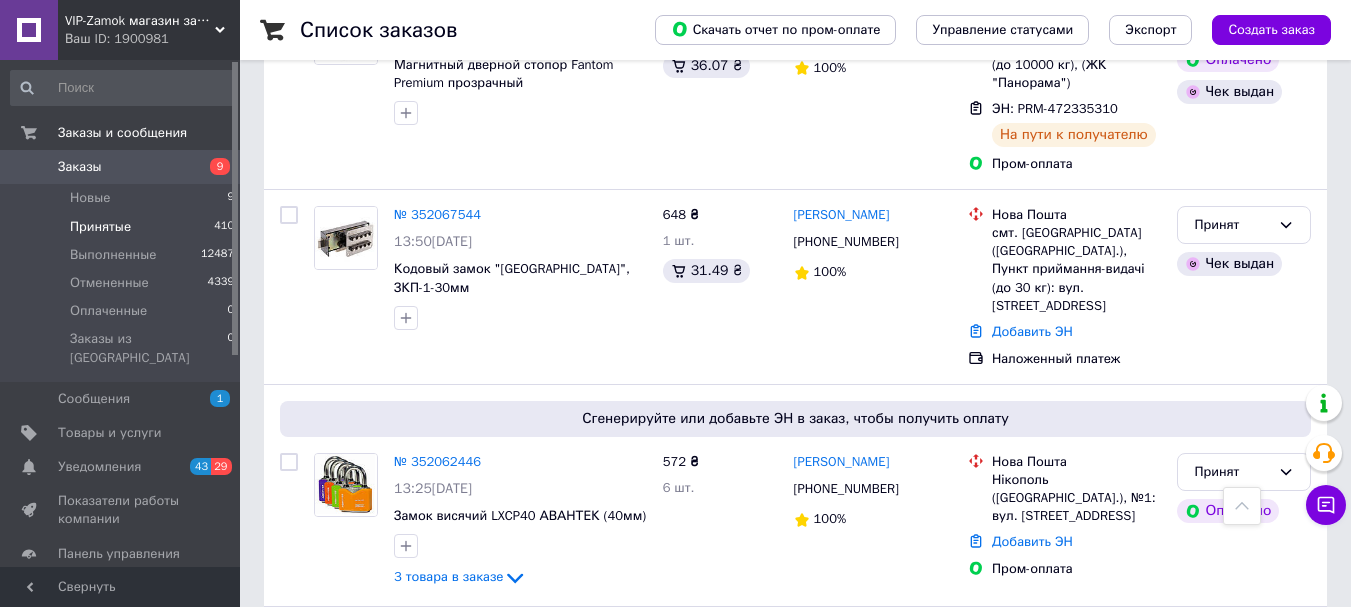 scroll, scrollTop: 3584, scrollLeft: 0, axis: vertical 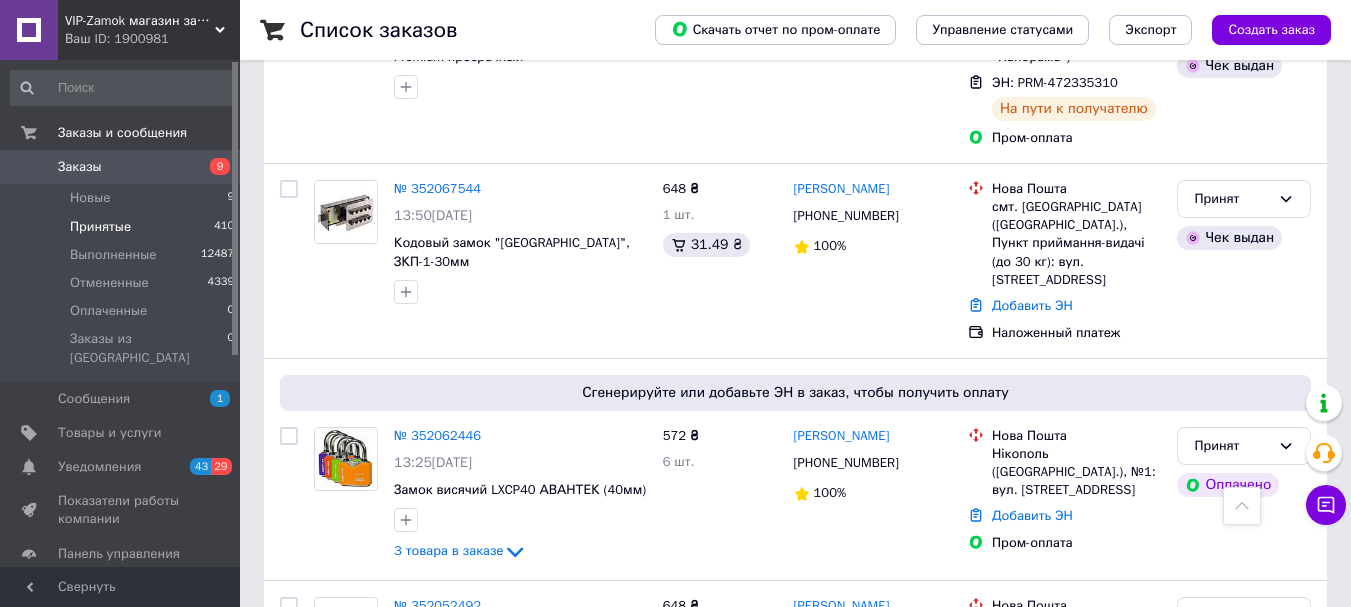 click on "2" at bounding box center (327, 802) 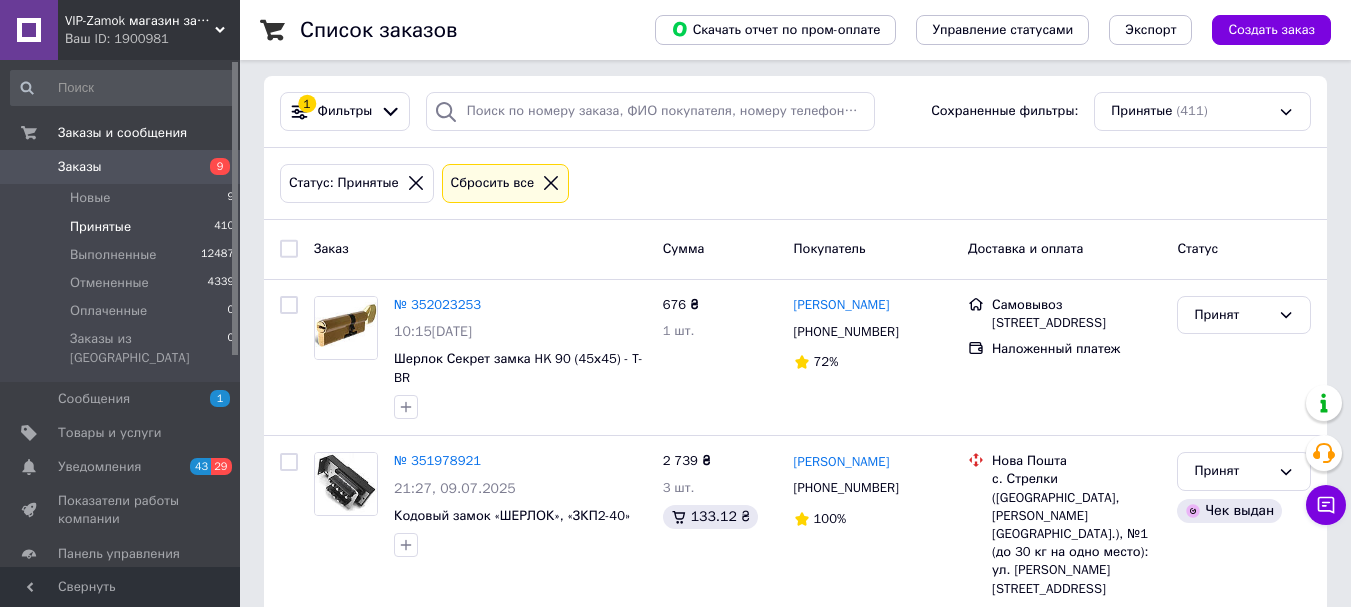 scroll, scrollTop: 233, scrollLeft: 0, axis: vertical 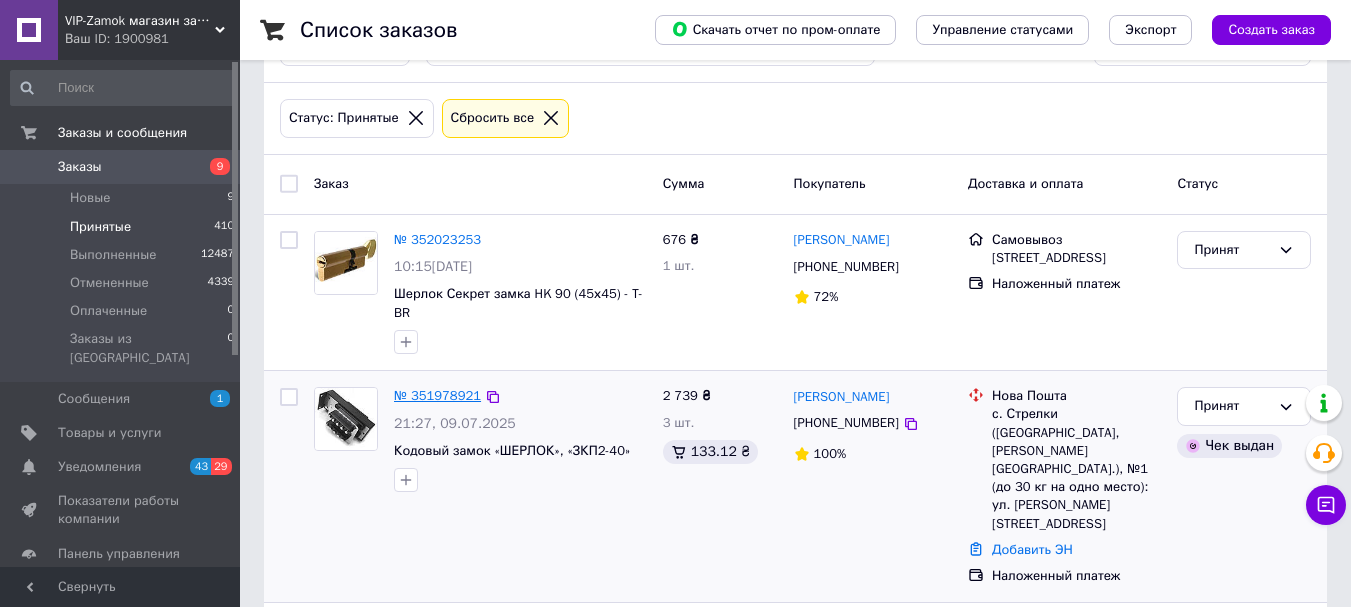 click on "№ 351978921" at bounding box center [437, 395] 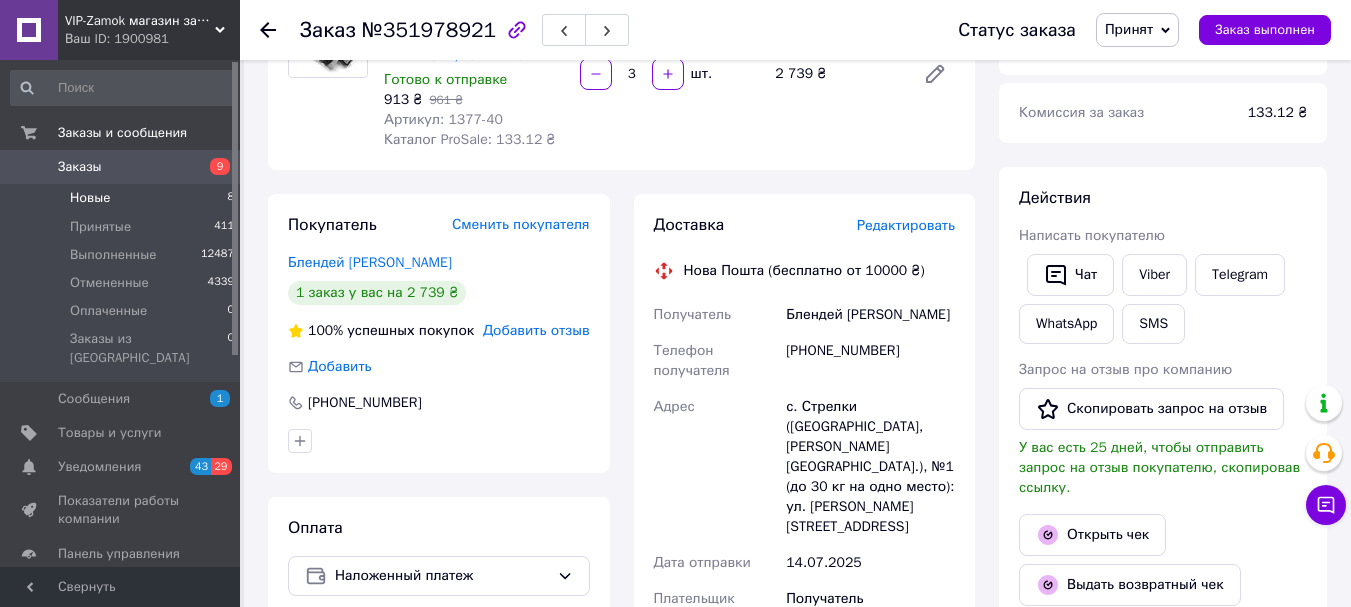 click on "Новые 8" at bounding box center [123, 198] 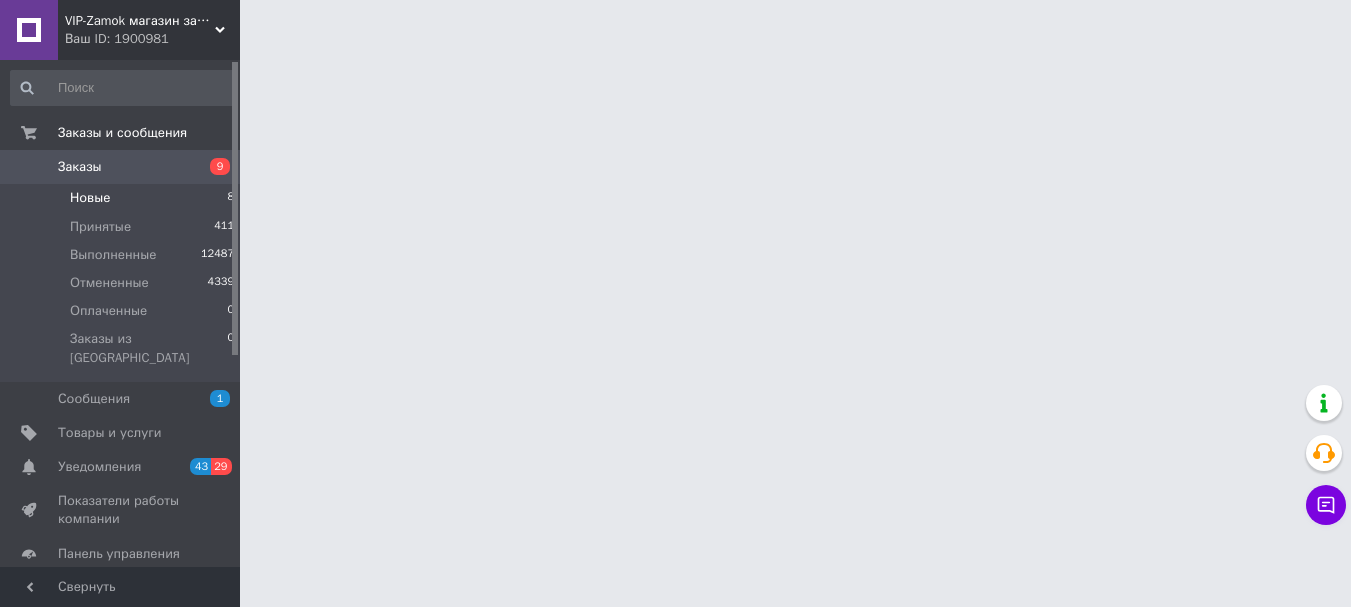 scroll, scrollTop: 0, scrollLeft: 0, axis: both 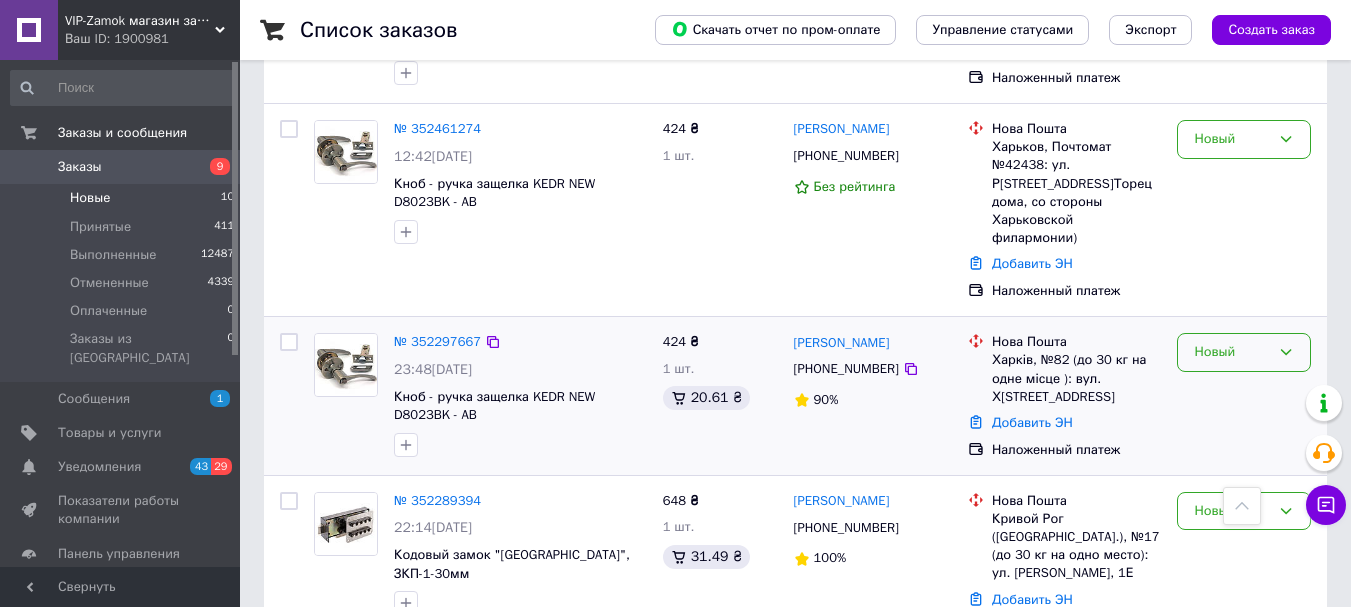 click 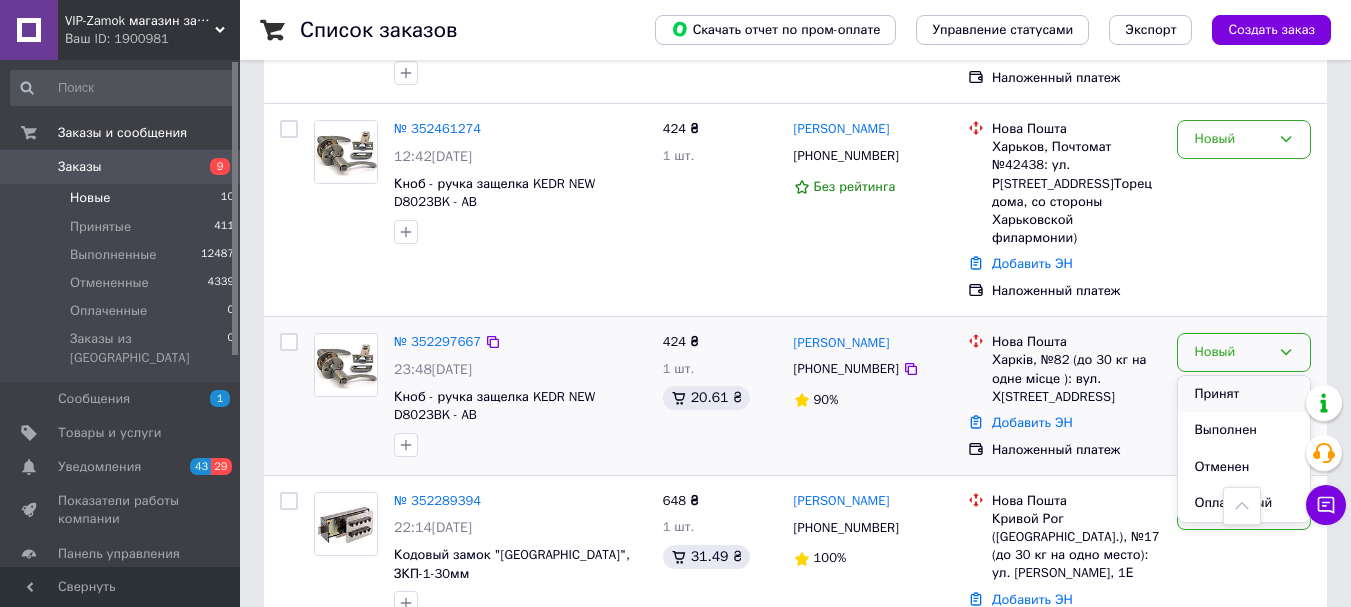 click on "Принят" at bounding box center [1244, 394] 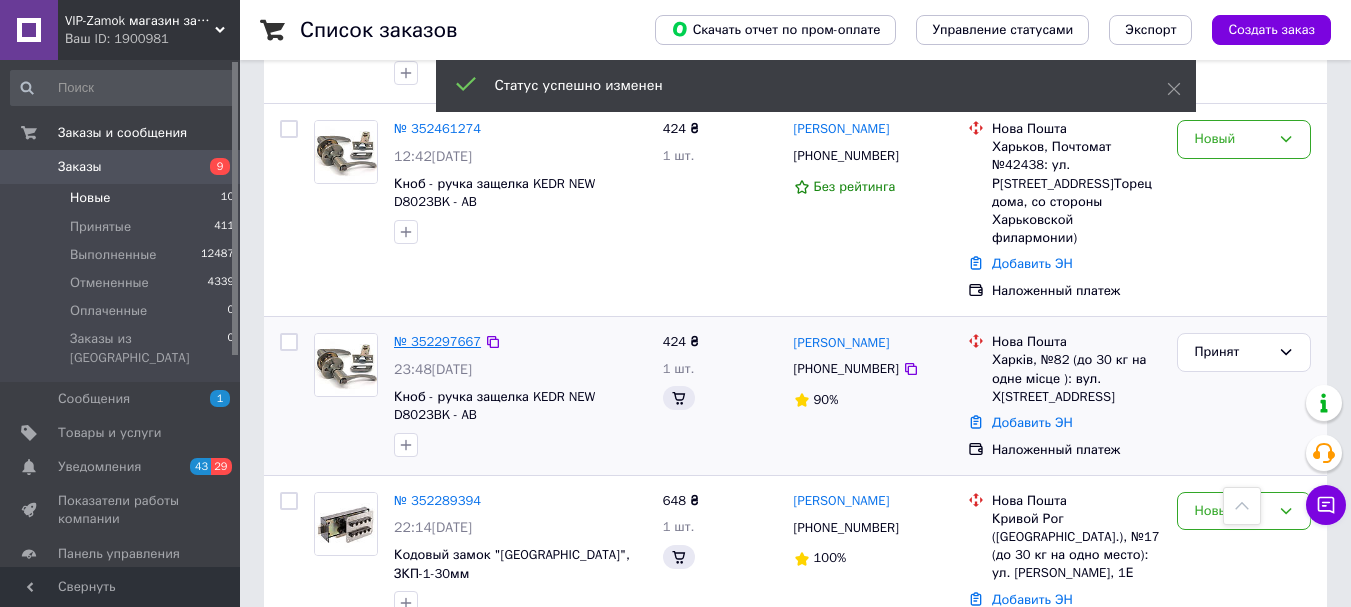 click on "№ 352297667" at bounding box center (437, 341) 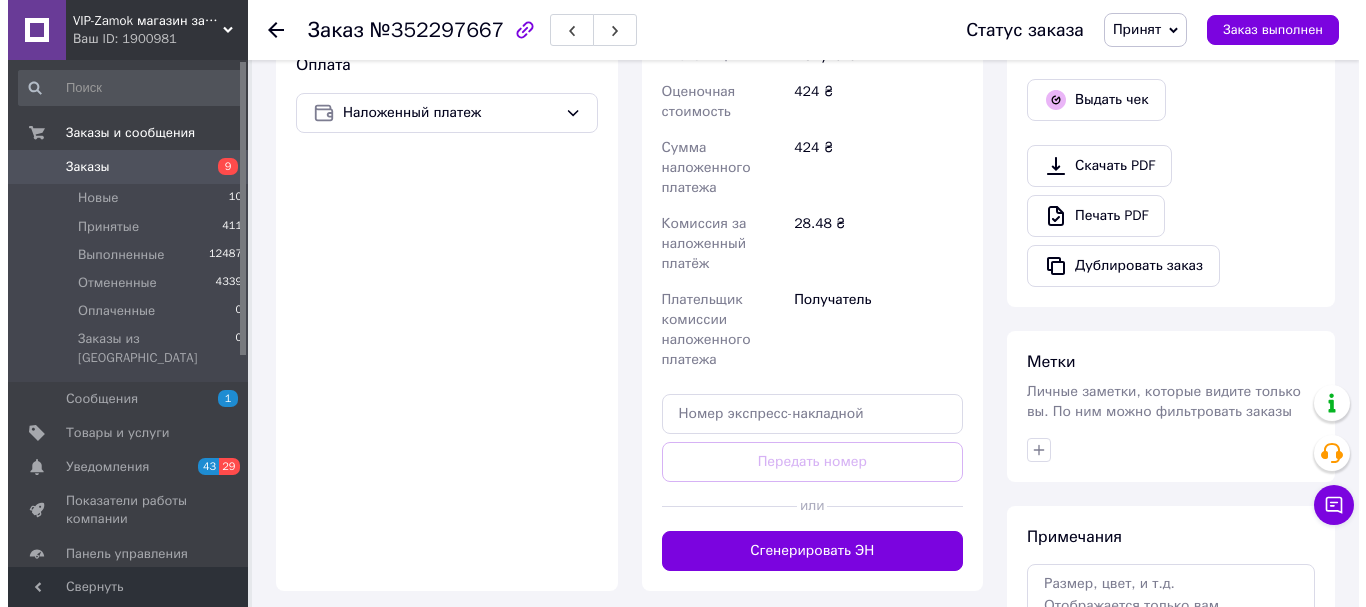 scroll, scrollTop: 400, scrollLeft: 0, axis: vertical 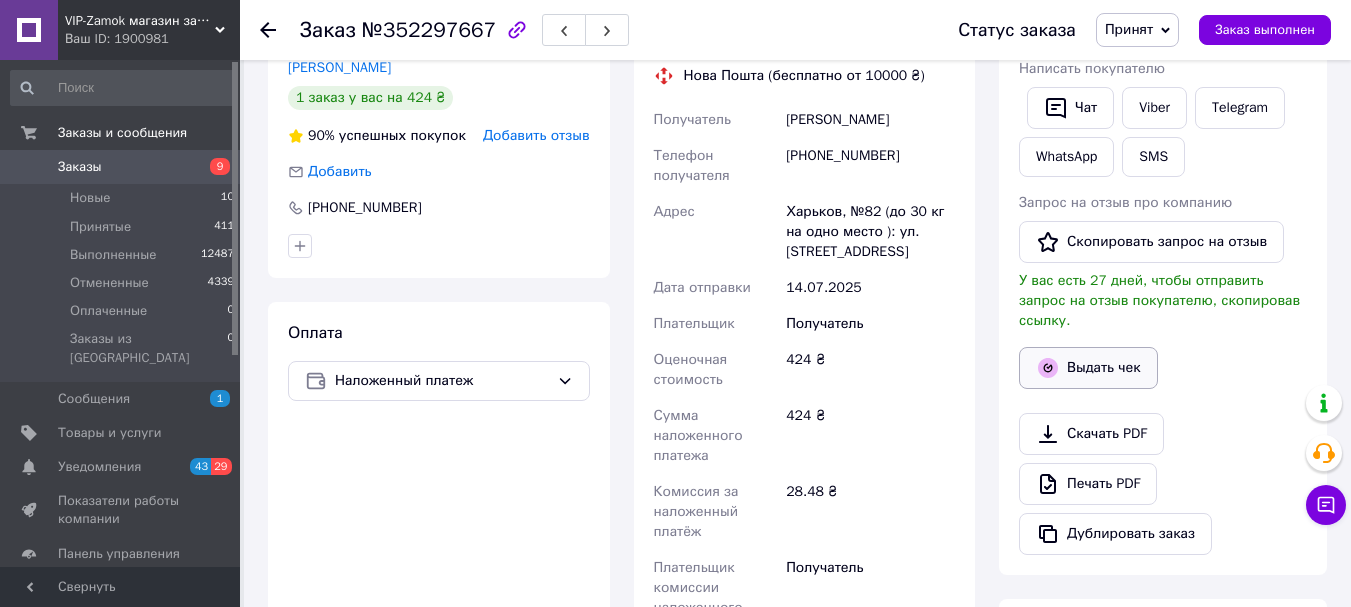 click on "Выдать чек" at bounding box center [1088, 368] 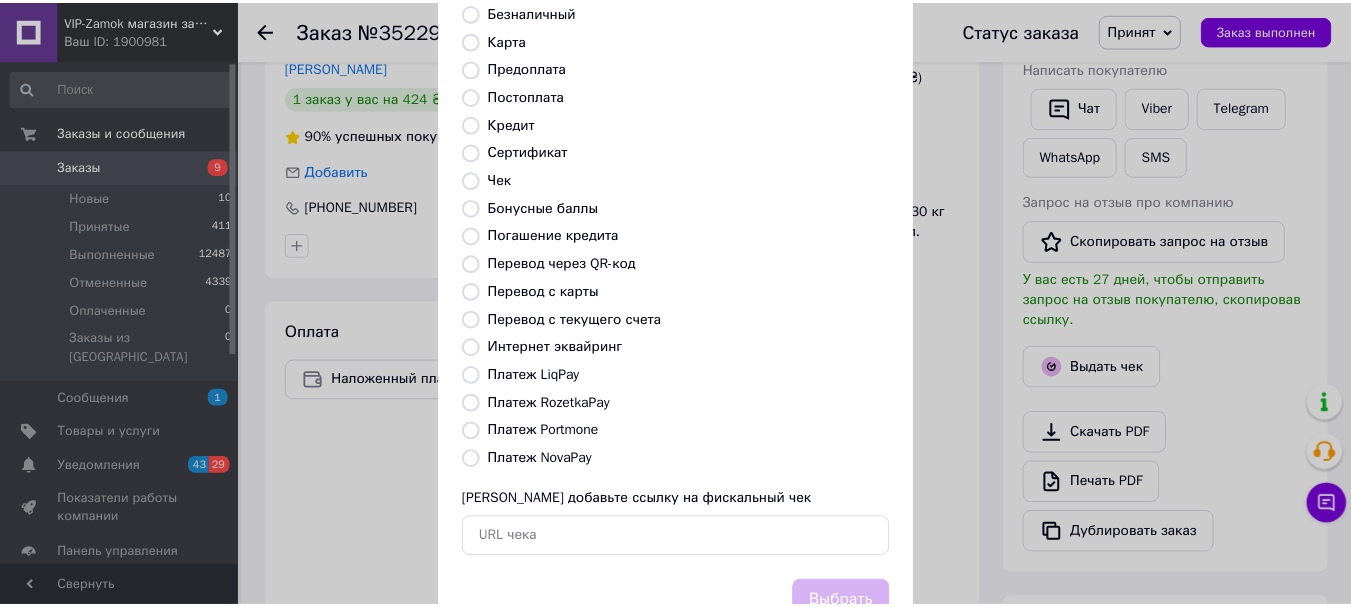 scroll, scrollTop: 252, scrollLeft: 0, axis: vertical 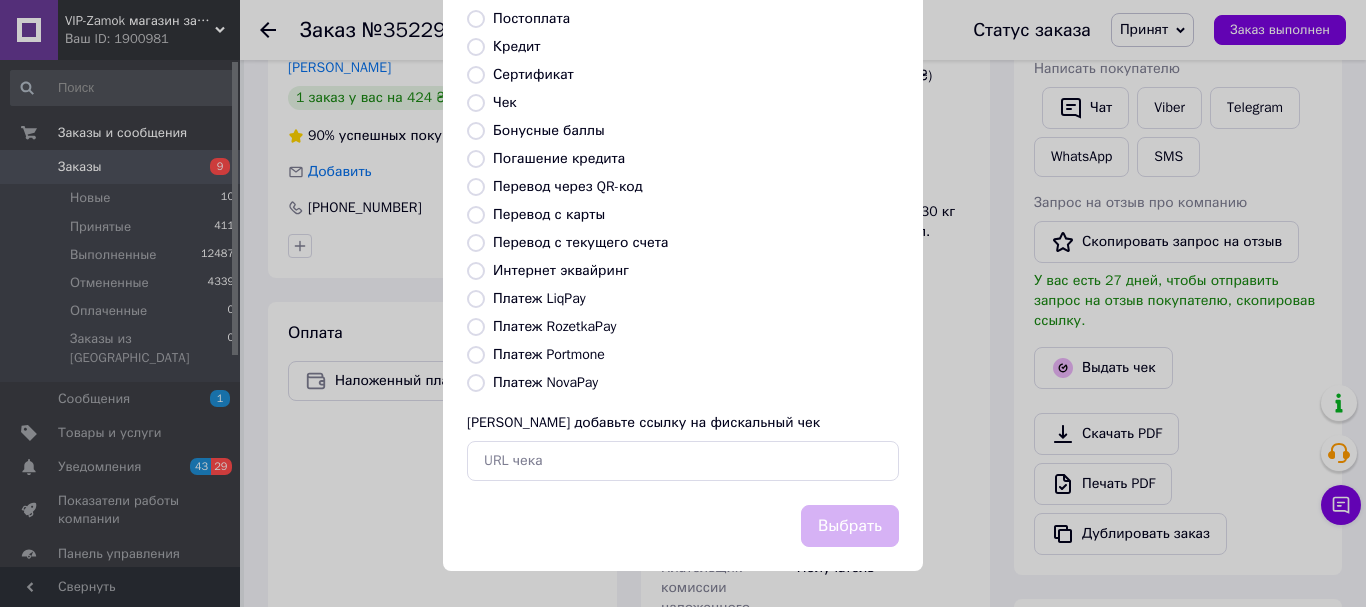click on "Платеж NovaPay" at bounding box center (545, 382) 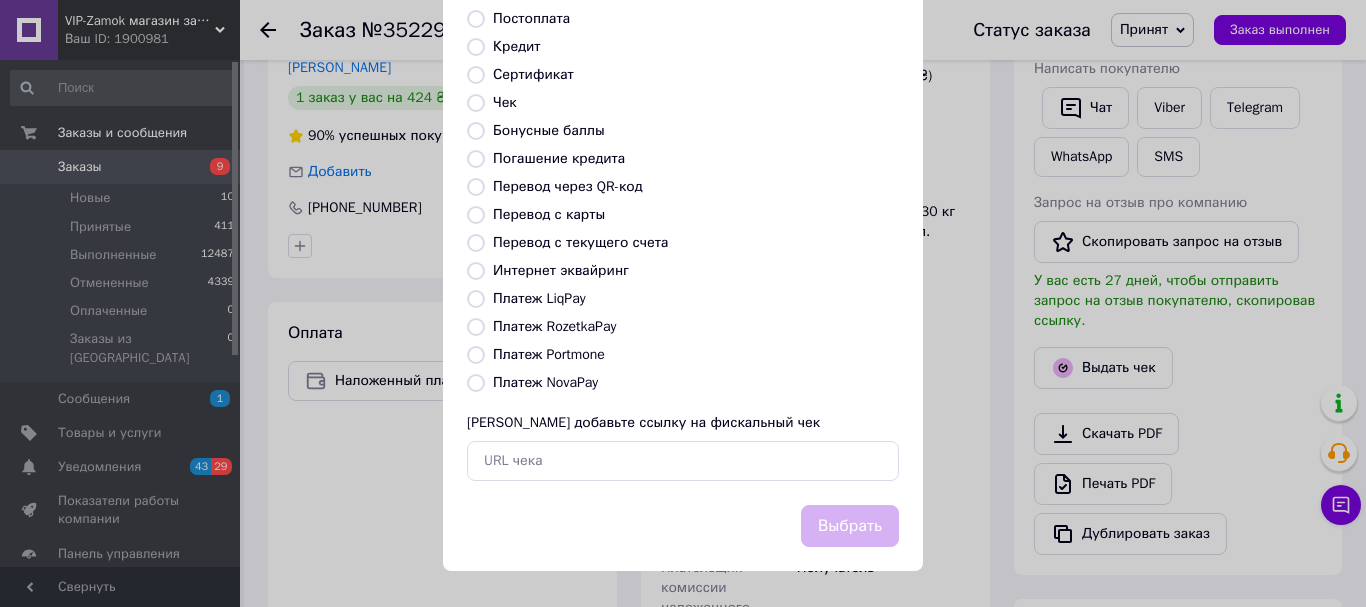 radio on "true" 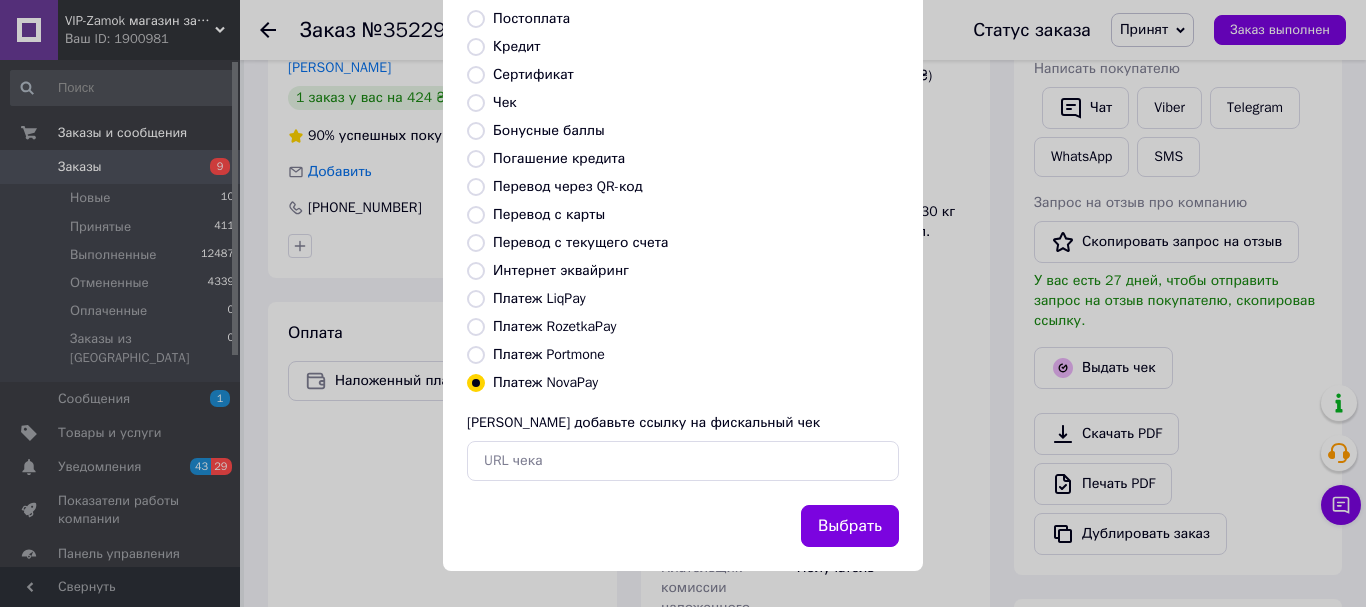 click on "Выбрать" at bounding box center (850, 526) 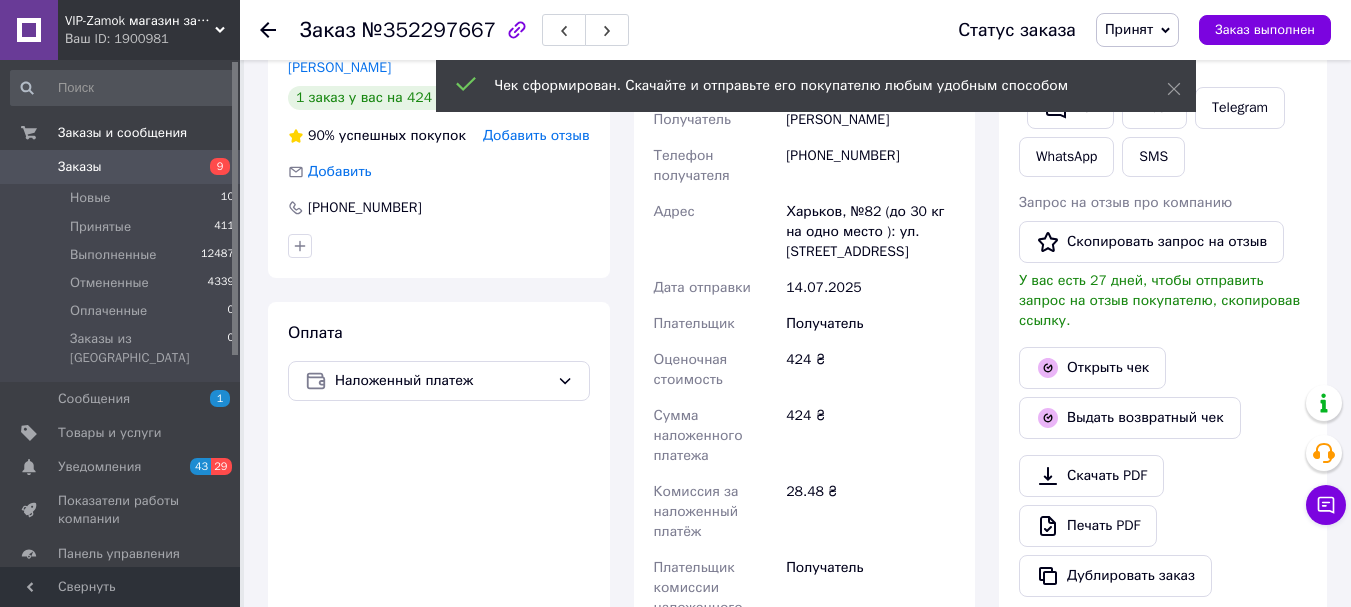 click 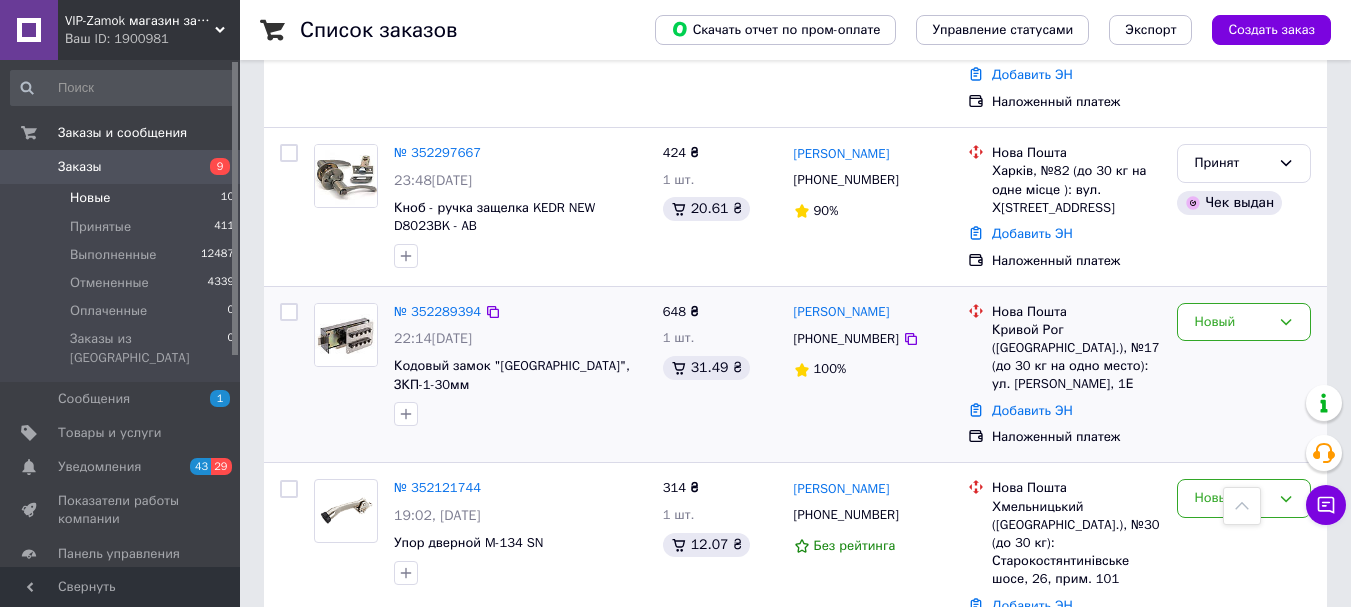scroll, scrollTop: 1400, scrollLeft: 0, axis: vertical 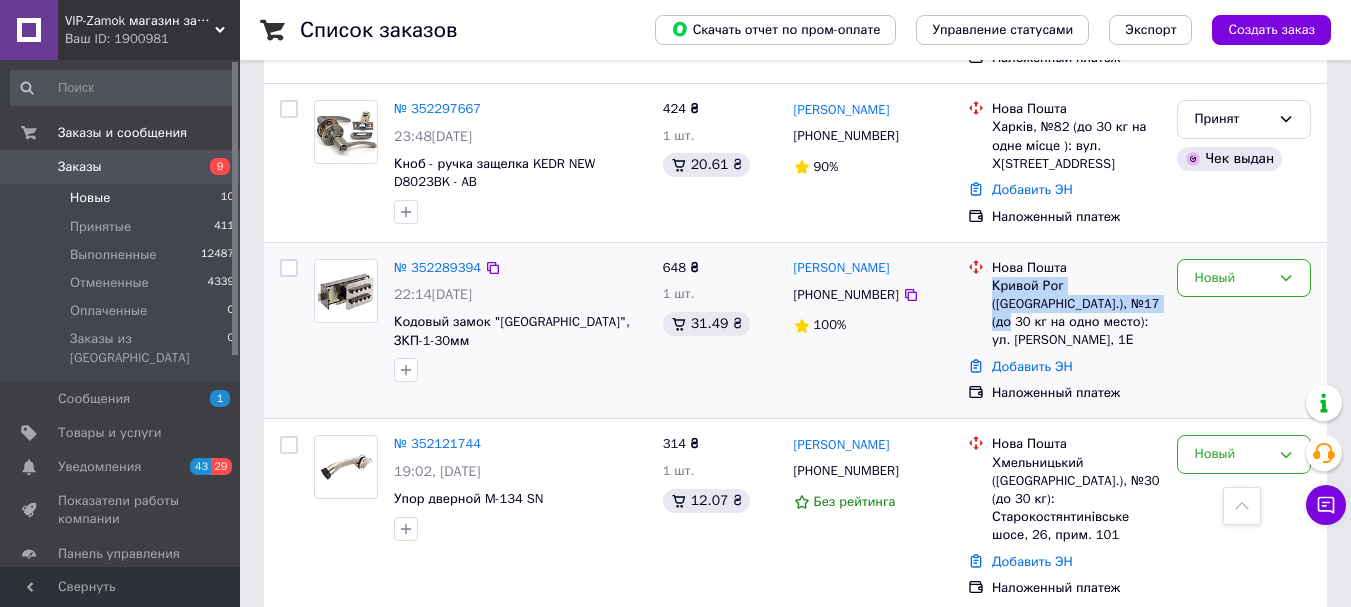 drag, startPoint x: 1023, startPoint y: 251, endPoint x: 990, endPoint y: 212, distance: 51.088158 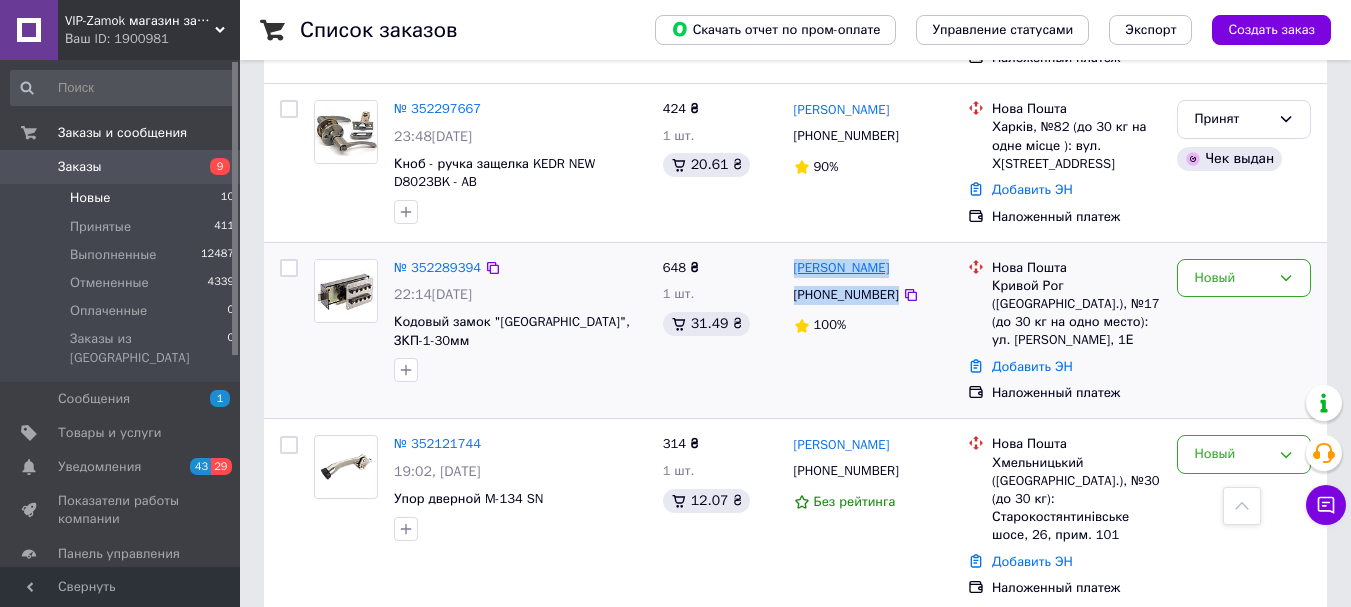 drag, startPoint x: 912, startPoint y: 227, endPoint x: 797, endPoint y: 201, distance: 117.902504 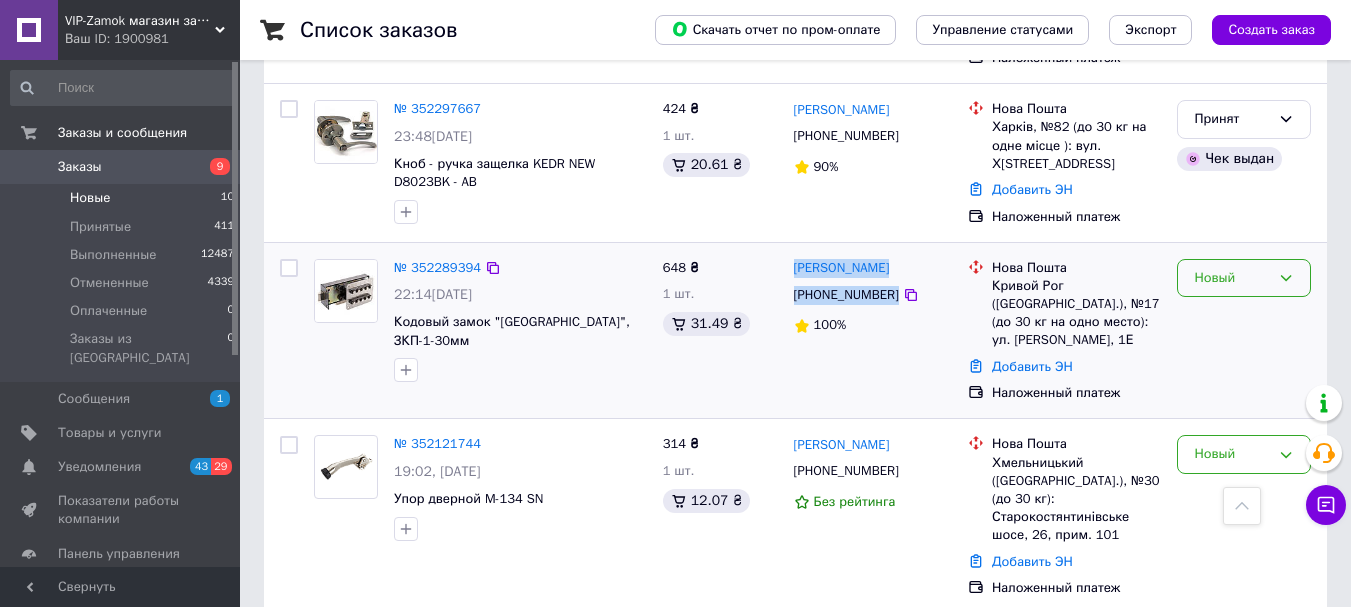 click 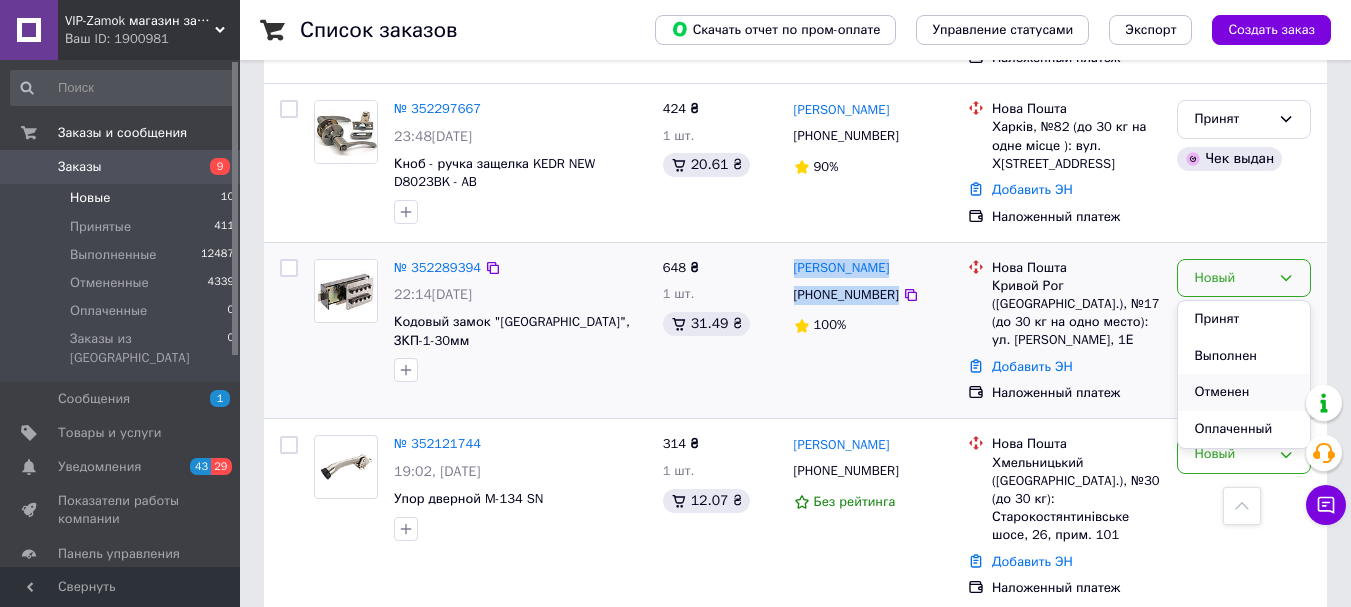 click on "Отменен" at bounding box center (1244, 392) 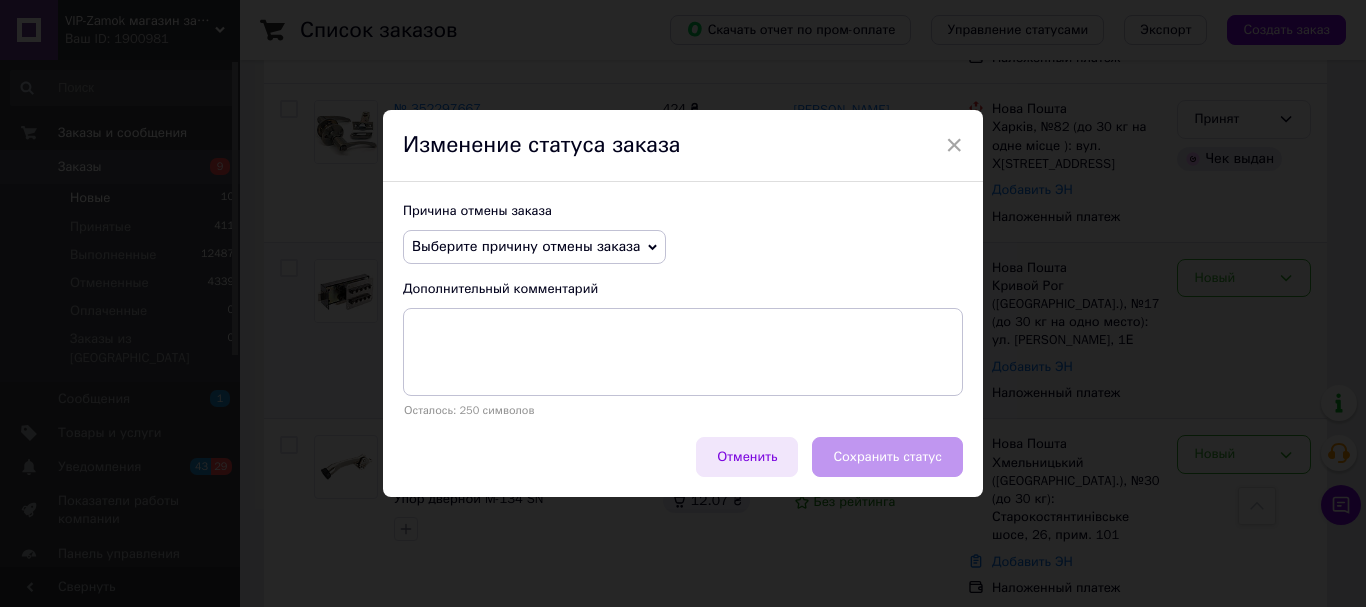 click on "Отменить" at bounding box center [747, 457] 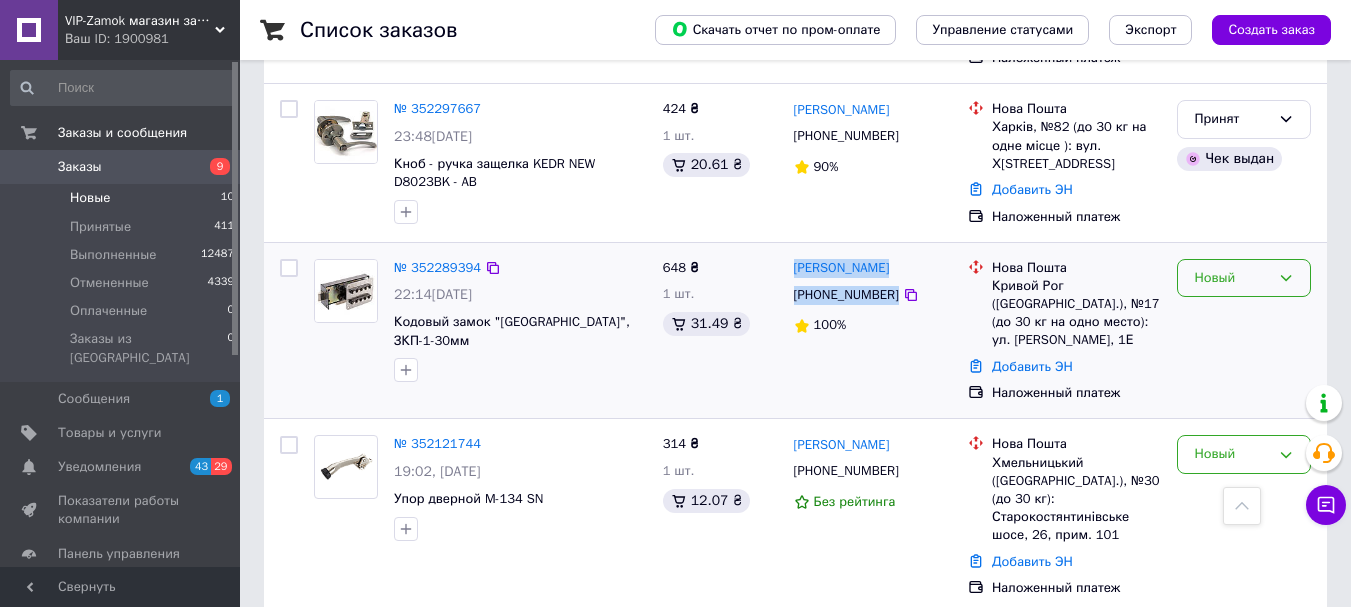 click 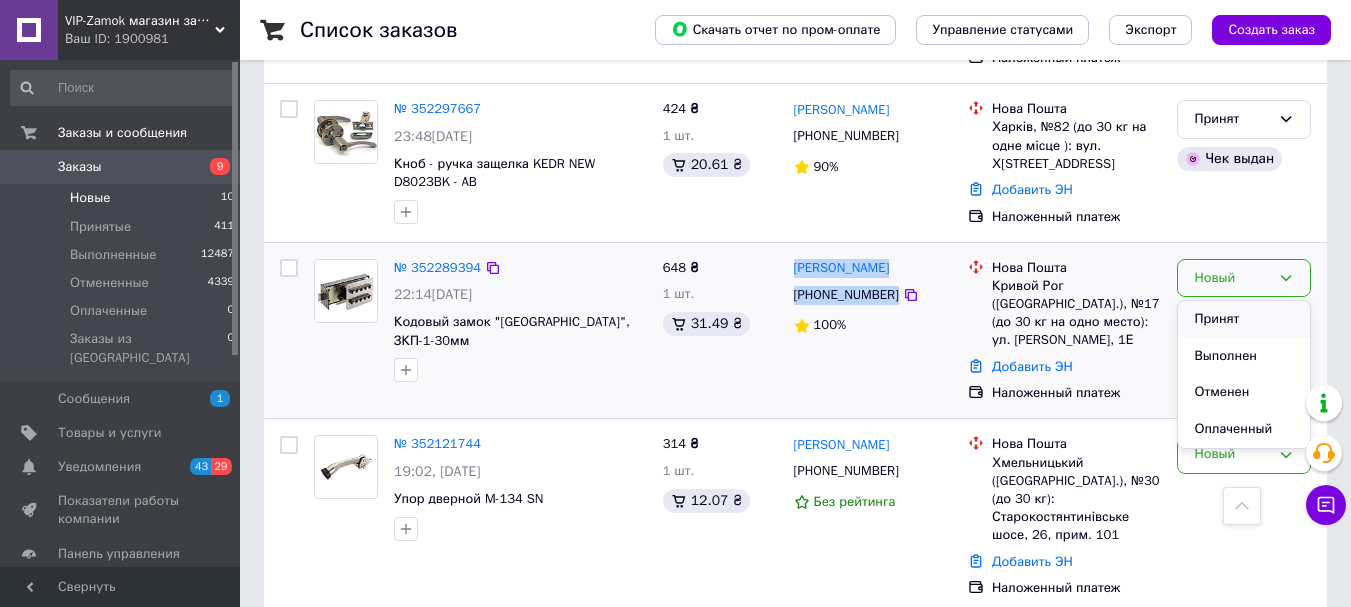click on "Принят" at bounding box center [1244, 319] 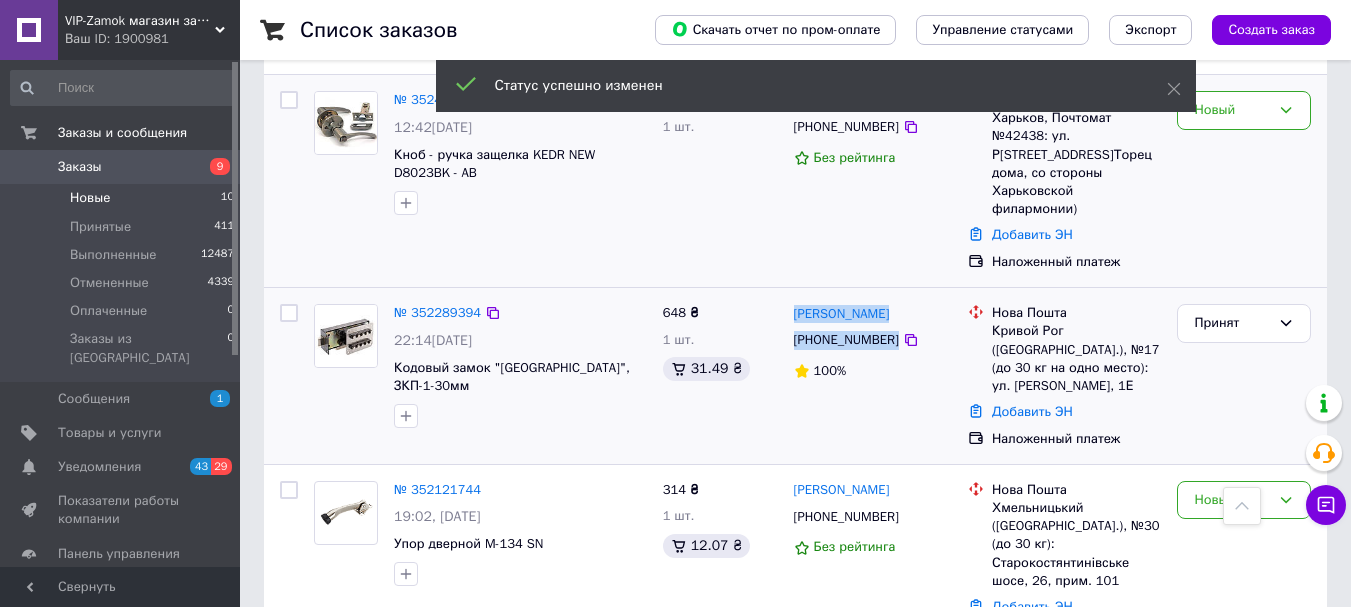 scroll, scrollTop: 1125, scrollLeft: 0, axis: vertical 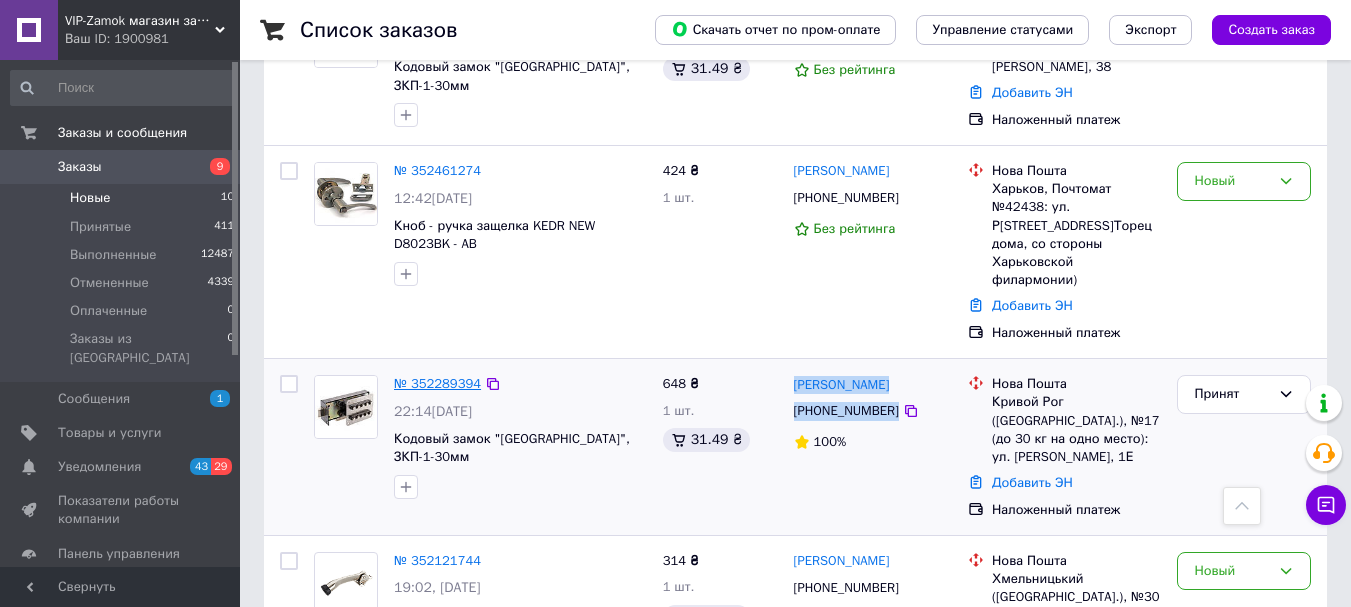 click on "№ 352289394" at bounding box center (437, 383) 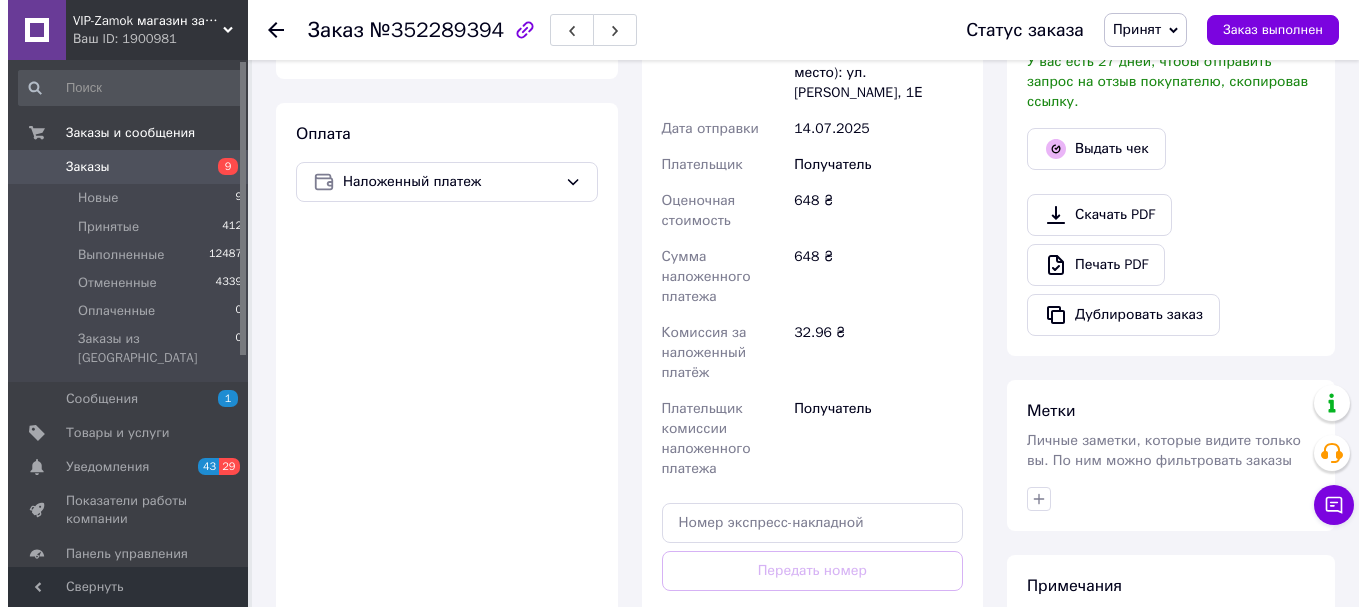 scroll, scrollTop: 392, scrollLeft: 0, axis: vertical 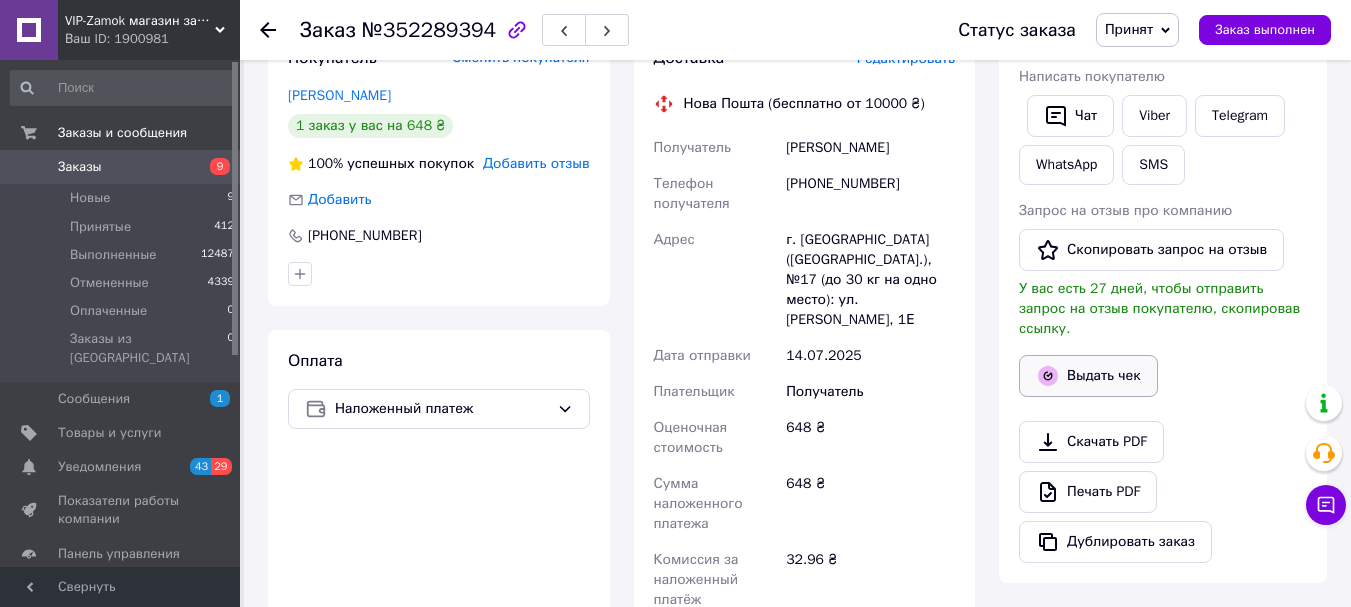 click on "Выдать чек" at bounding box center (1088, 376) 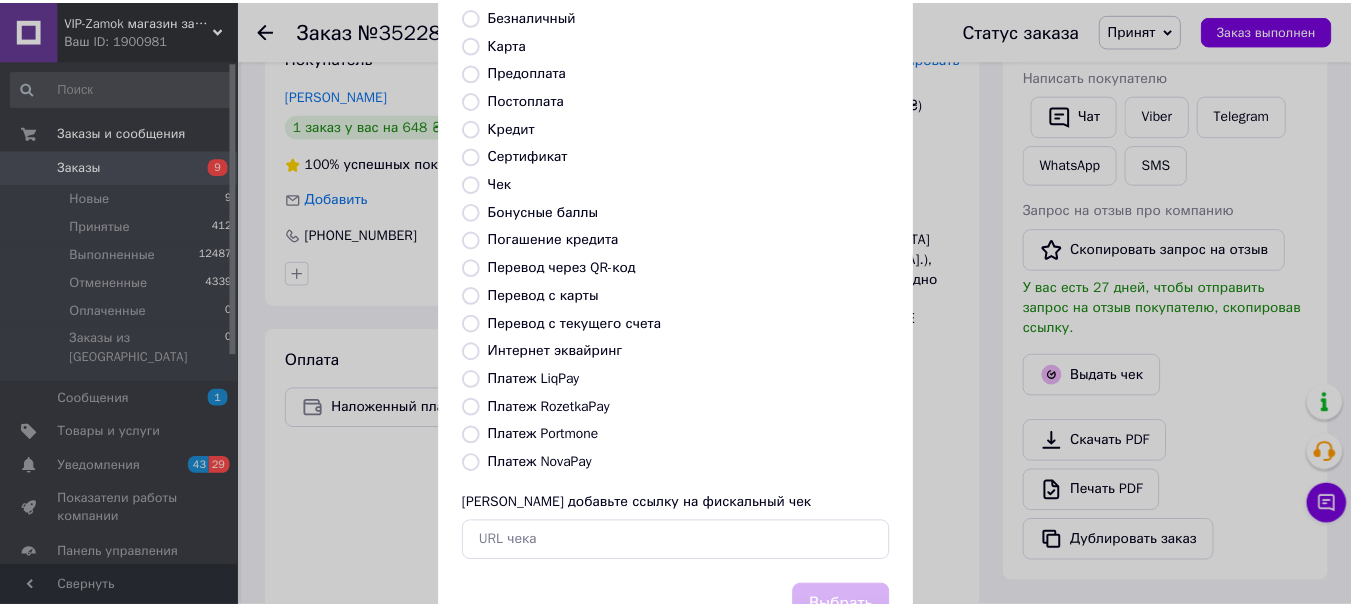 scroll, scrollTop: 252, scrollLeft: 0, axis: vertical 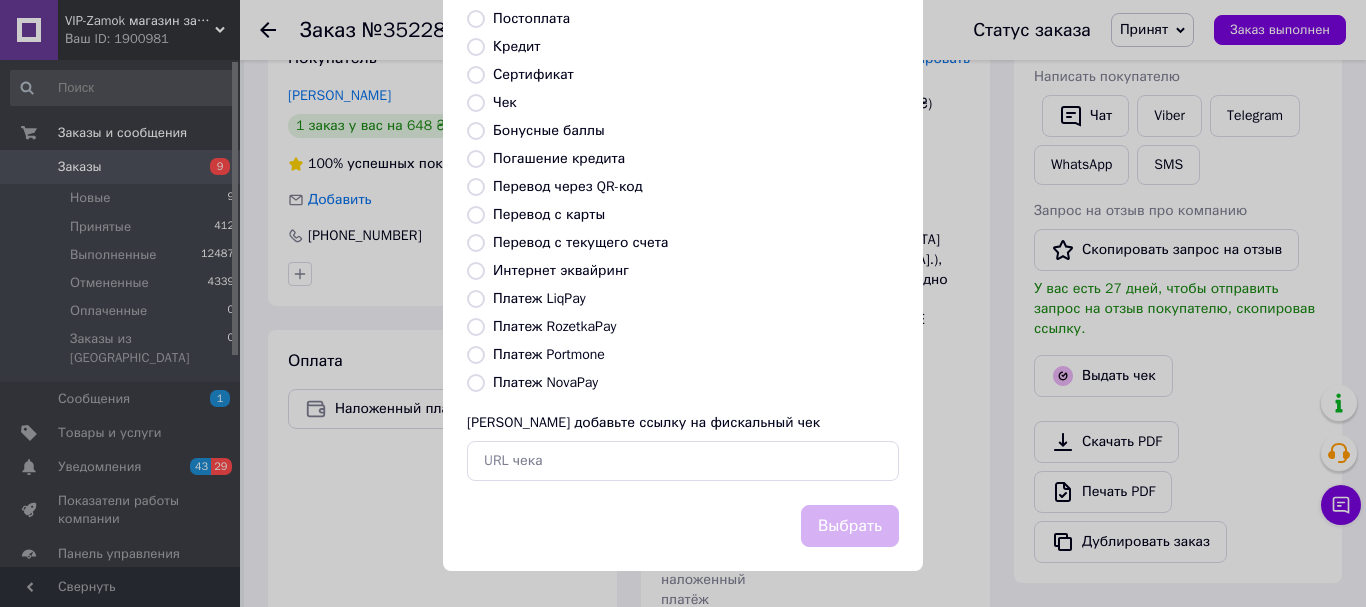 click on "Платеж NovaPay" at bounding box center (545, 382) 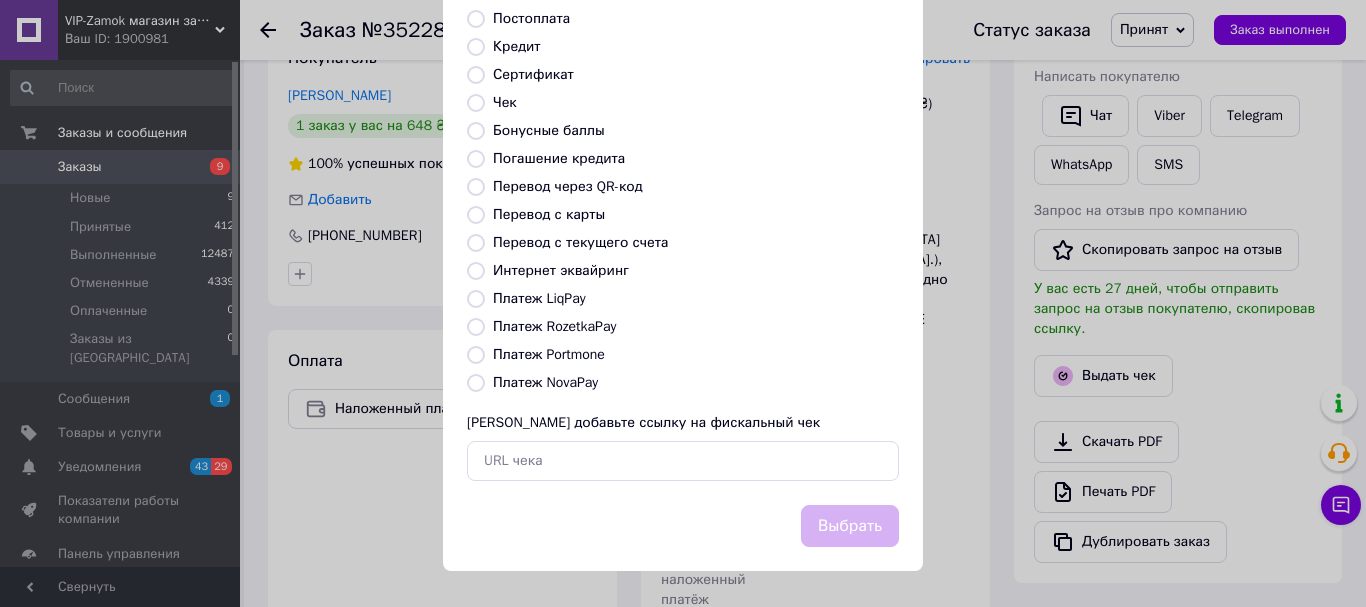 radio on "true" 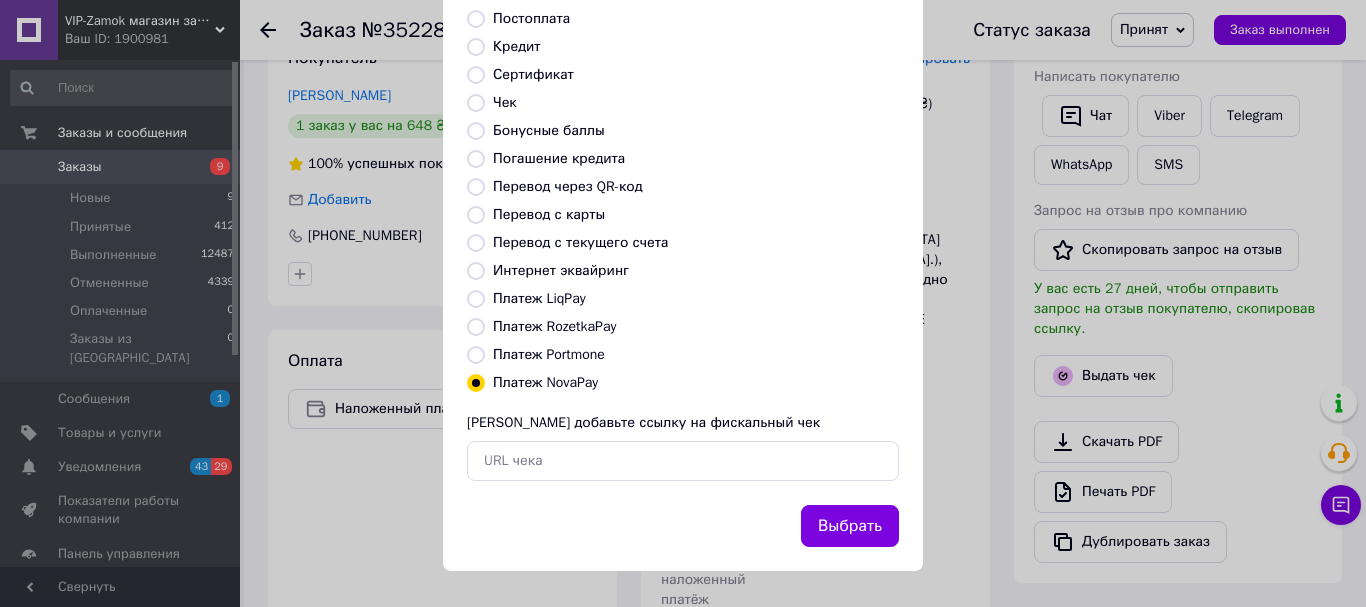 click on "Выбрать" at bounding box center [850, 526] 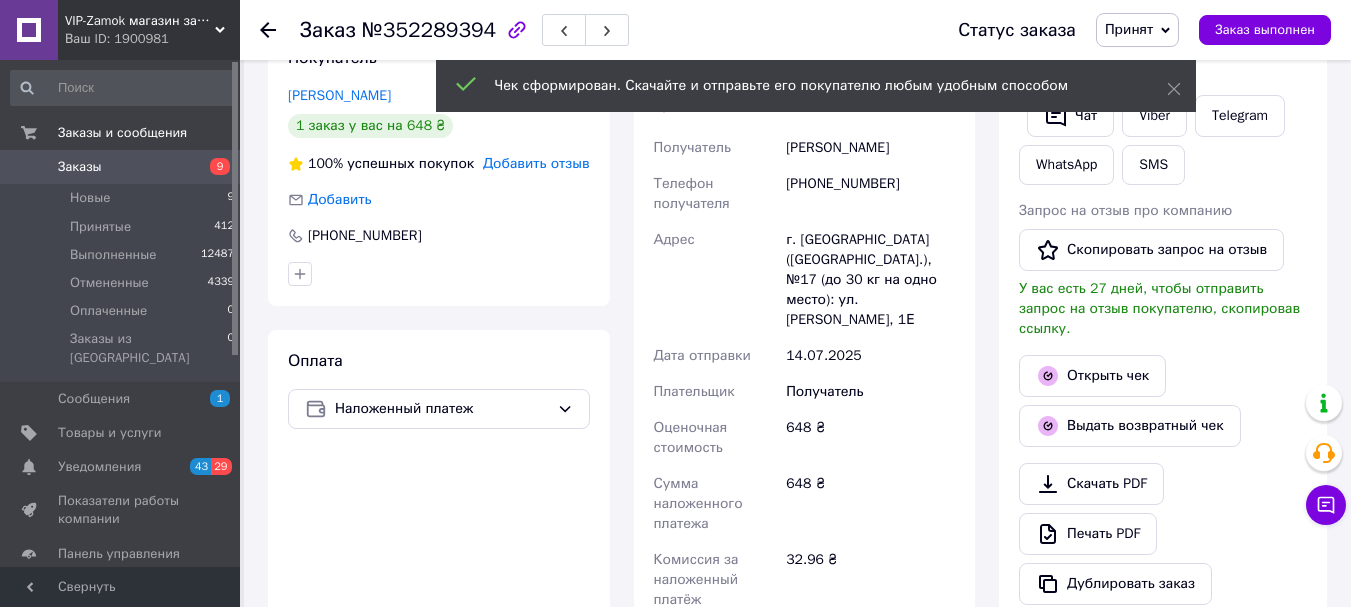 click 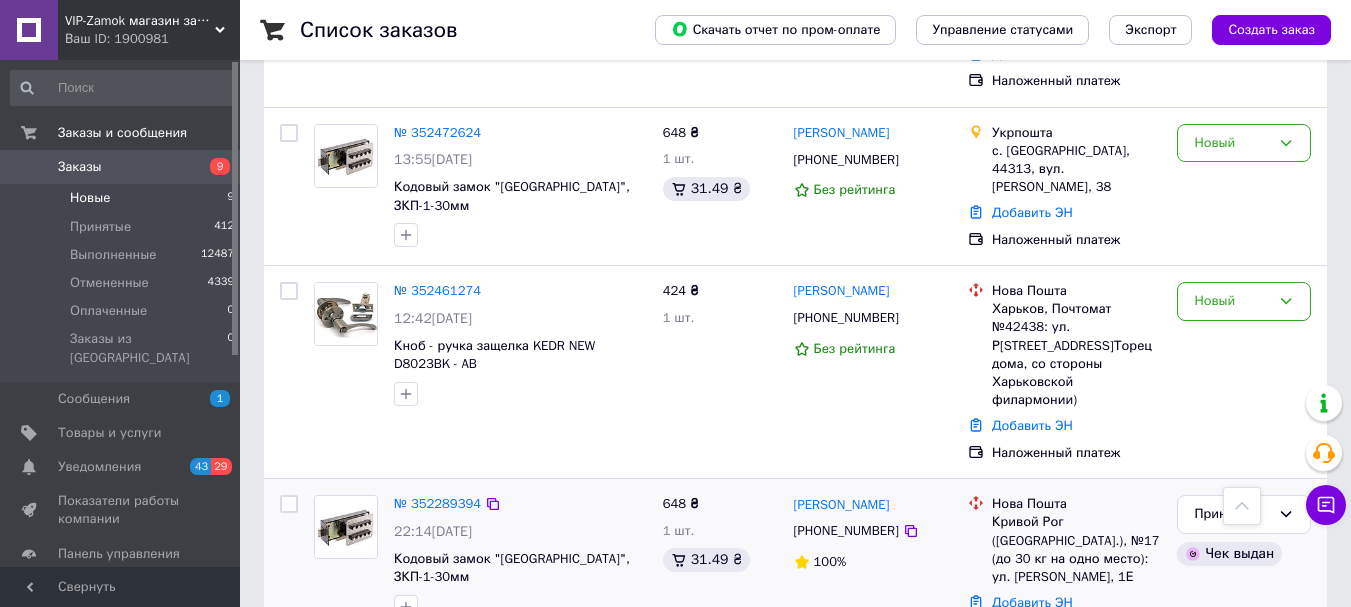 scroll, scrollTop: 933, scrollLeft: 0, axis: vertical 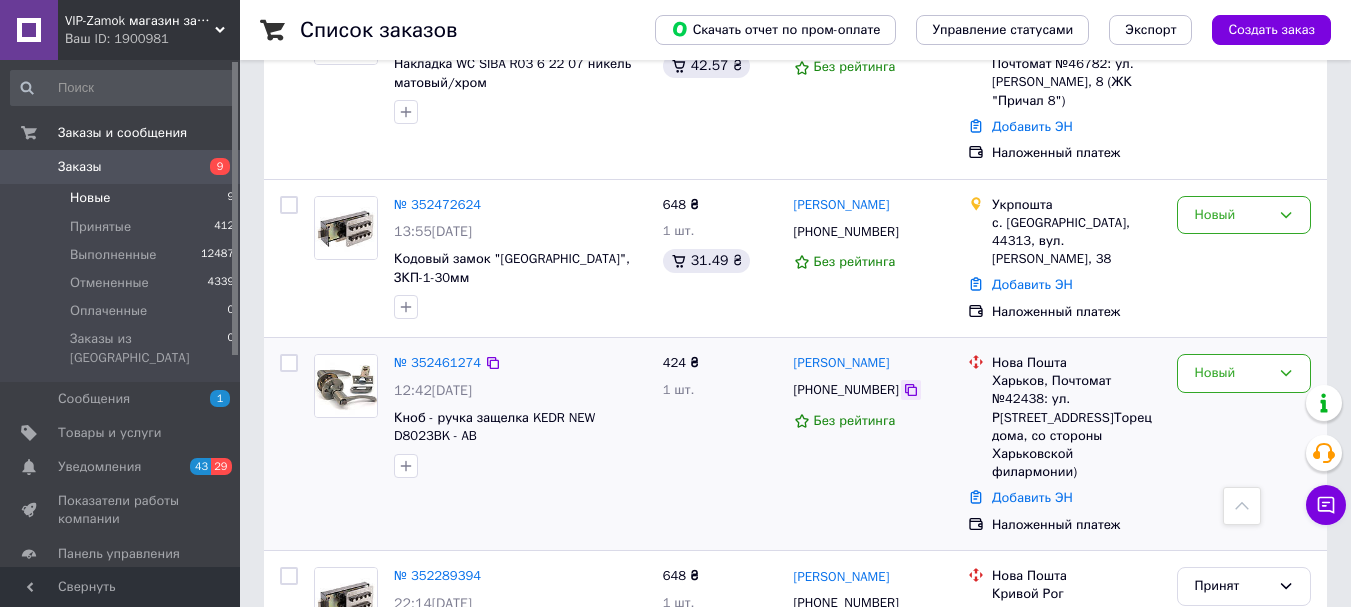 click 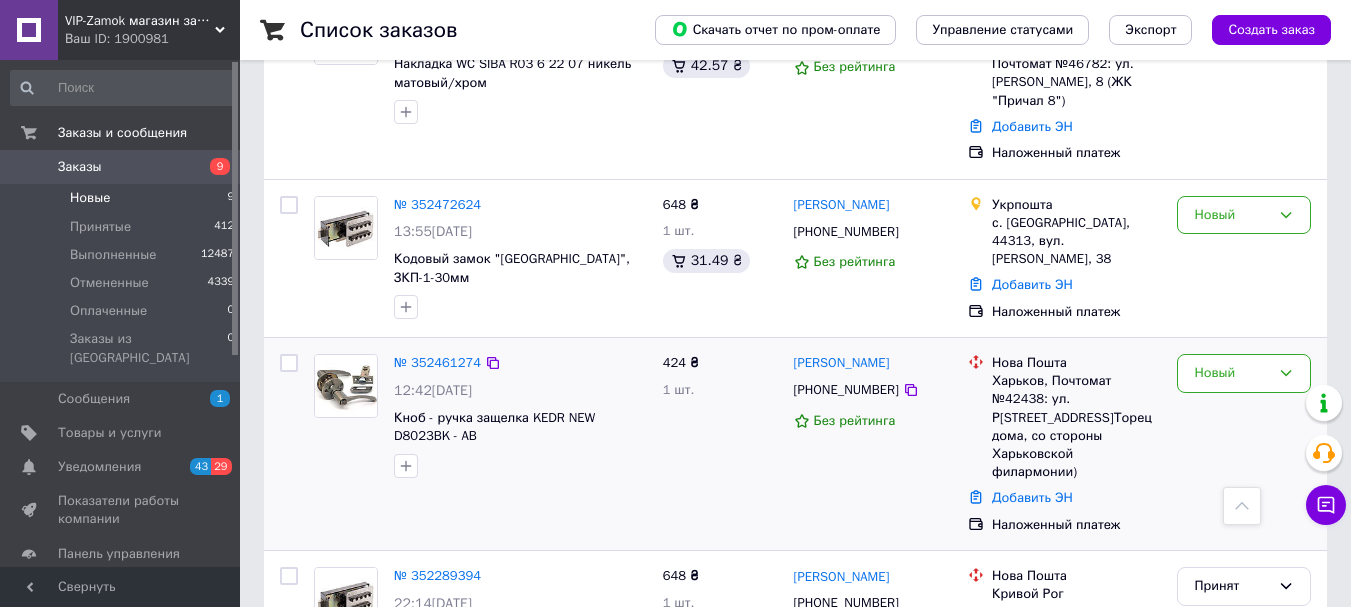 click on "[PERSON_NAME] [PHONE_NUMBER] Без рейтинга" at bounding box center [873, 444] 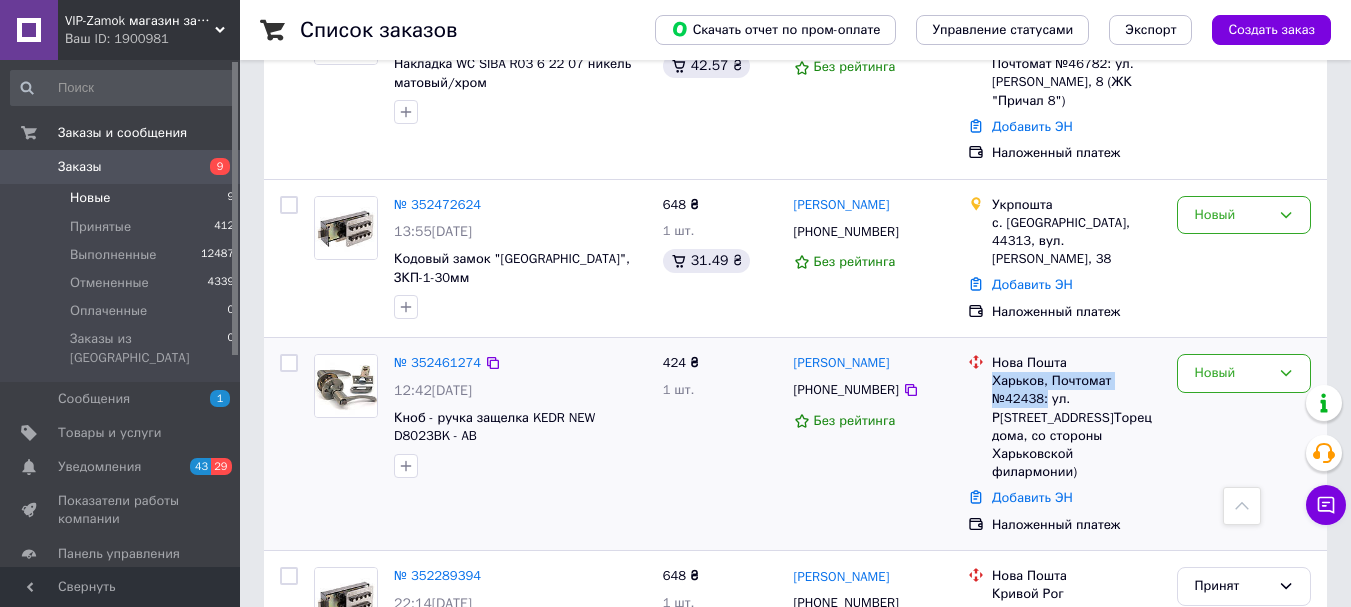 drag, startPoint x: 1044, startPoint y: 364, endPoint x: 993, endPoint y: 346, distance: 54.08327 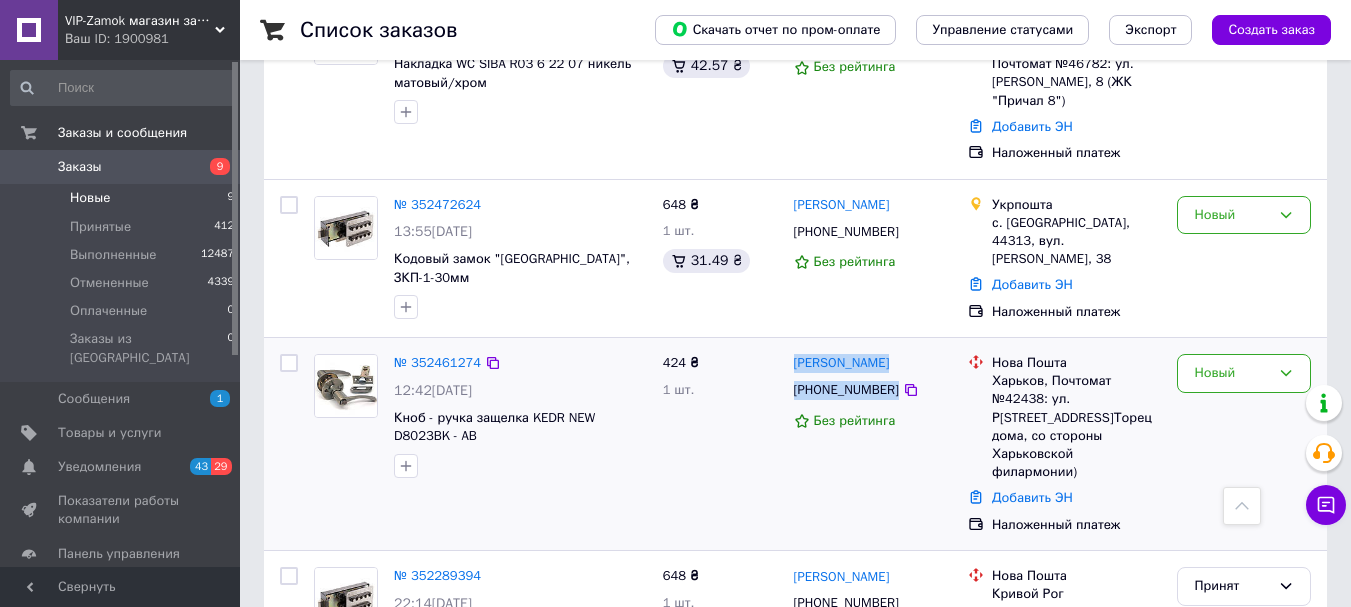 drag, startPoint x: 919, startPoint y: 354, endPoint x: 787, endPoint y: 331, distance: 133.9888 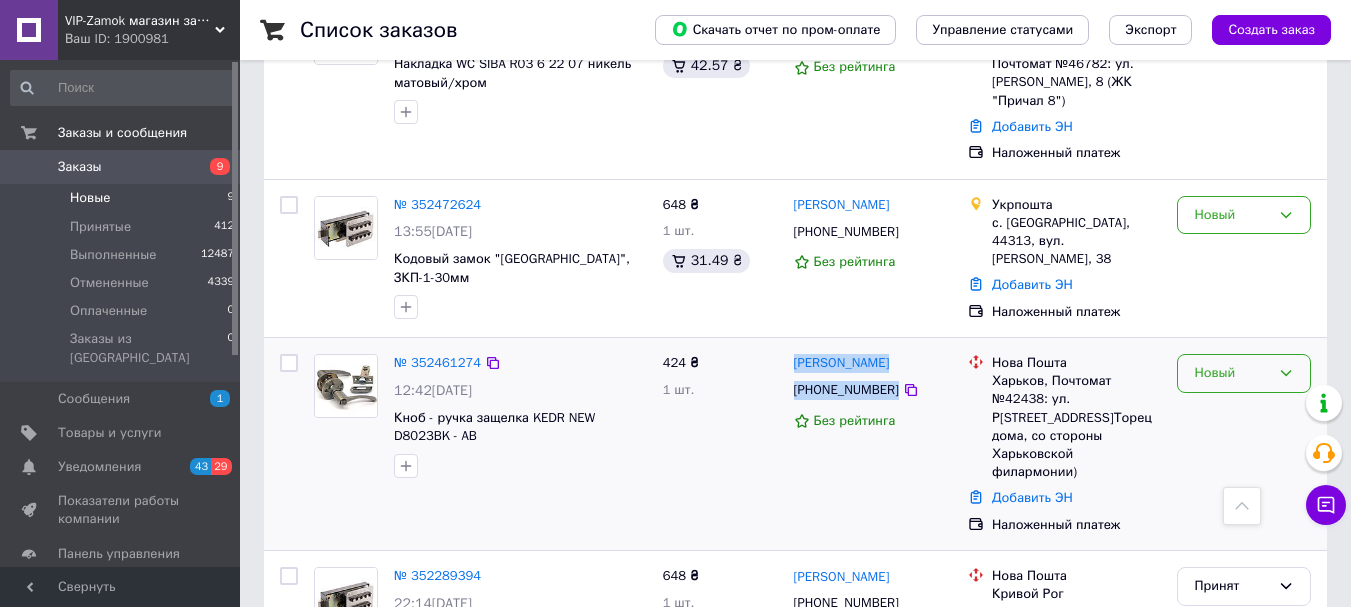 click 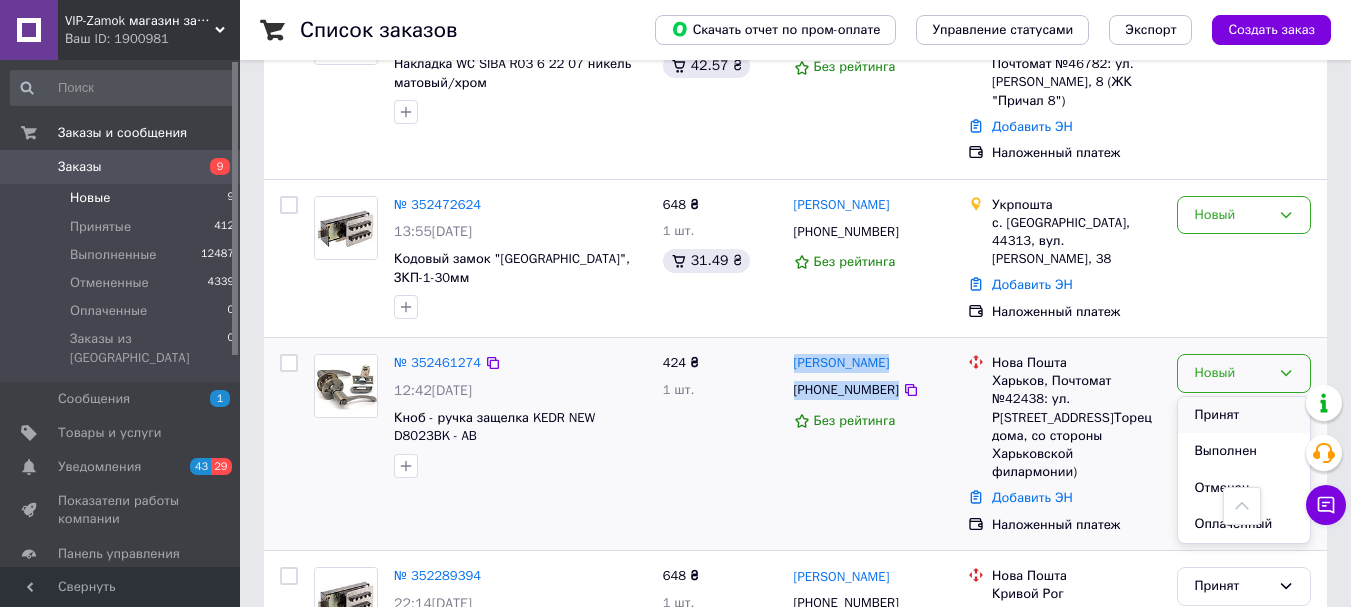 click on "Принят" at bounding box center (1244, 415) 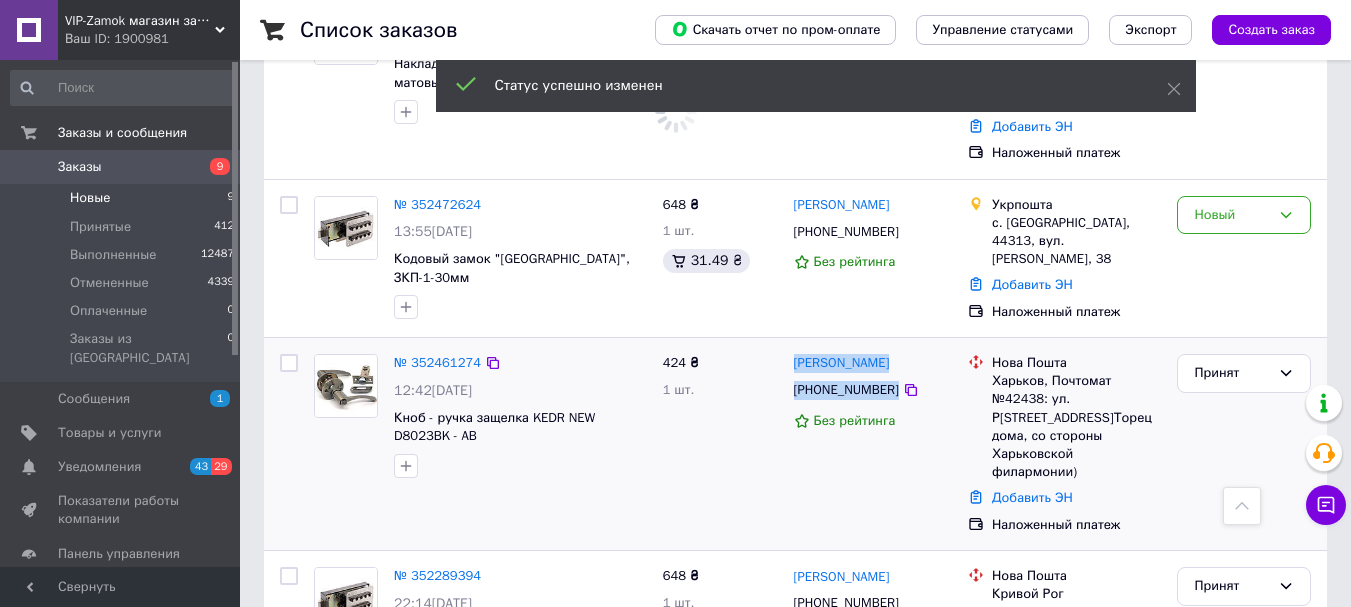 scroll, scrollTop: 776, scrollLeft: 0, axis: vertical 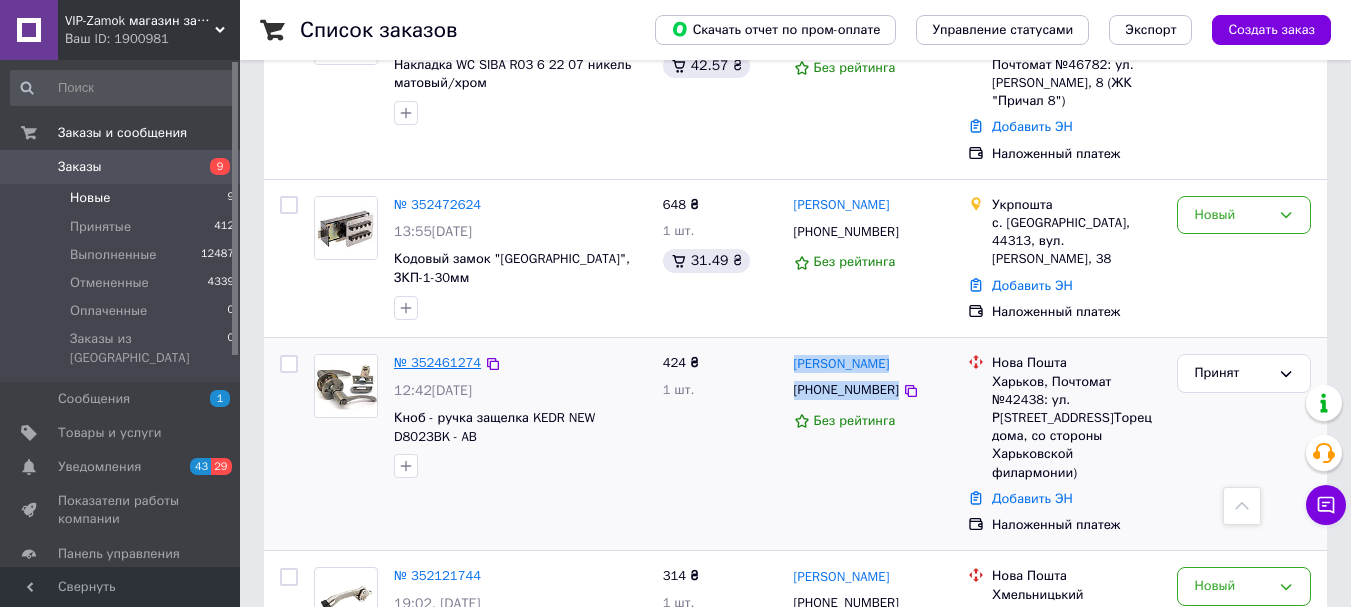 click on "№ 352461274" at bounding box center (437, 362) 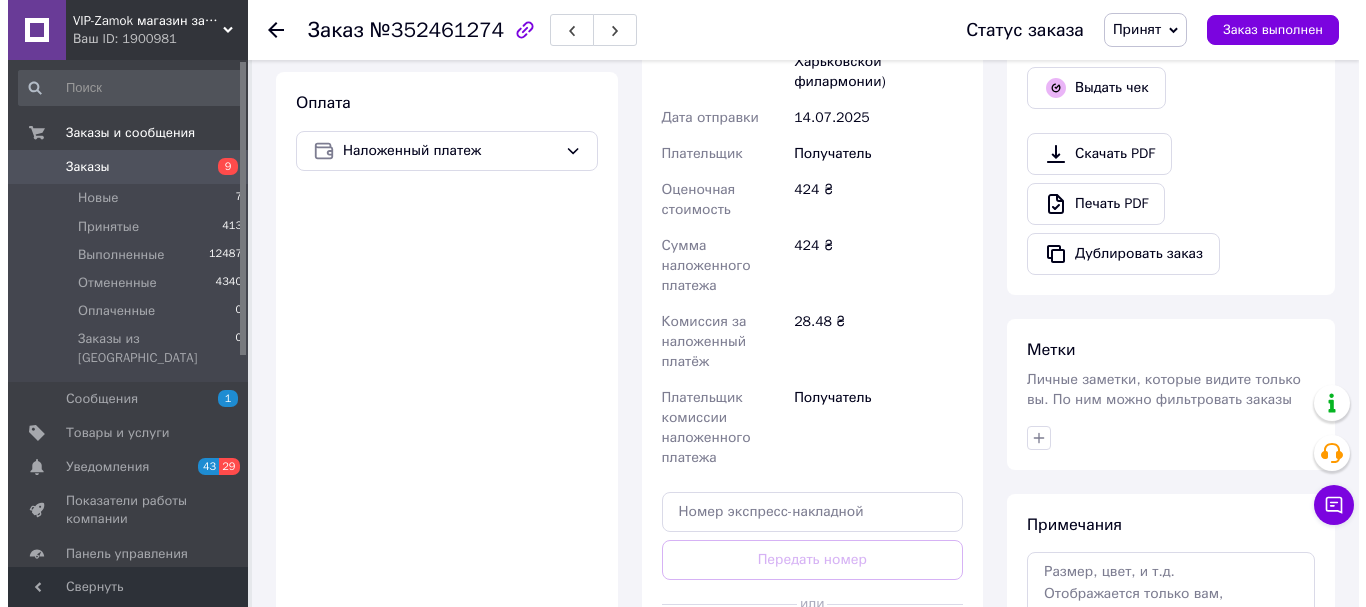 scroll, scrollTop: 309, scrollLeft: 0, axis: vertical 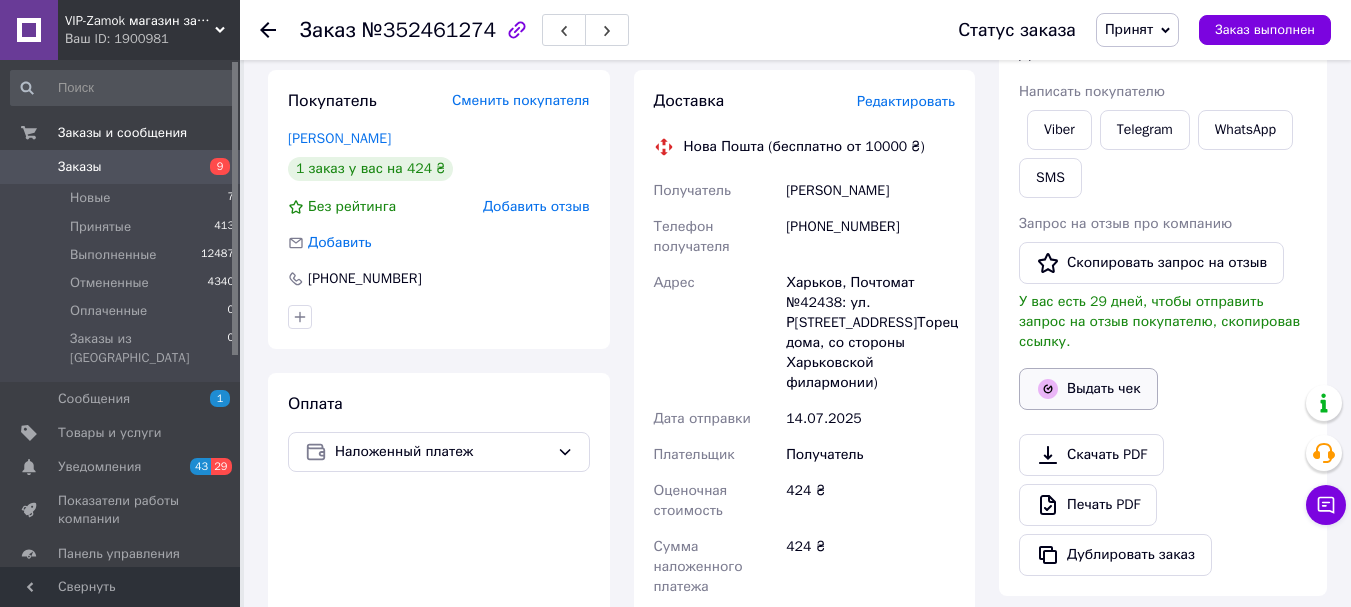 click on "Выдать чек" at bounding box center [1088, 389] 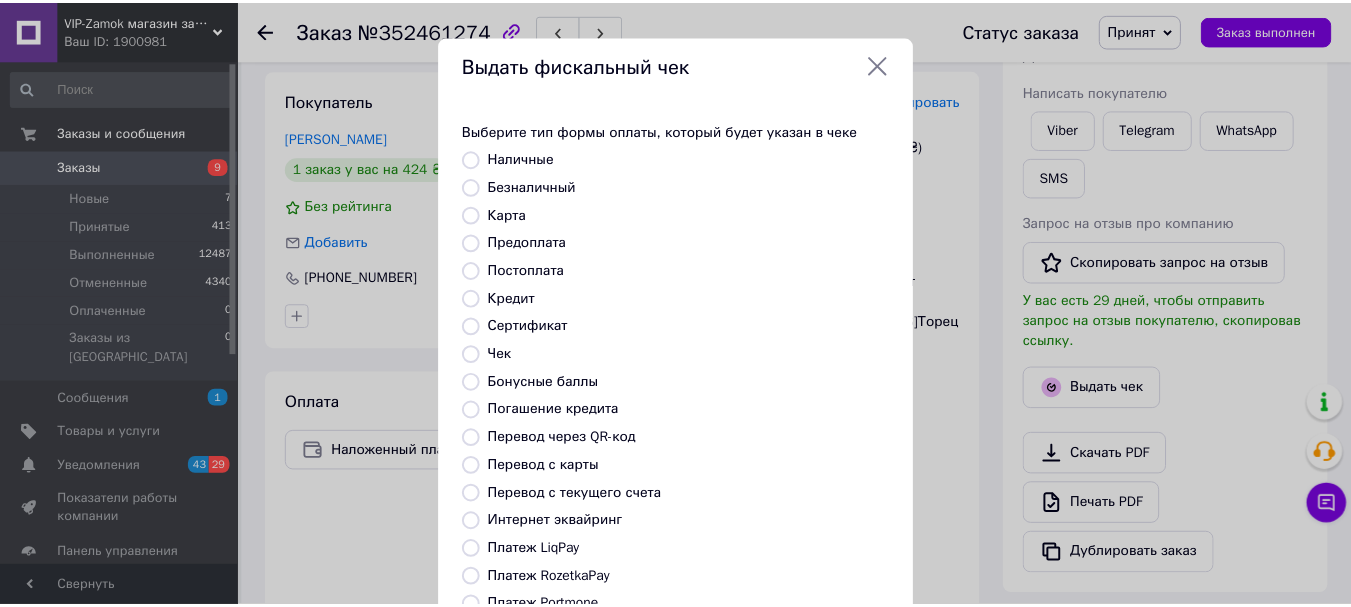 scroll, scrollTop: 252, scrollLeft: 0, axis: vertical 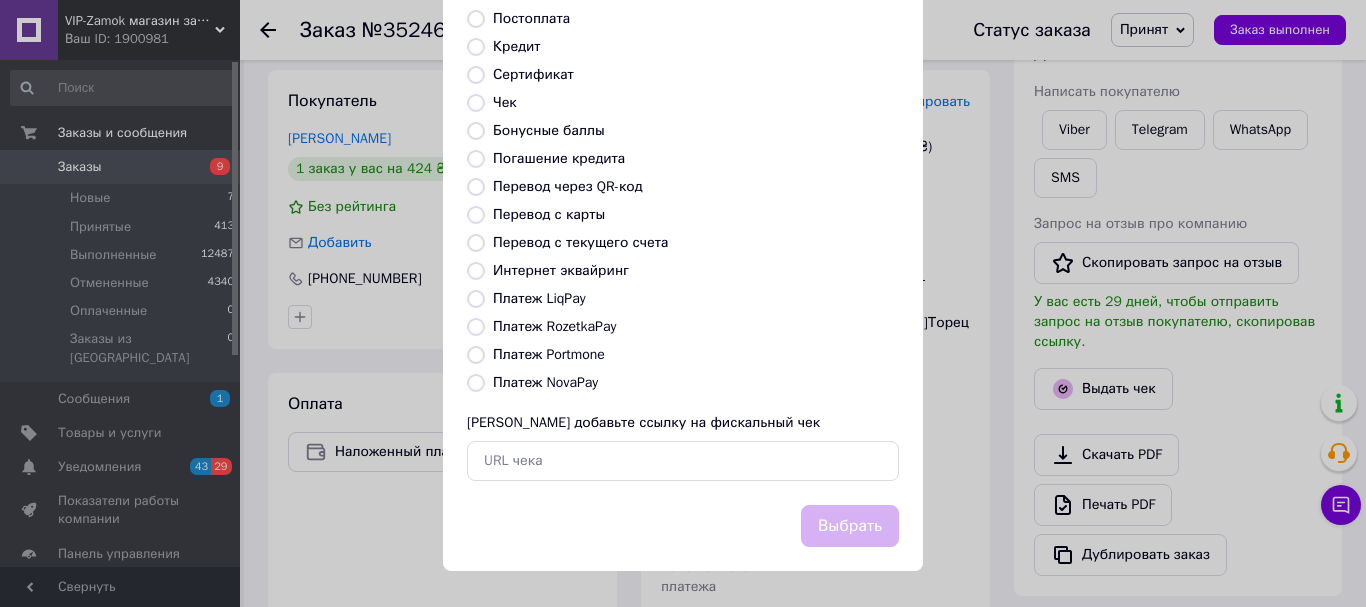 click on "Платеж NovaPay" at bounding box center (545, 382) 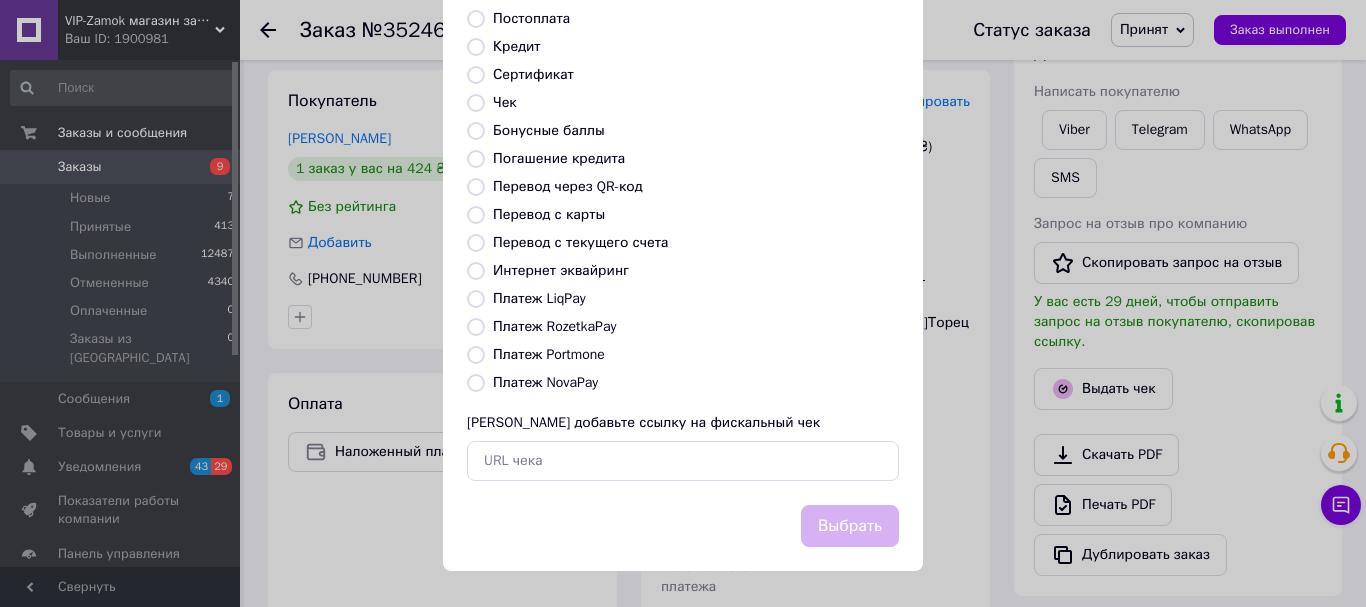 radio on "true" 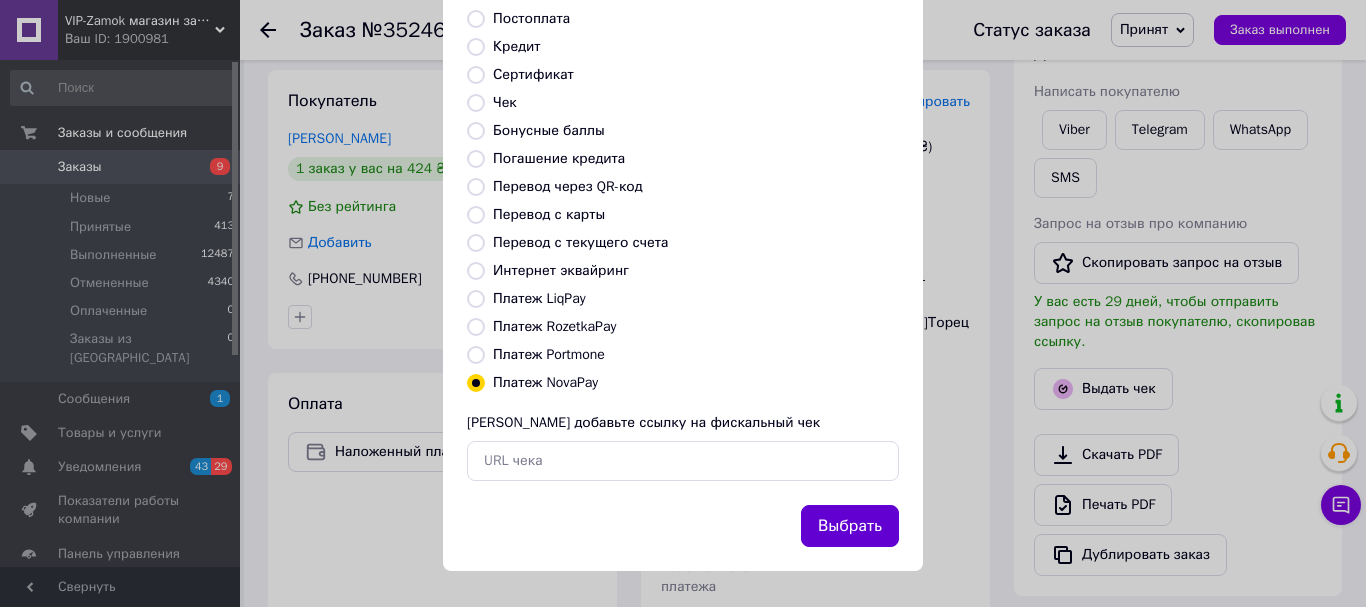click on "Выбрать" at bounding box center (850, 526) 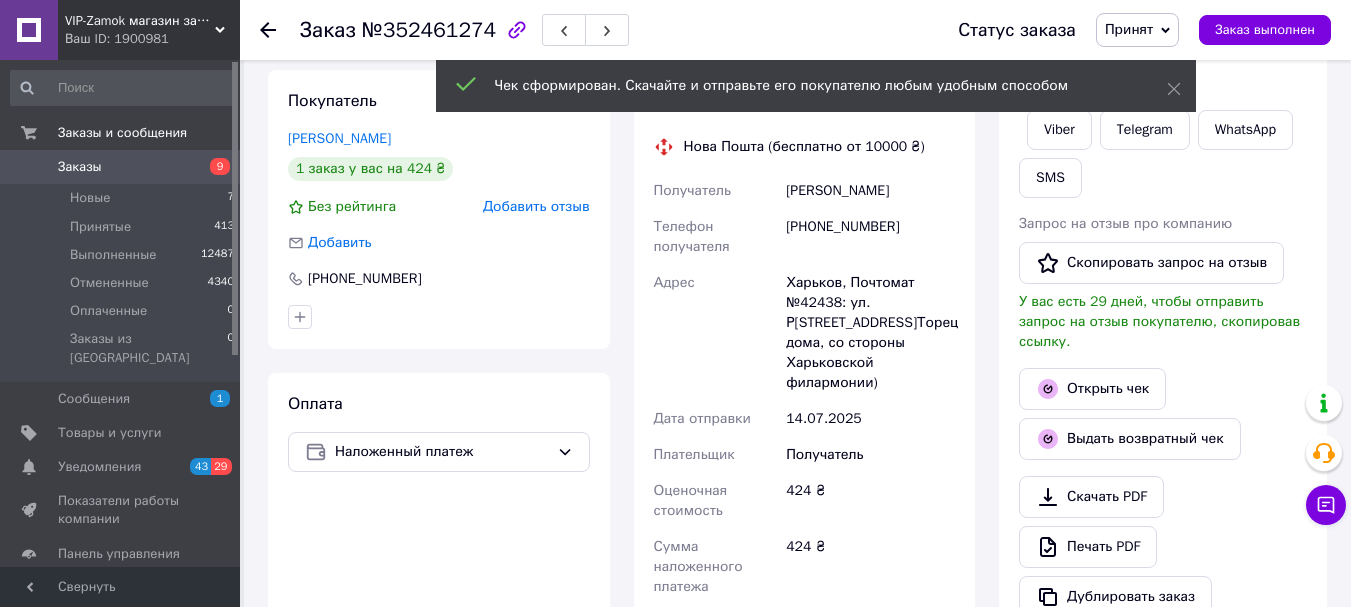 click 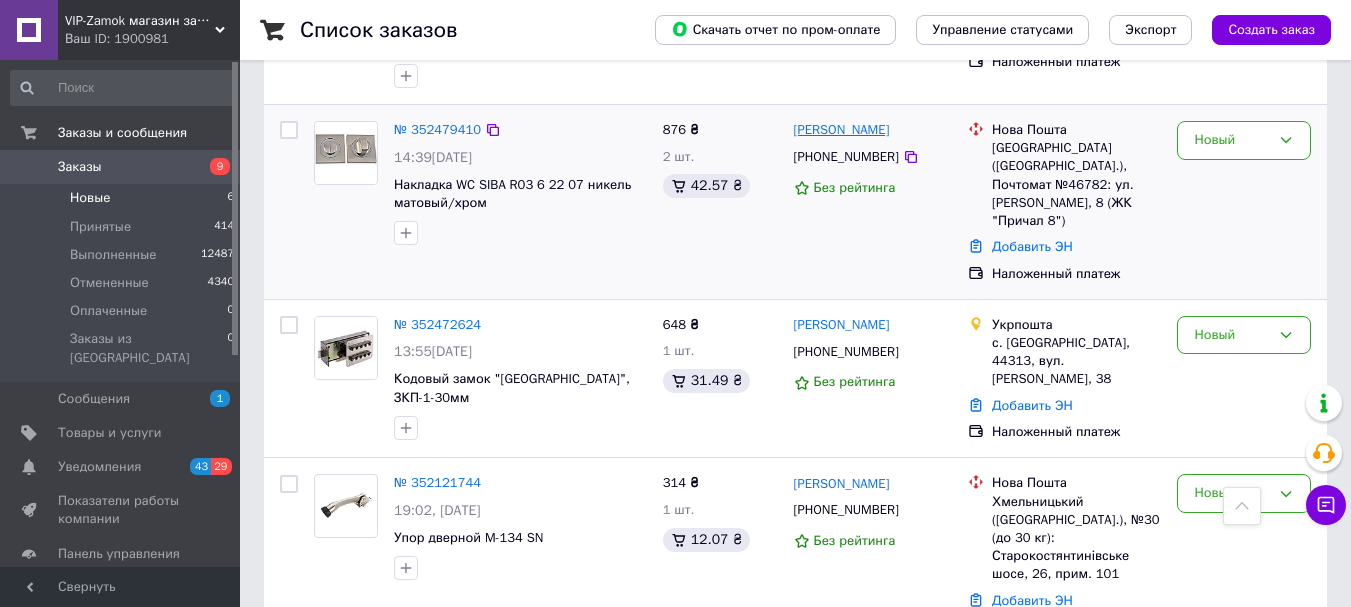 scroll, scrollTop: 700, scrollLeft: 0, axis: vertical 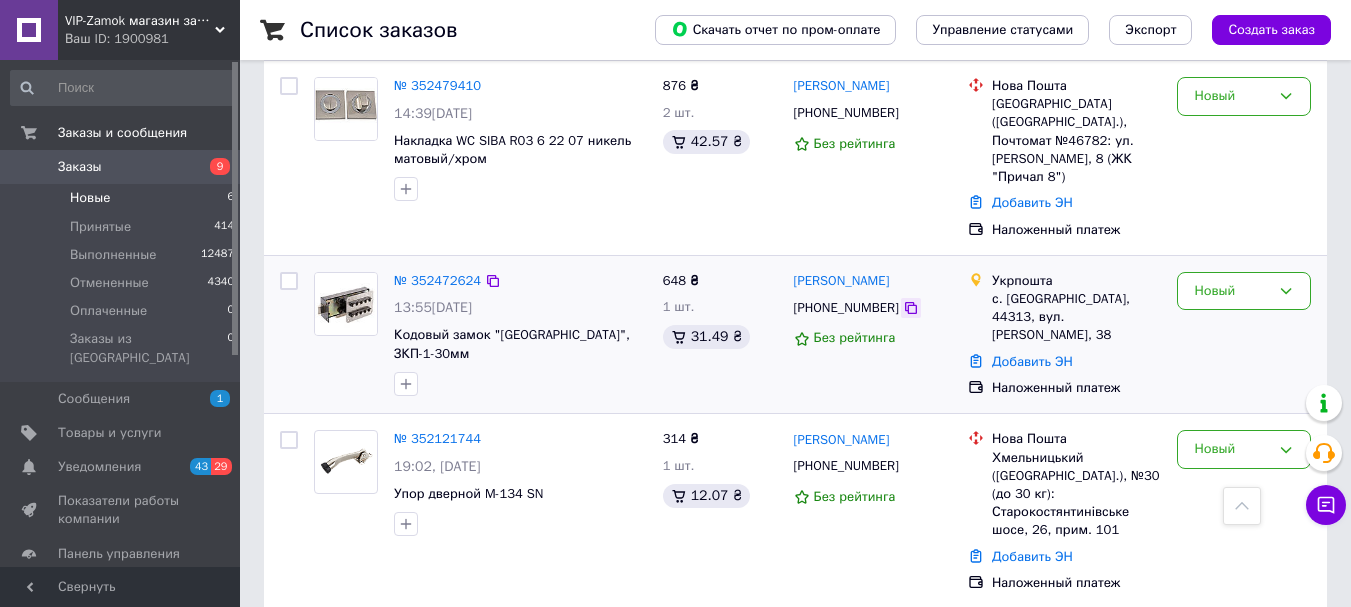 click 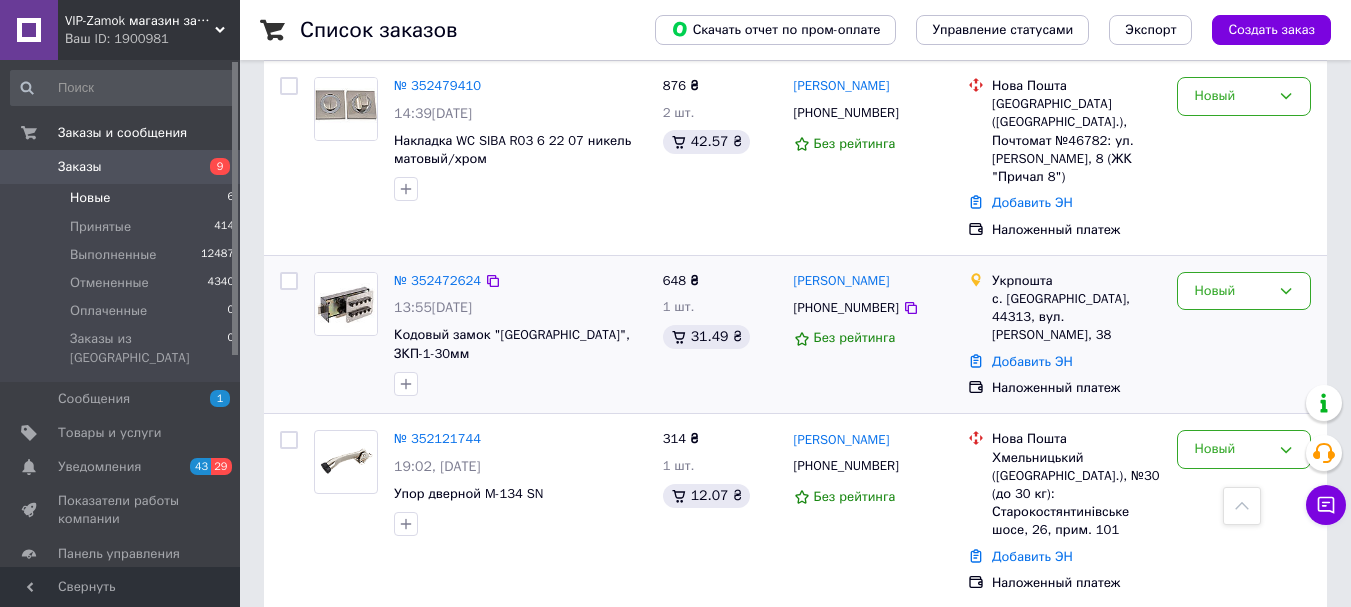 click on "Без рейтинга" at bounding box center [873, 338] 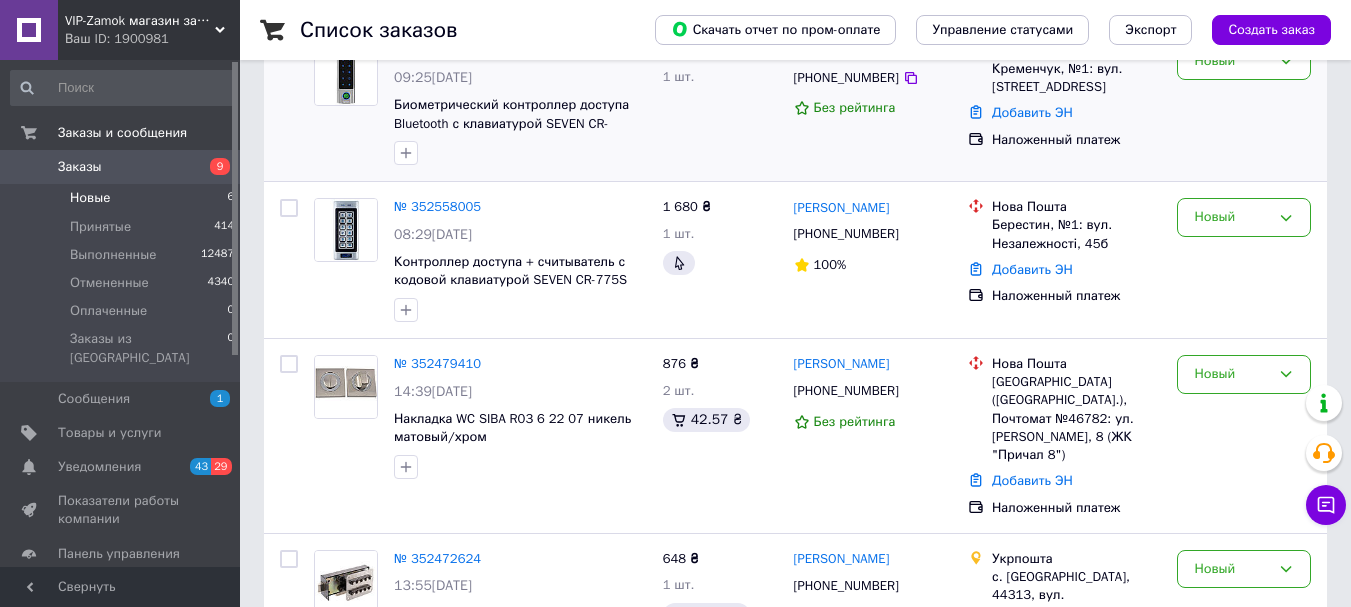 scroll, scrollTop: 467, scrollLeft: 0, axis: vertical 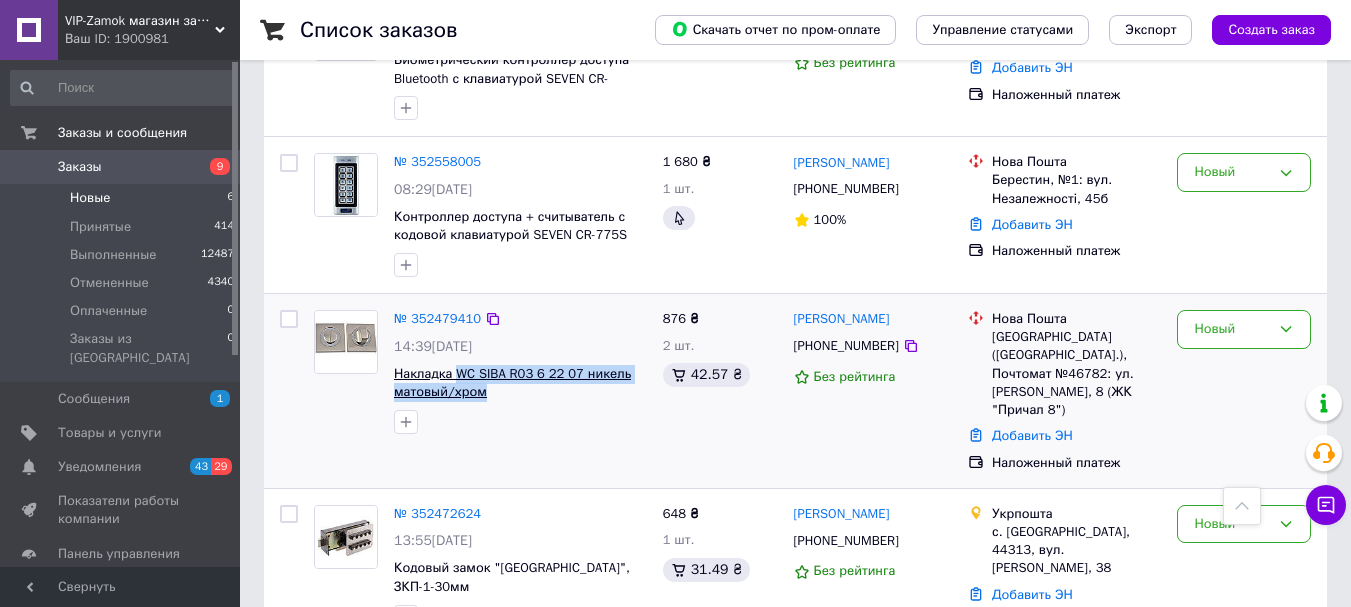 drag, startPoint x: 516, startPoint y: 400, endPoint x: 458, endPoint y: 372, distance: 64.40497 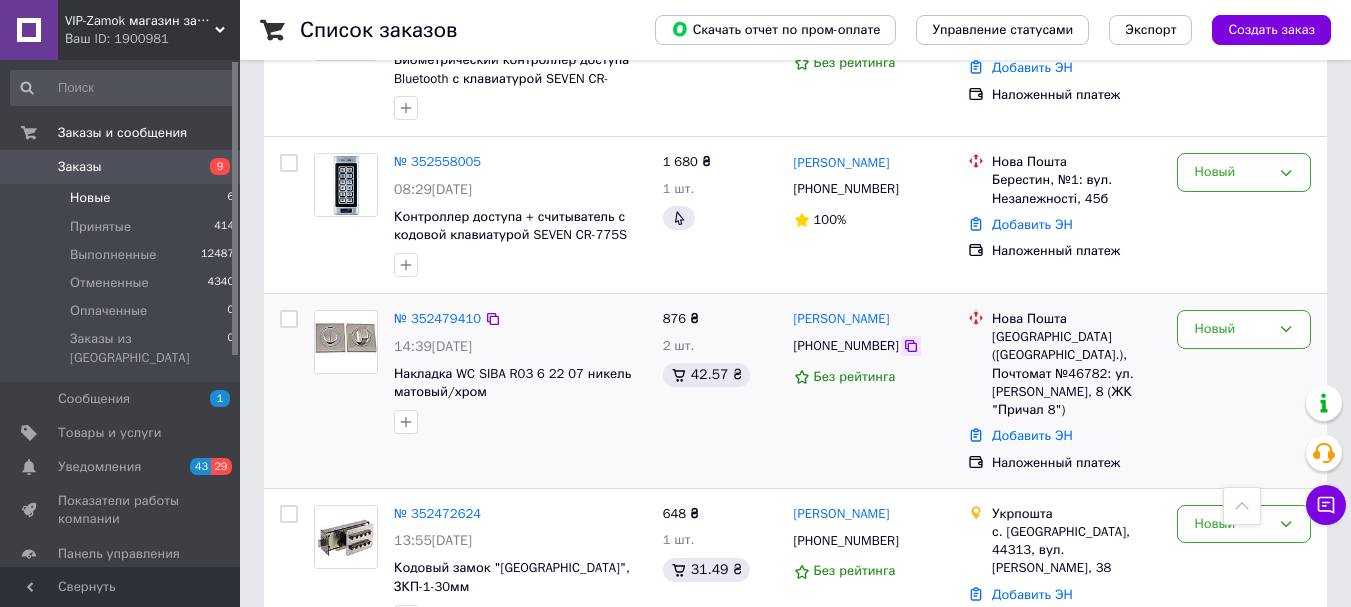 click 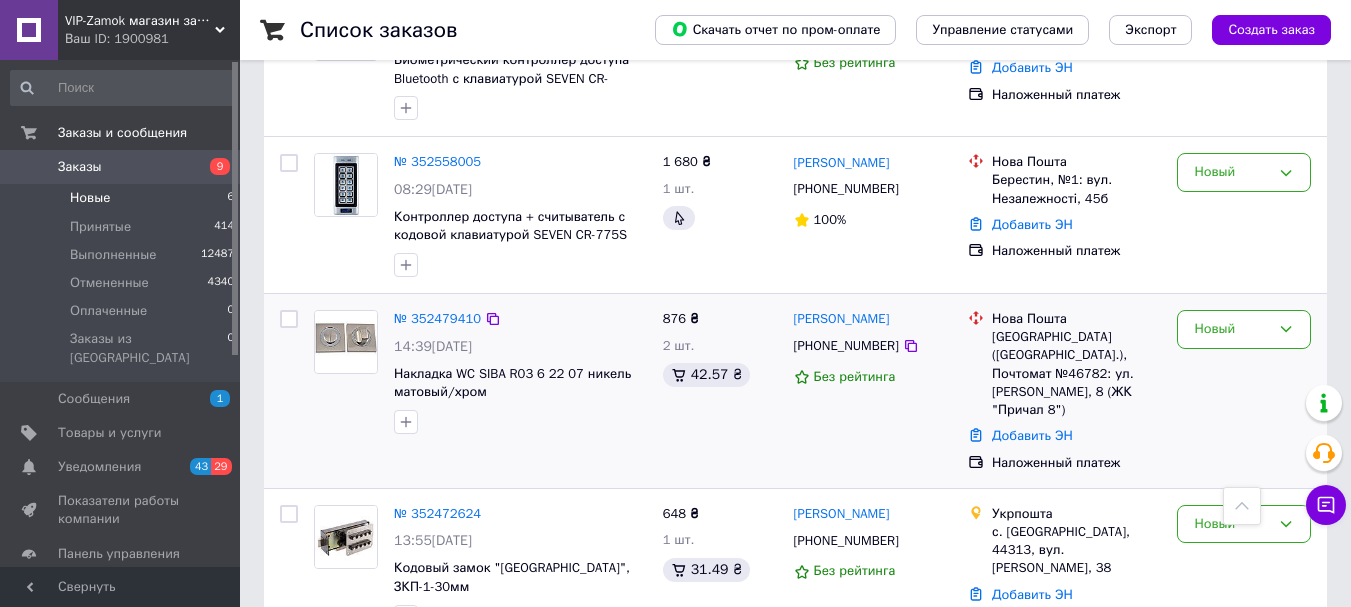 click on "[PERSON_NAME] [PHONE_NUMBER] Без рейтинга" at bounding box center [873, 391] 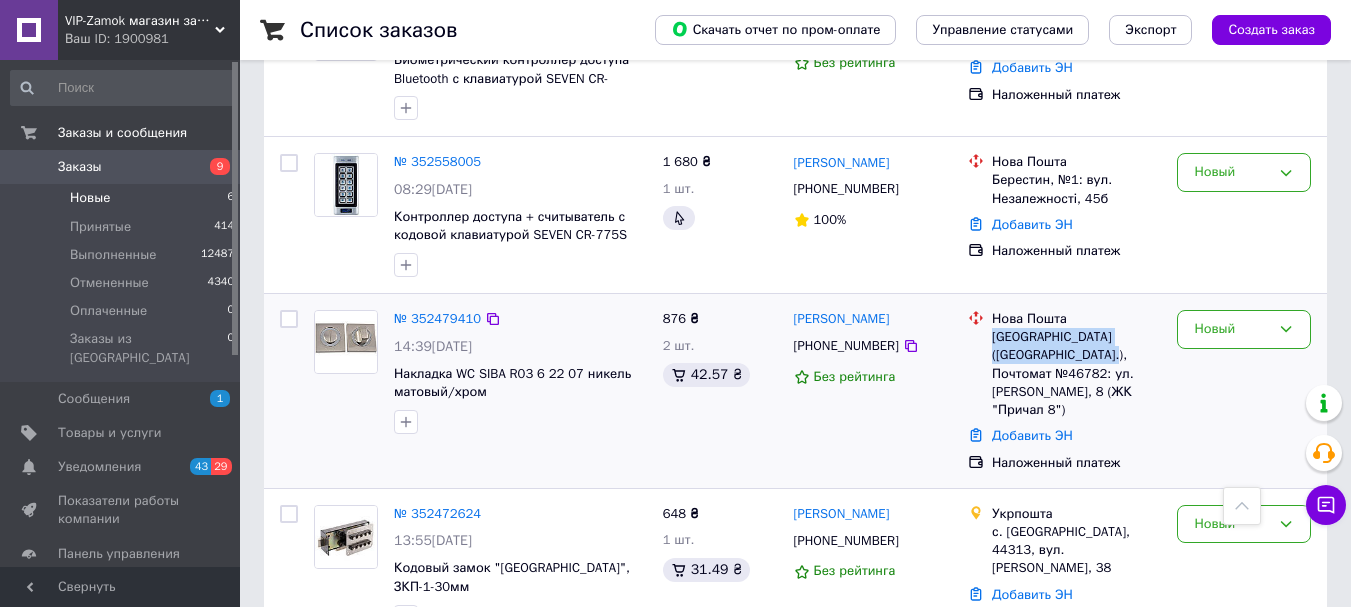 drag, startPoint x: 1100, startPoint y: 354, endPoint x: 989, endPoint y: 339, distance: 112.00893 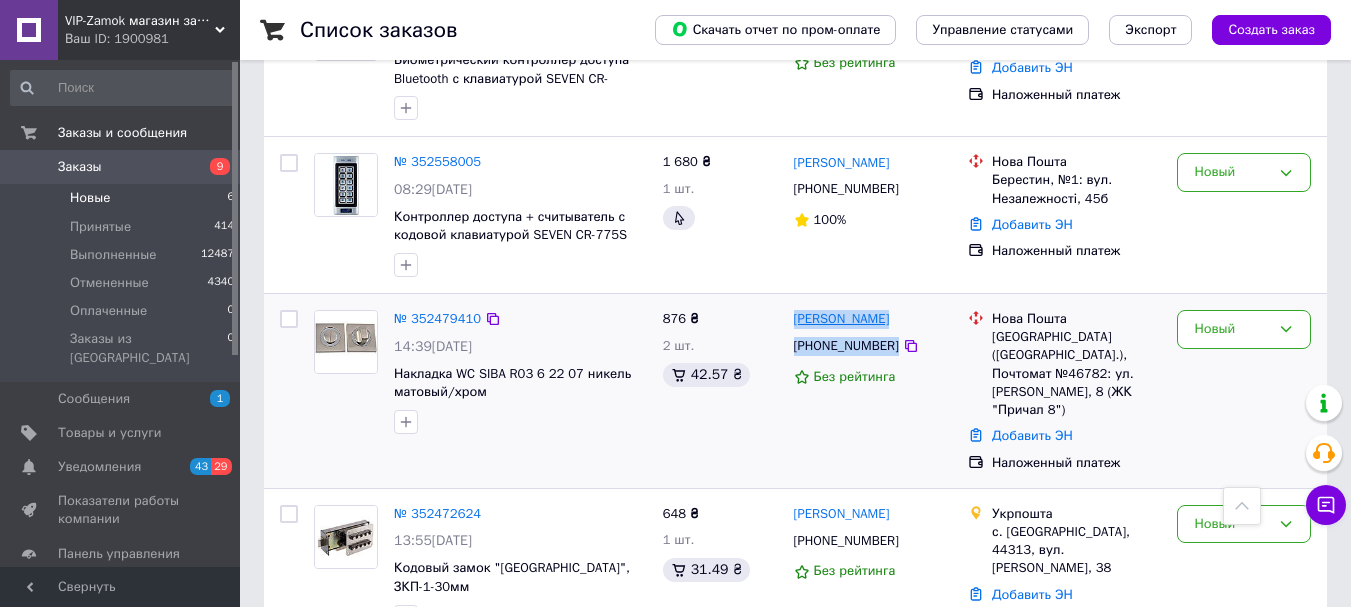 drag, startPoint x: 912, startPoint y: 344, endPoint x: 797, endPoint y: 327, distance: 116.24973 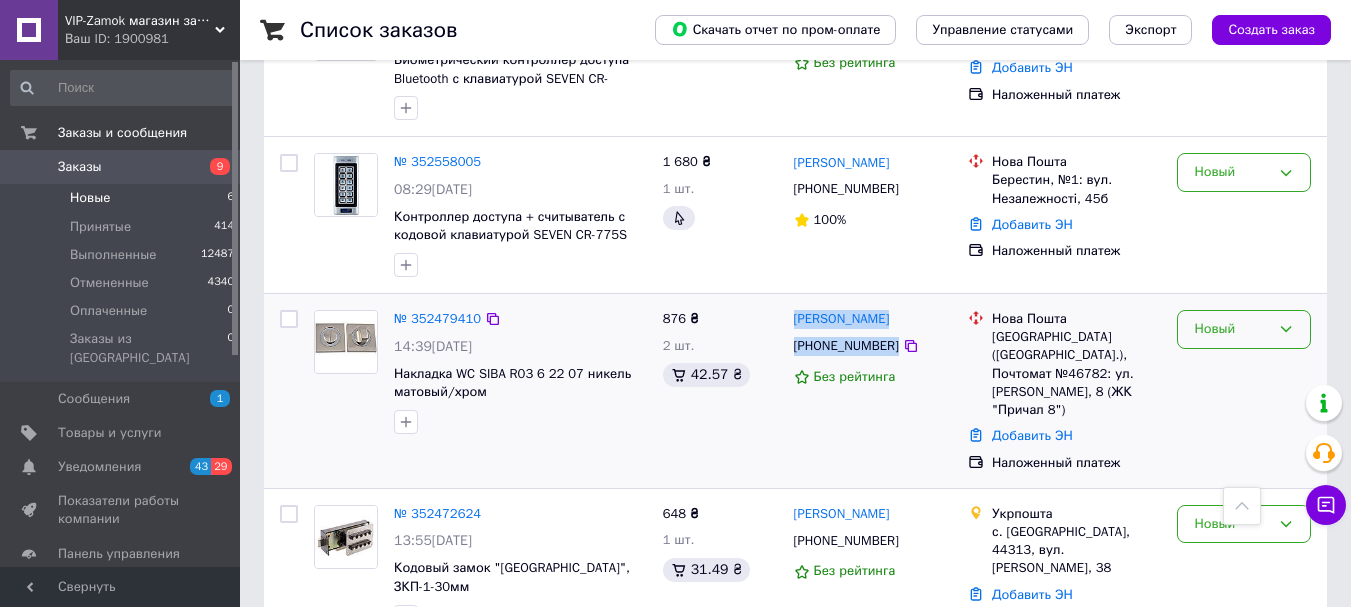 click 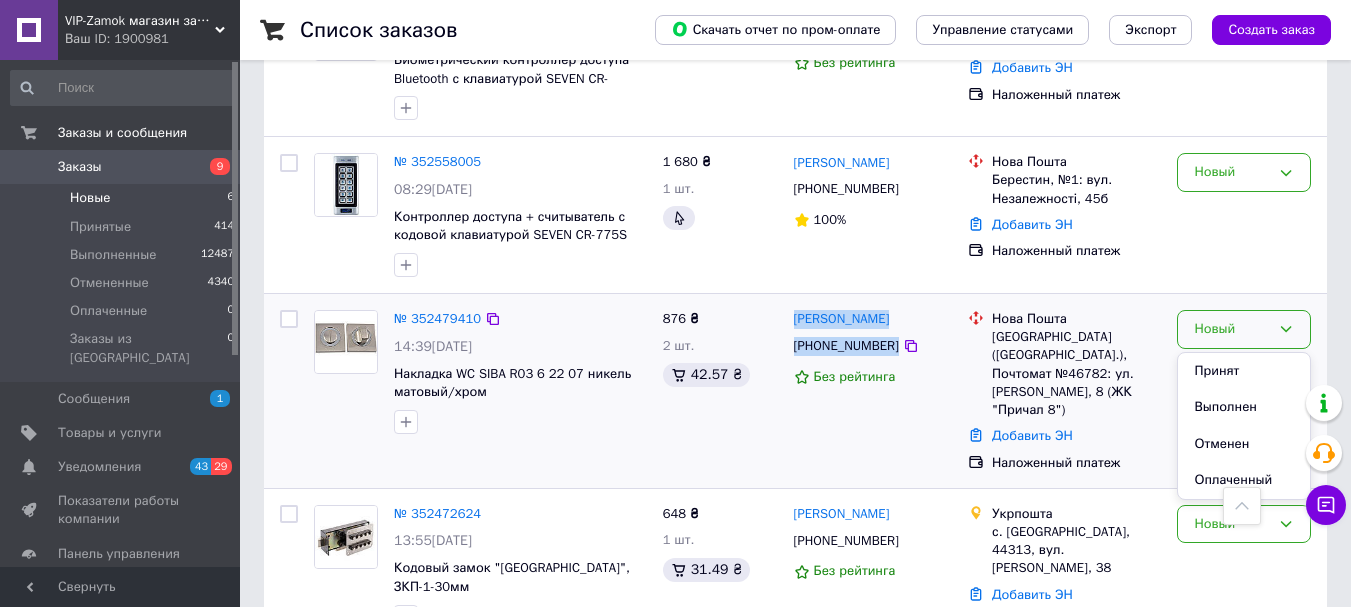 click on "Принят" at bounding box center (1244, 371) 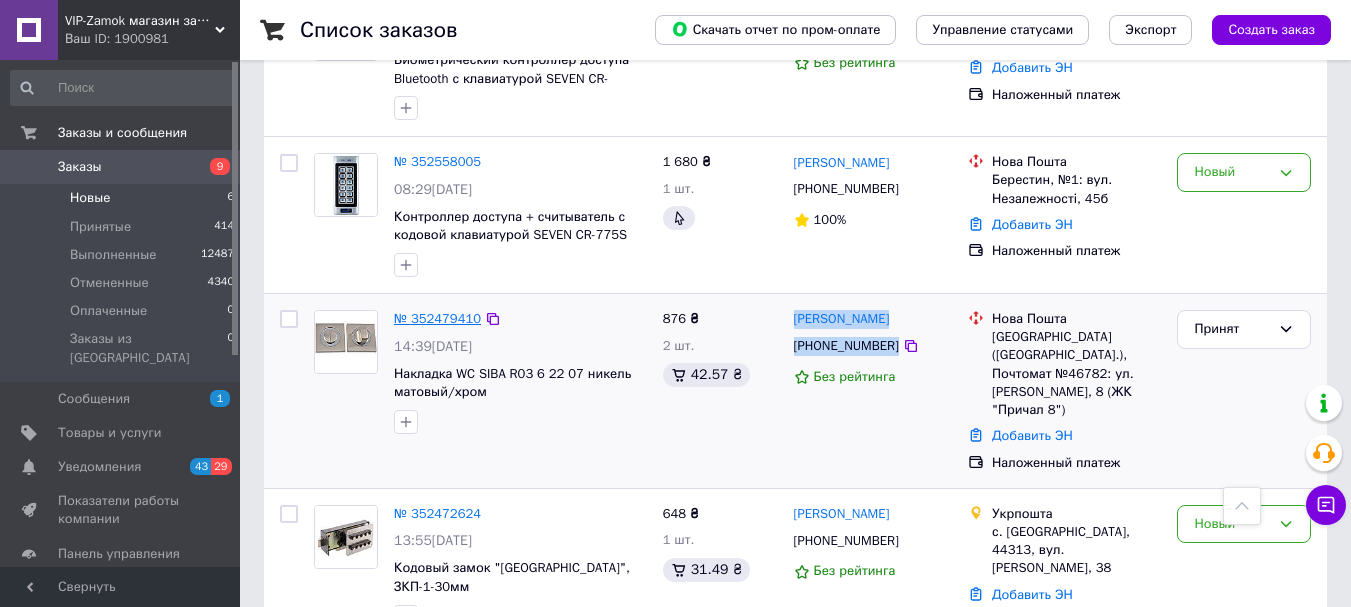 click on "№ 352479410" at bounding box center (437, 318) 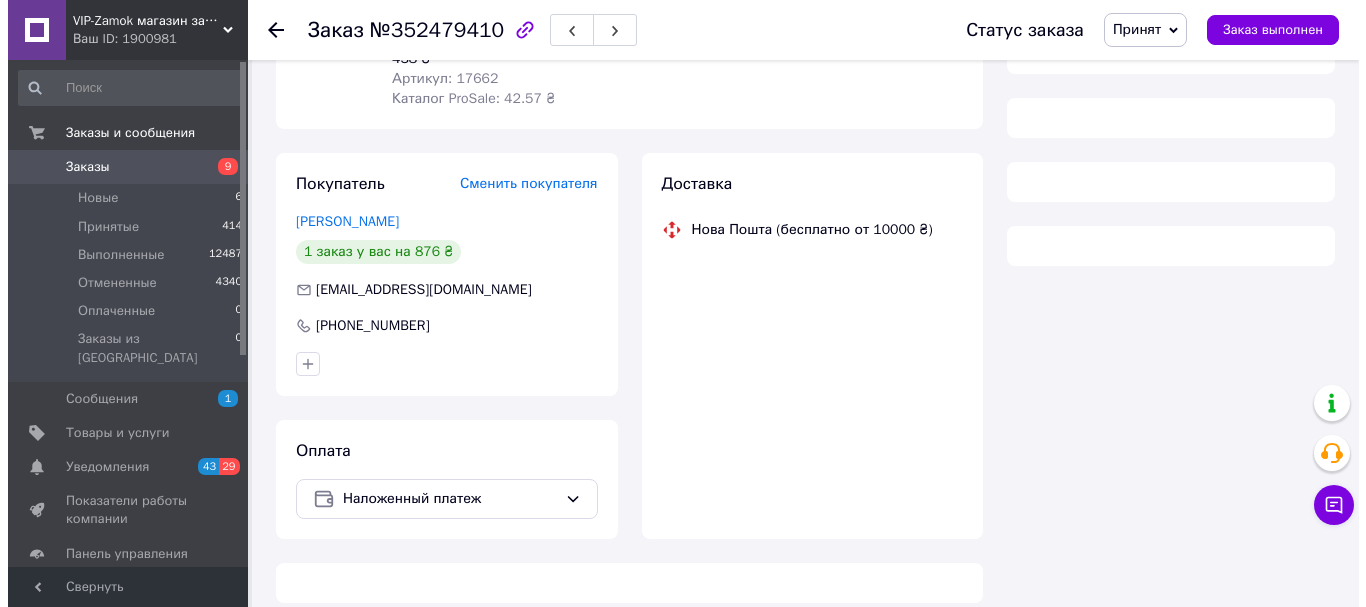 scroll, scrollTop: 467, scrollLeft: 0, axis: vertical 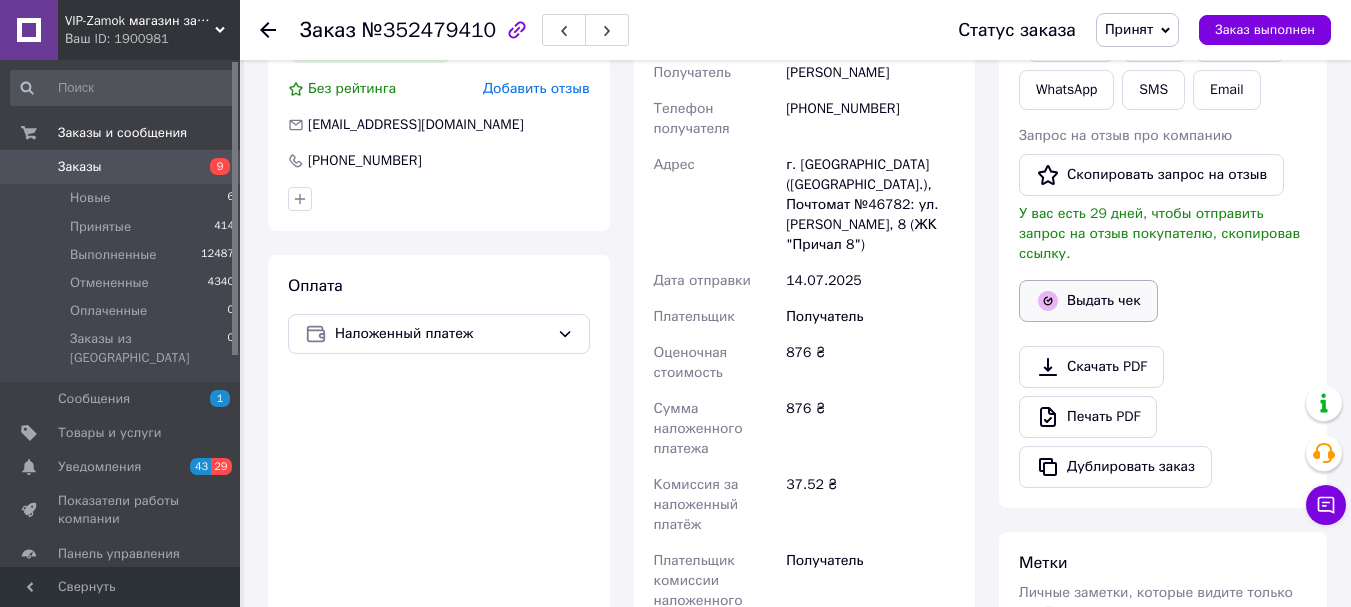 click on "Выдать чек" at bounding box center (1088, 301) 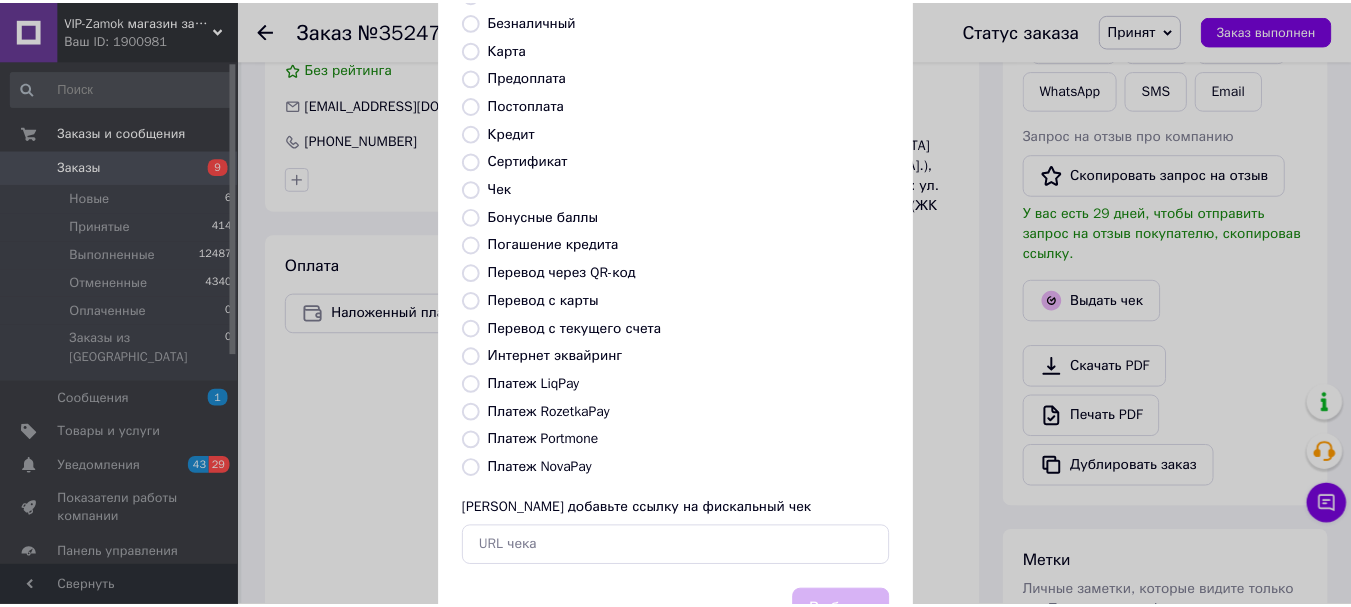 scroll, scrollTop: 252, scrollLeft: 0, axis: vertical 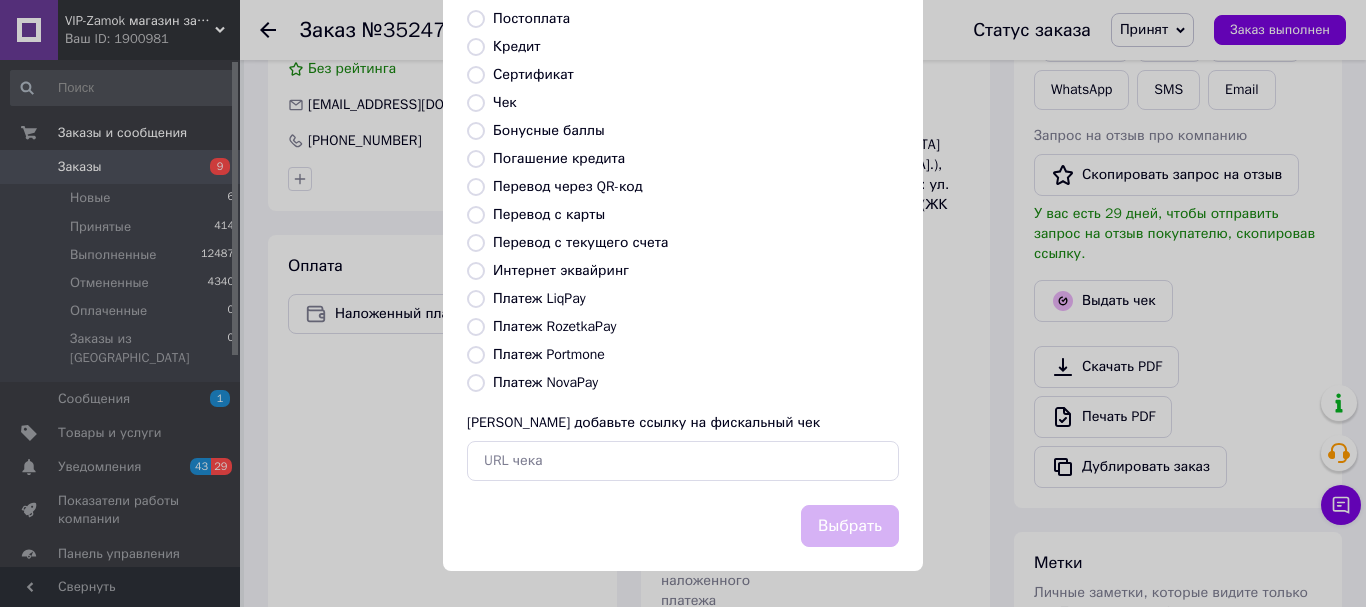 click on "Платеж NovaPay" at bounding box center (545, 382) 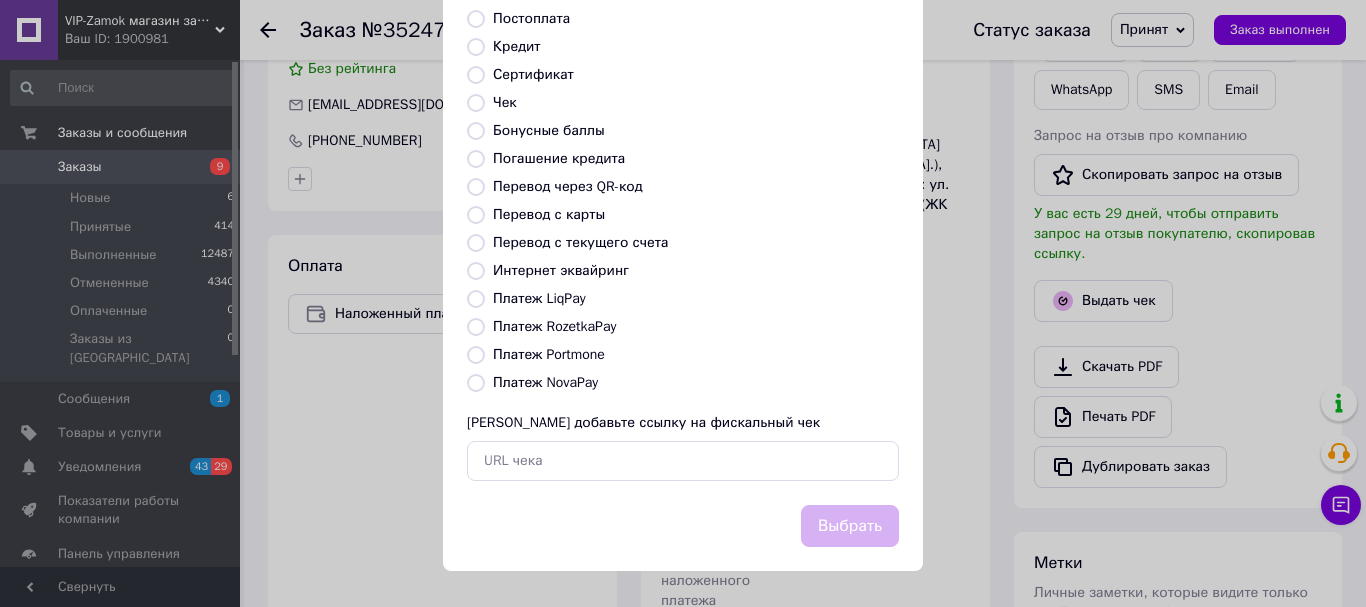 radio on "true" 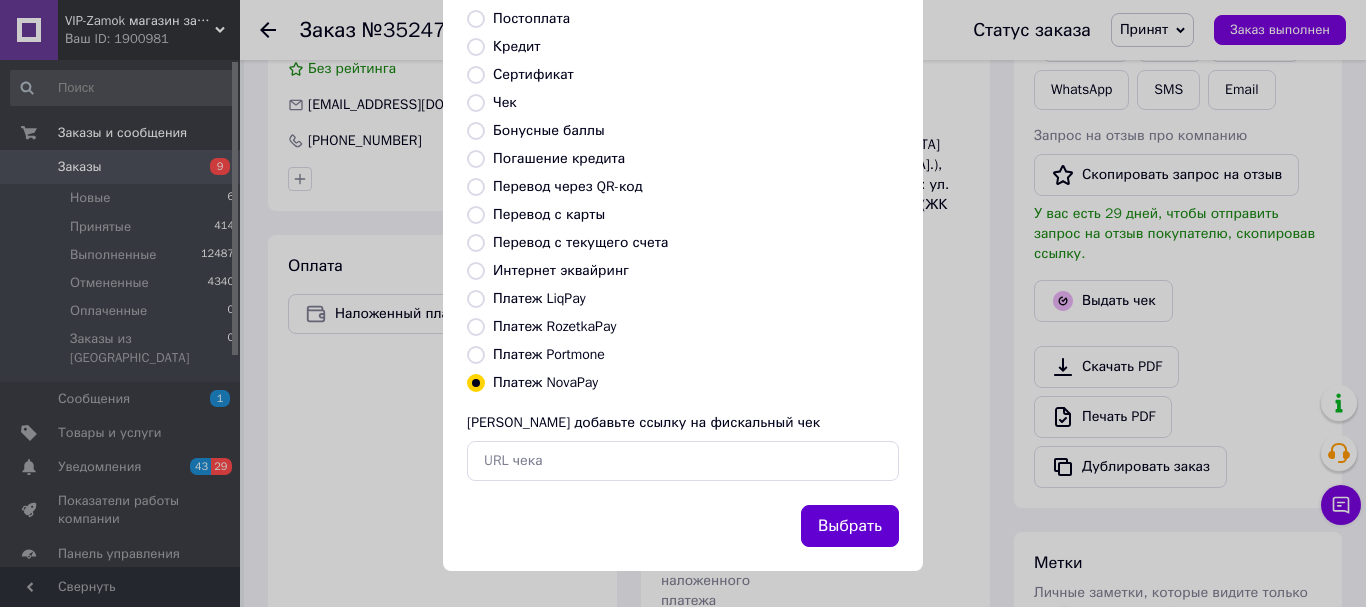 click on "Выбрать" at bounding box center (850, 526) 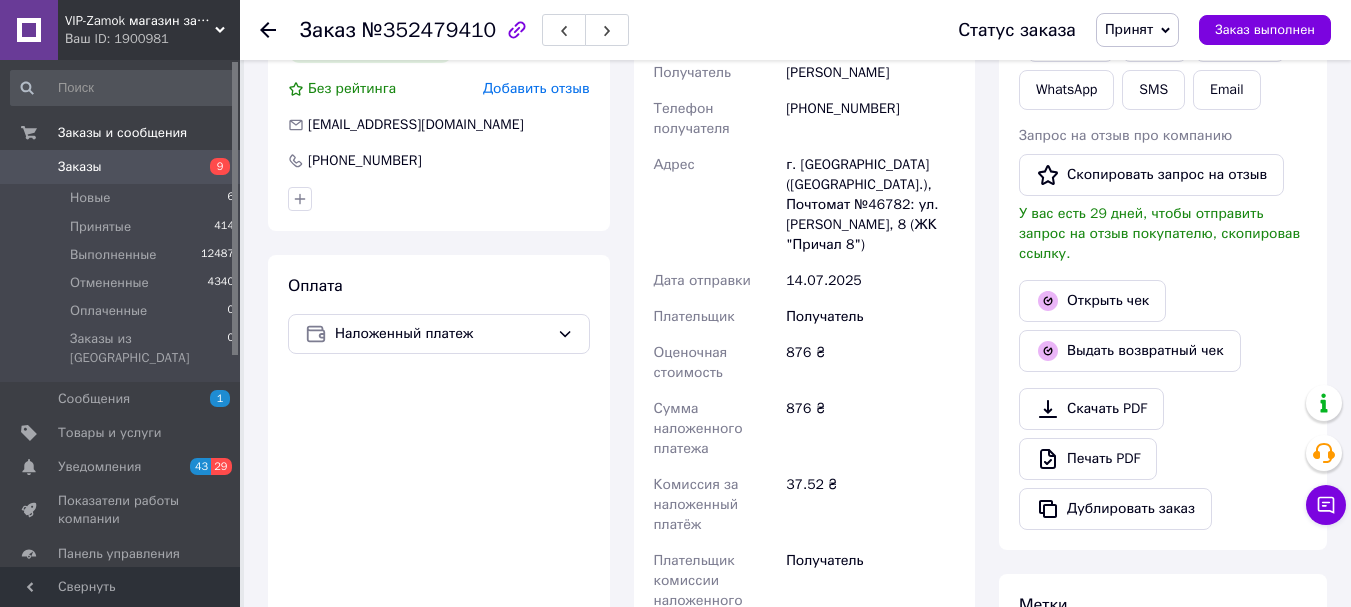 click 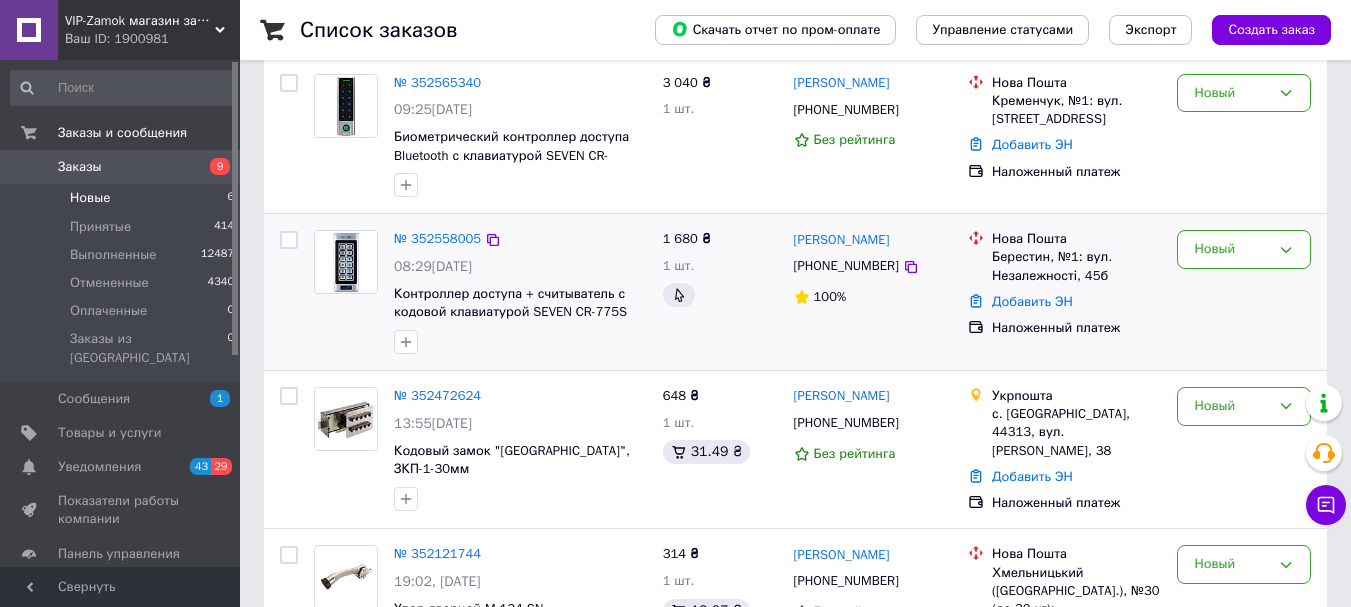 scroll, scrollTop: 420, scrollLeft: 0, axis: vertical 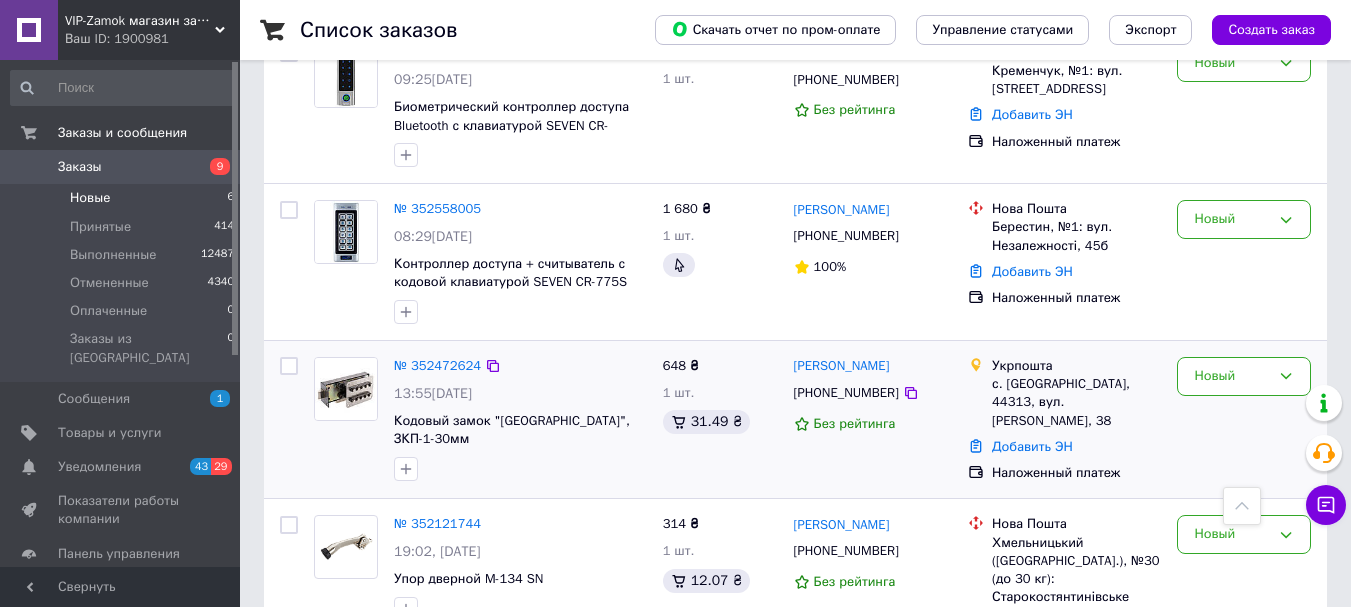 click at bounding box center (520, 469) 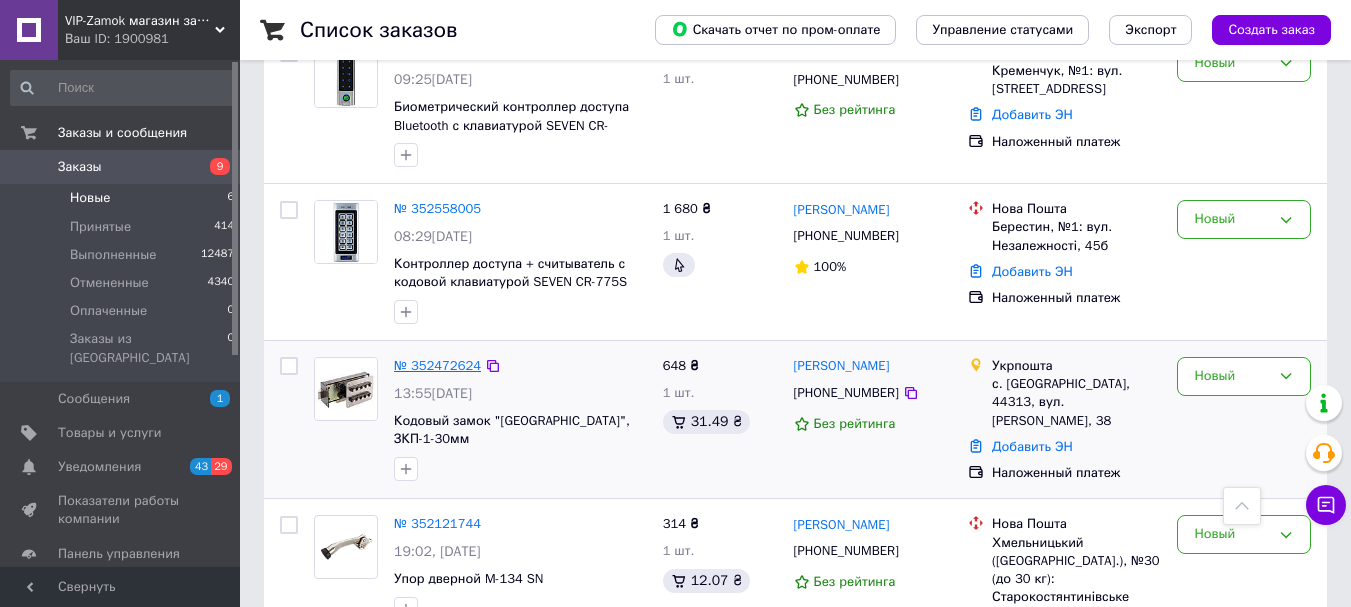 click on "№ 352472624" at bounding box center [437, 365] 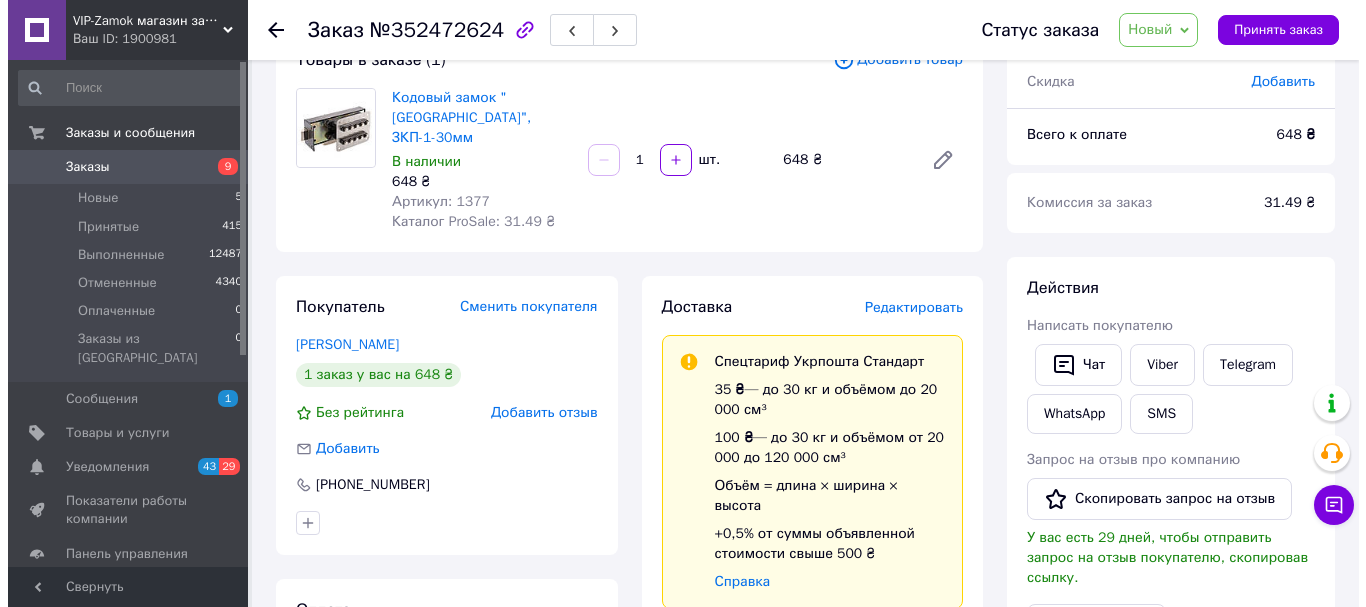 scroll, scrollTop: 0, scrollLeft: 0, axis: both 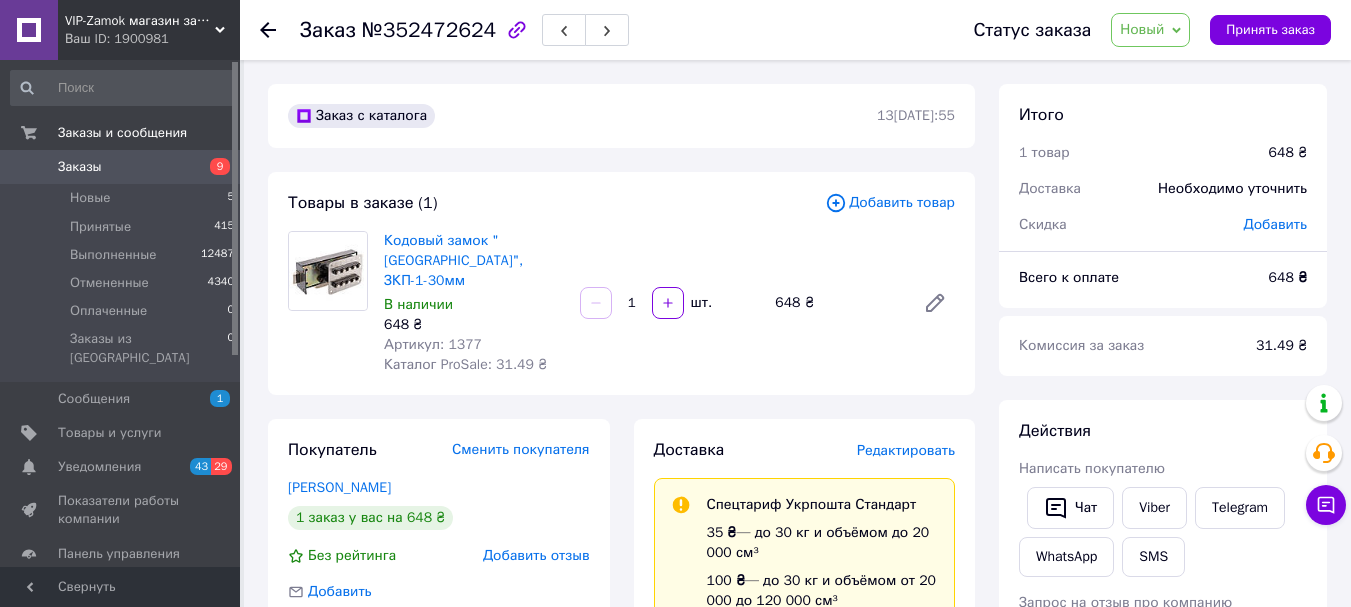 click on "Добавить товар" at bounding box center [890, 203] 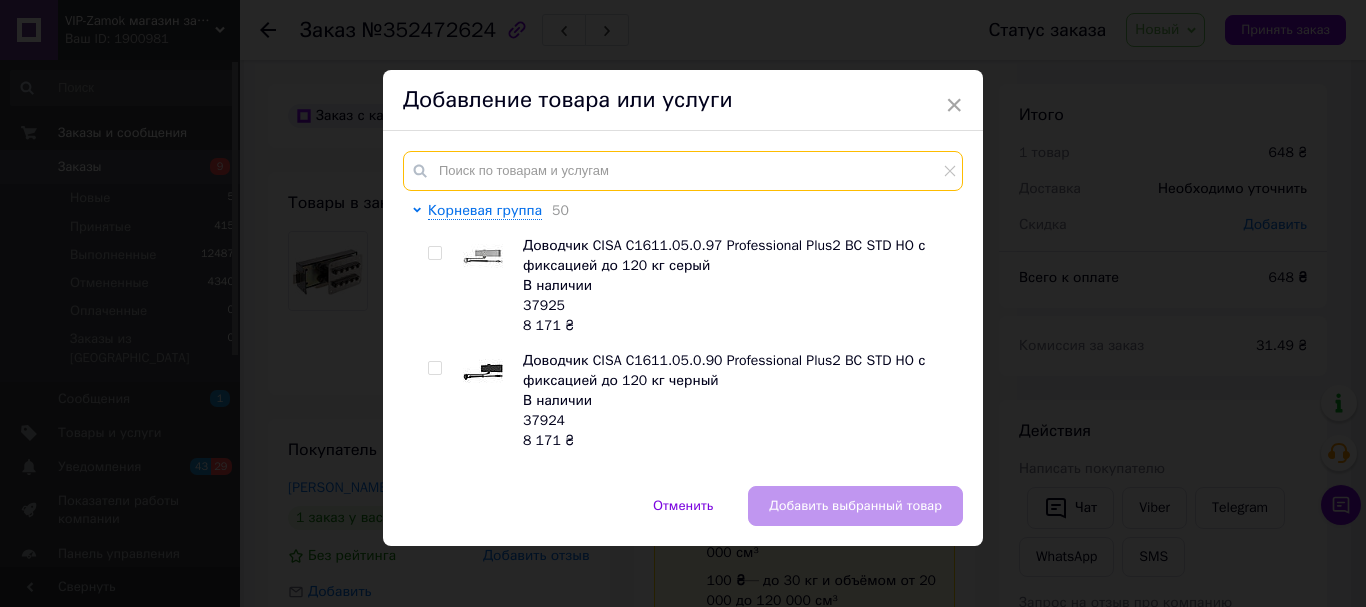 click at bounding box center [683, 171] 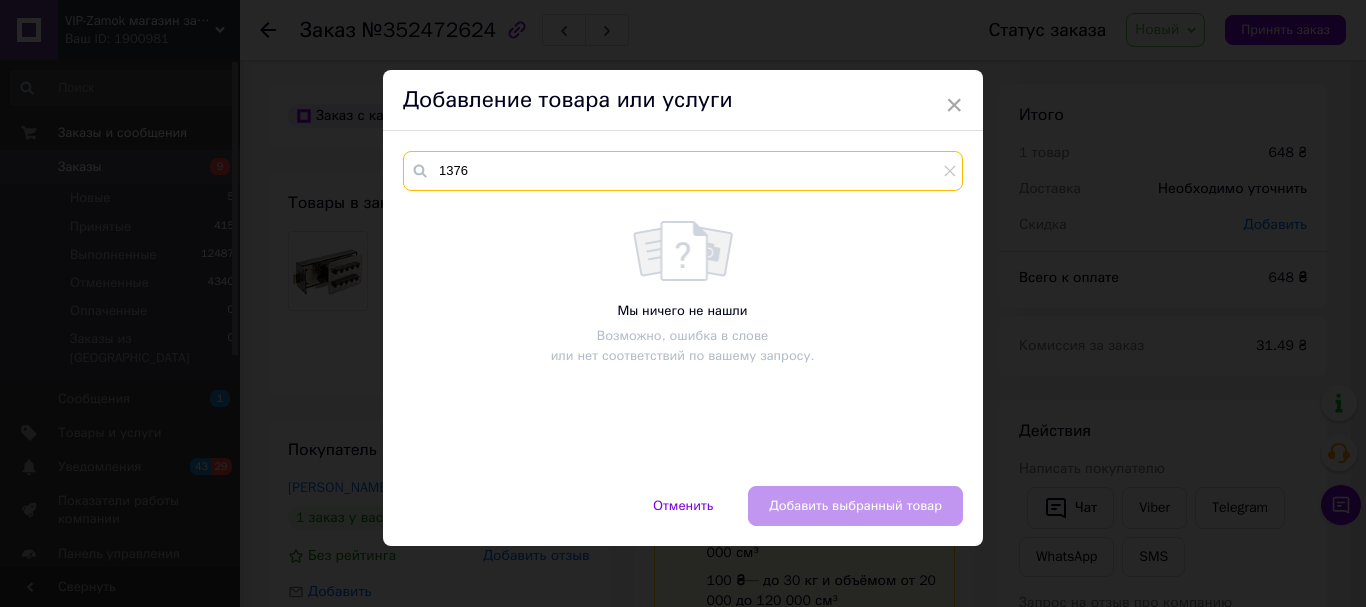 type on "1376" 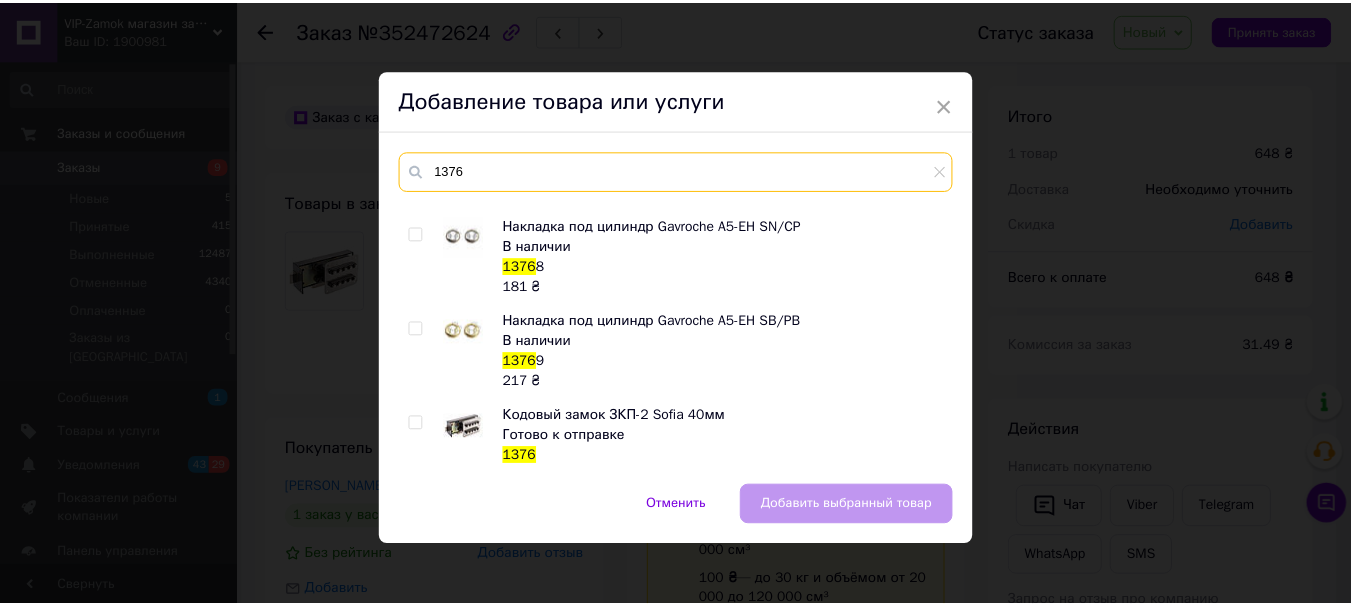 scroll, scrollTop: 765, scrollLeft: 0, axis: vertical 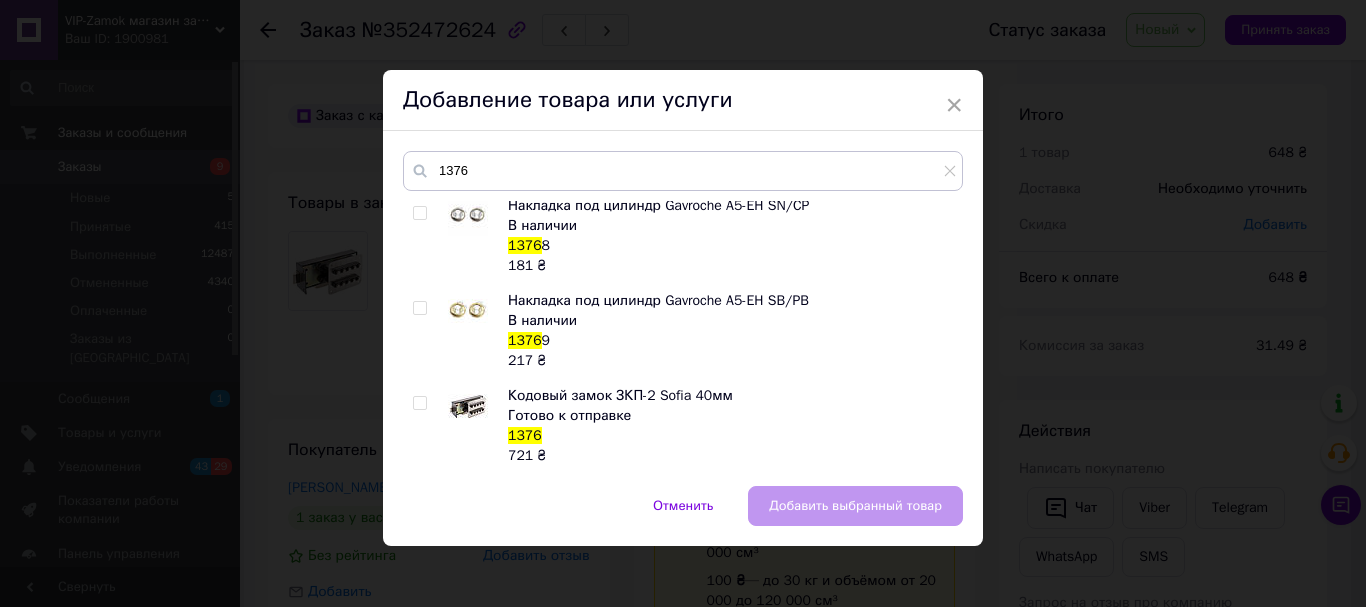 click at bounding box center [419, 403] 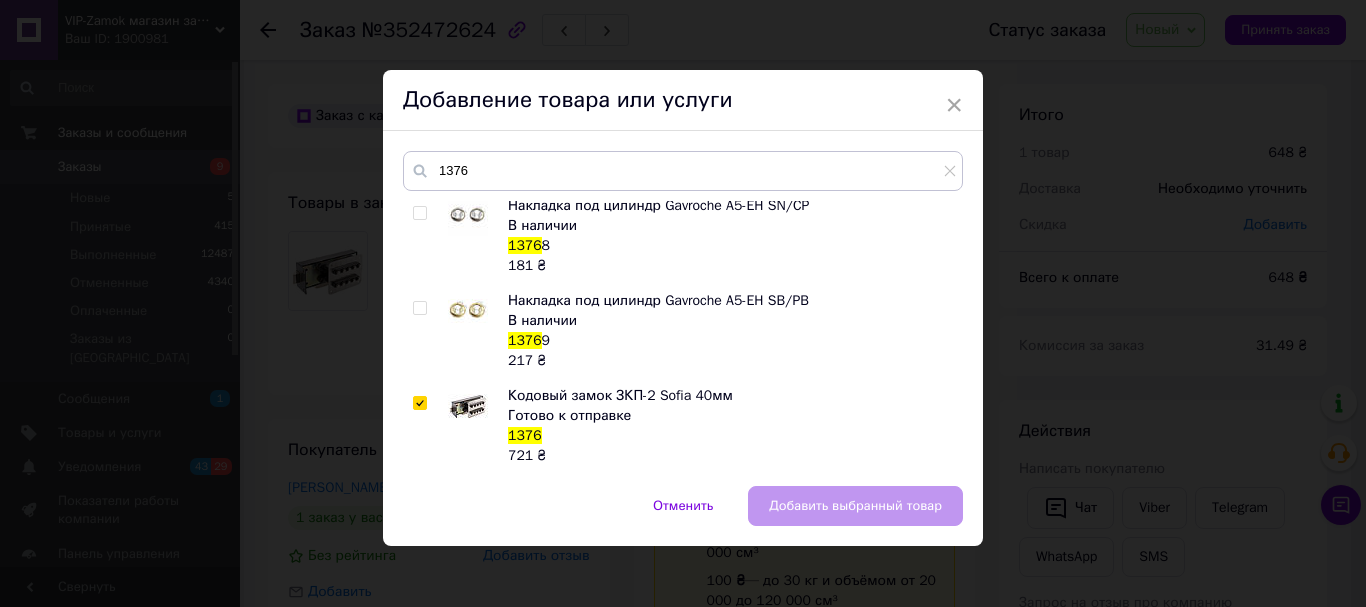 checkbox on "true" 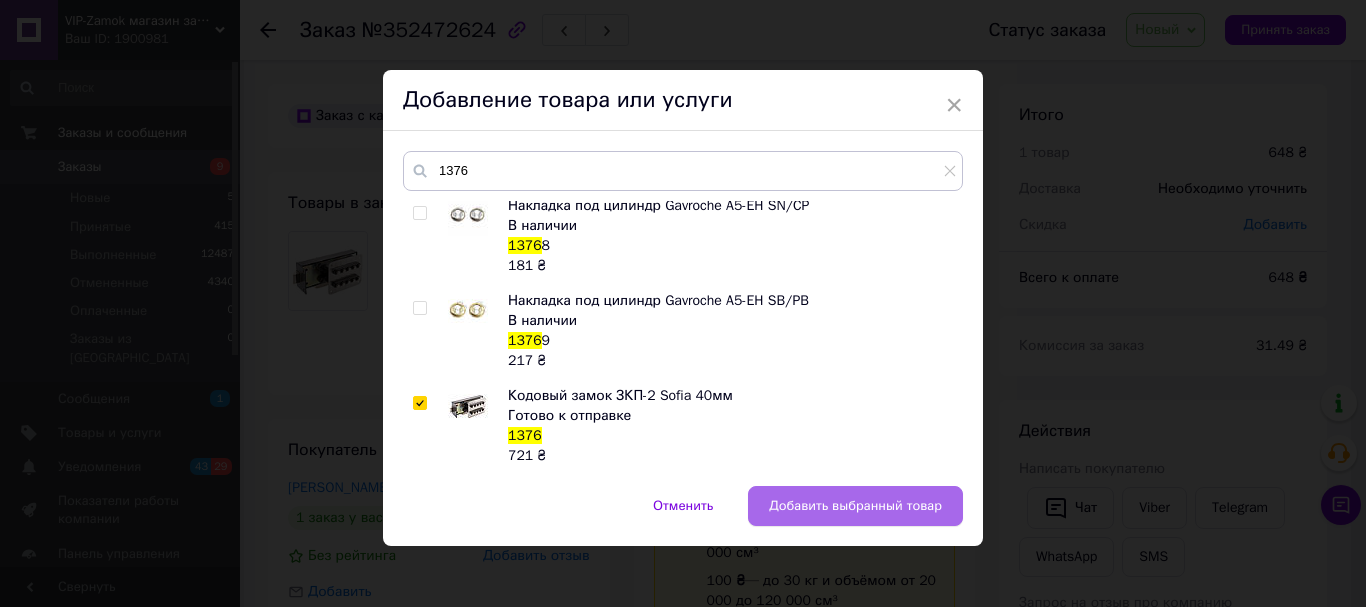 click on "Добавить выбранный товар" at bounding box center (855, 506) 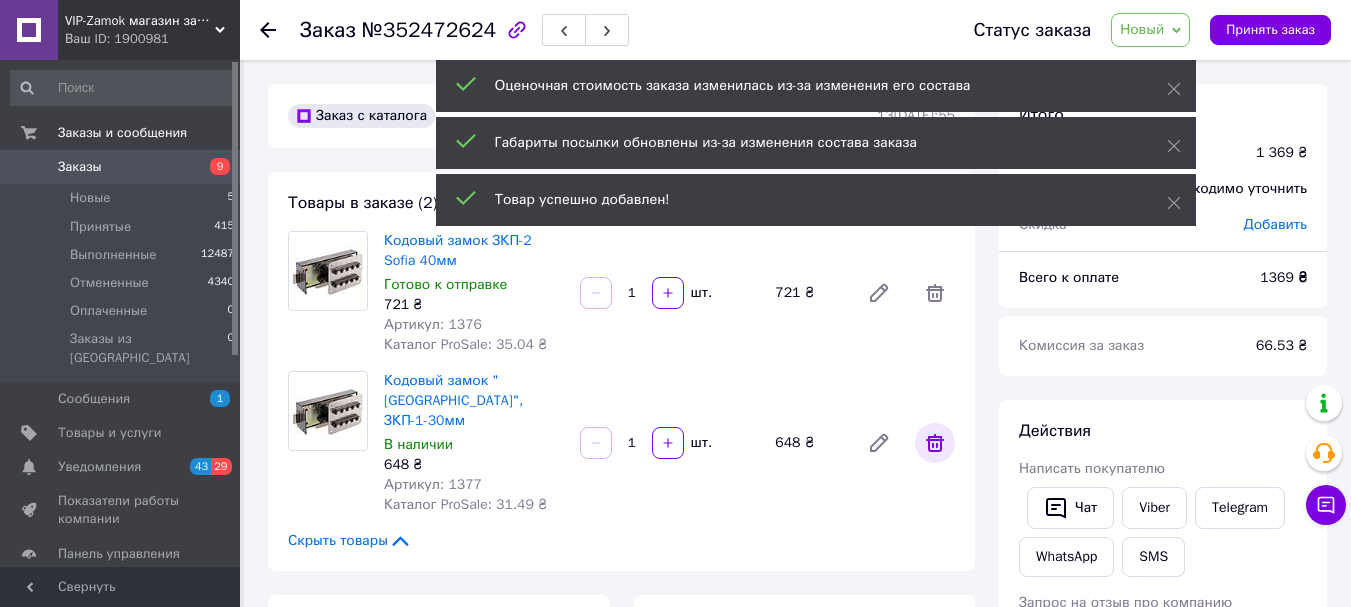 click 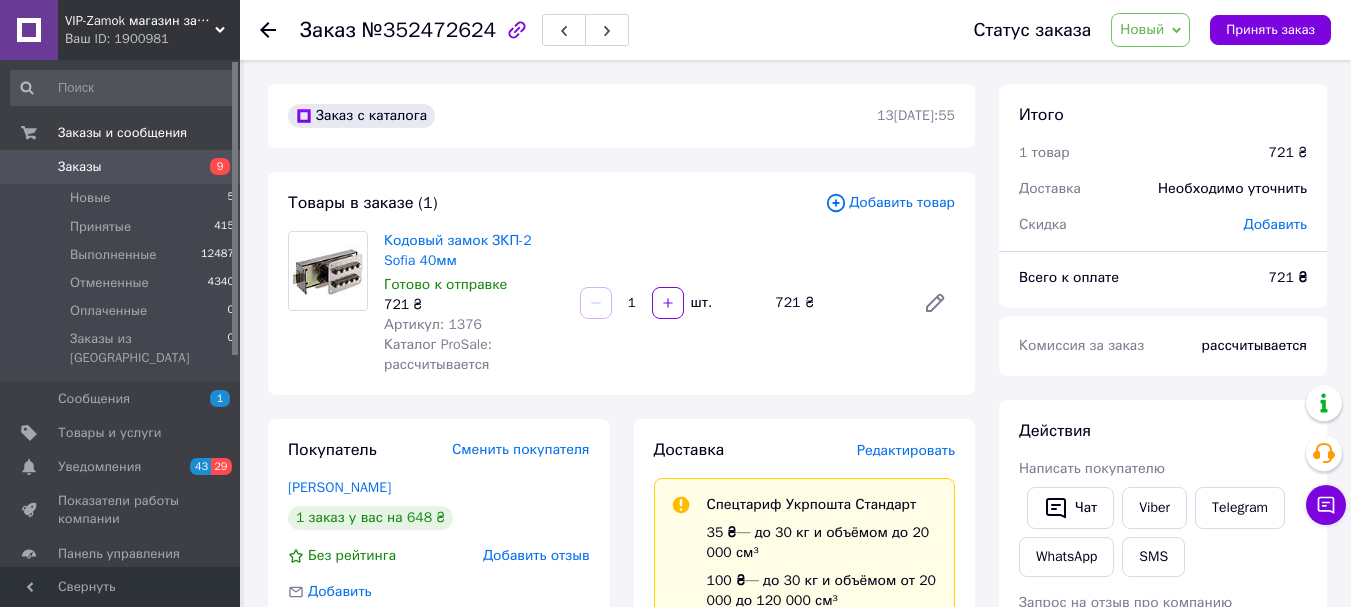 click 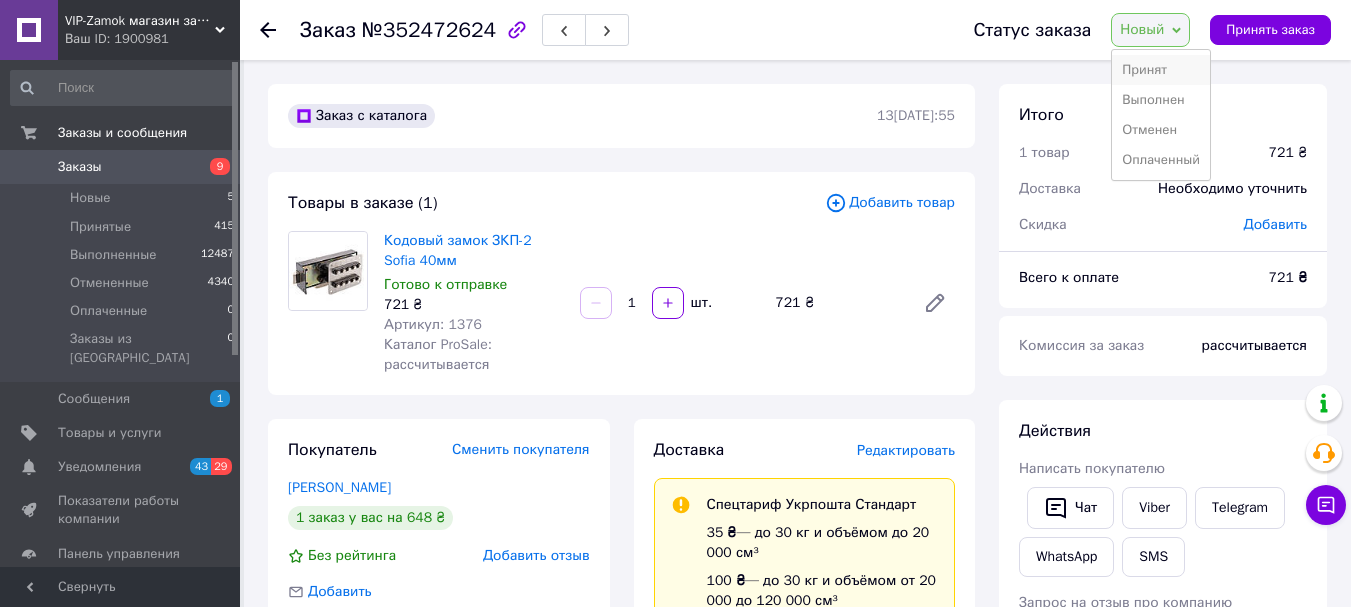 click on "Принят" at bounding box center (1161, 70) 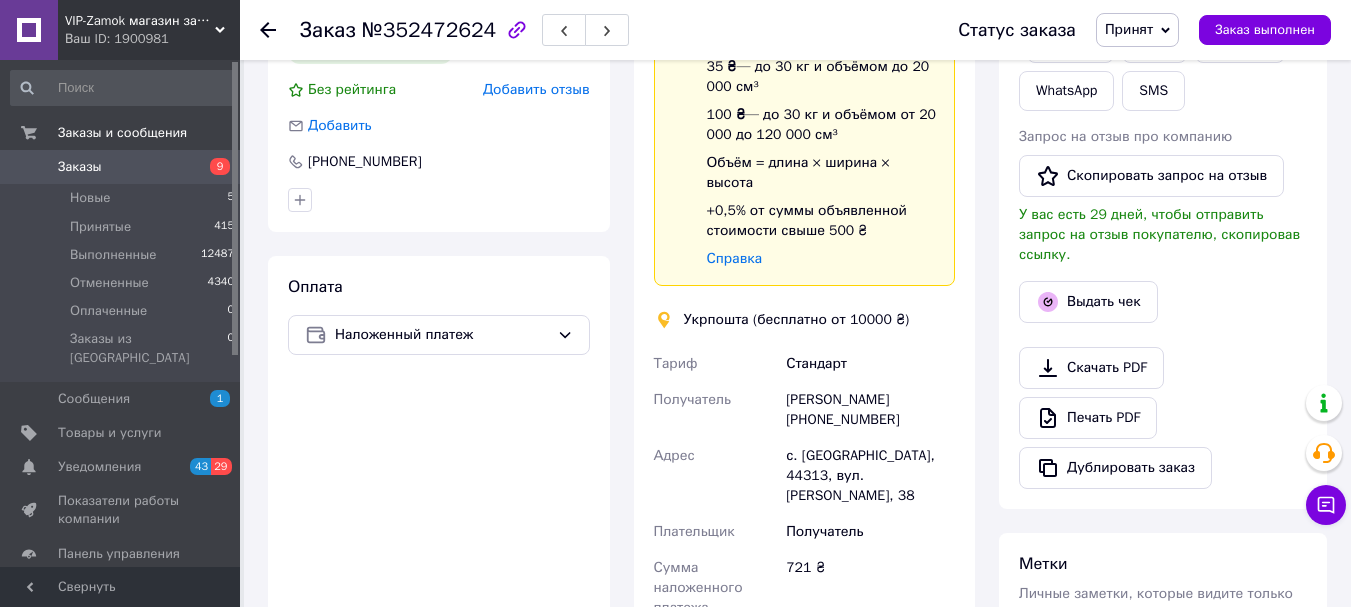 scroll, scrollTop: 467, scrollLeft: 0, axis: vertical 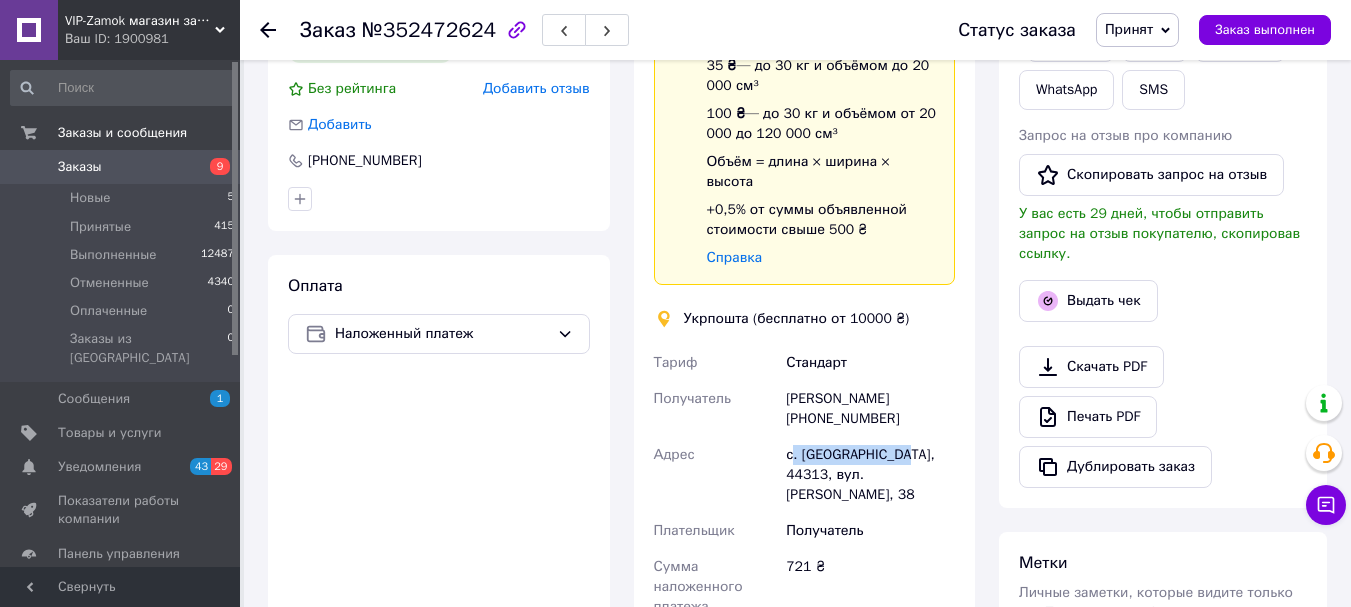 drag, startPoint x: 896, startPoint y: 440, endPoint x: 796, endPoint y: 433, distance: 100.2447 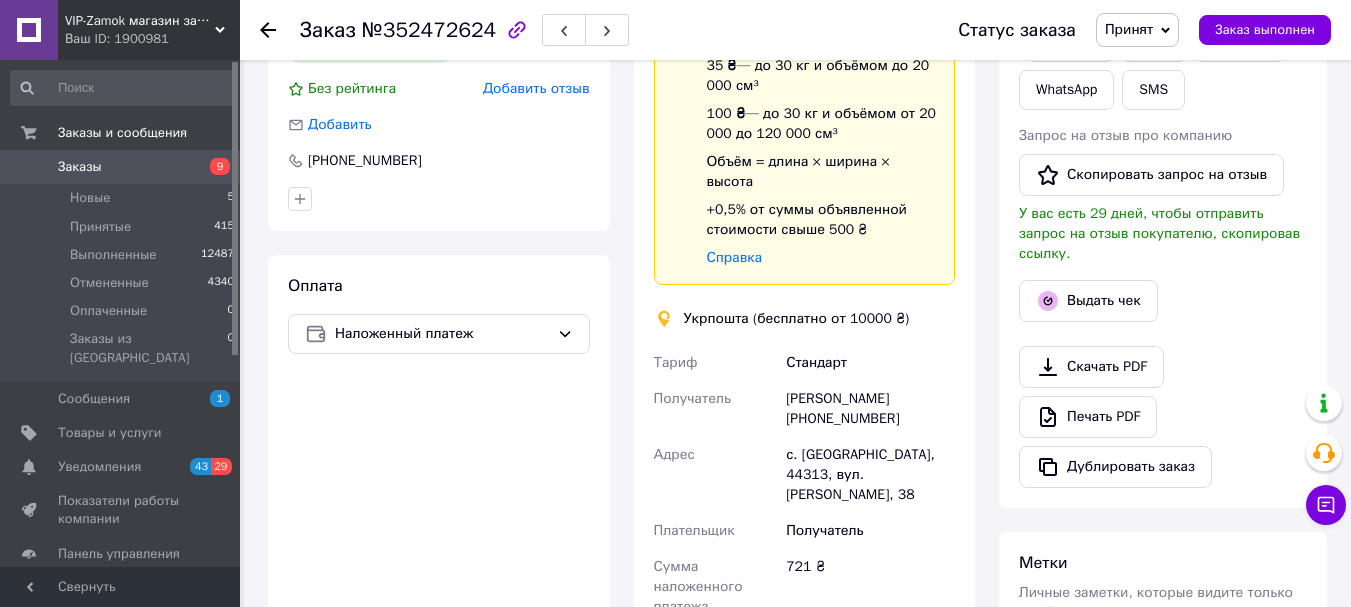 click on "с. [GEOGRAPHIC_DATA], 44313, вул. [PERSON_NAME], 38" at bounding box center [870, 475] 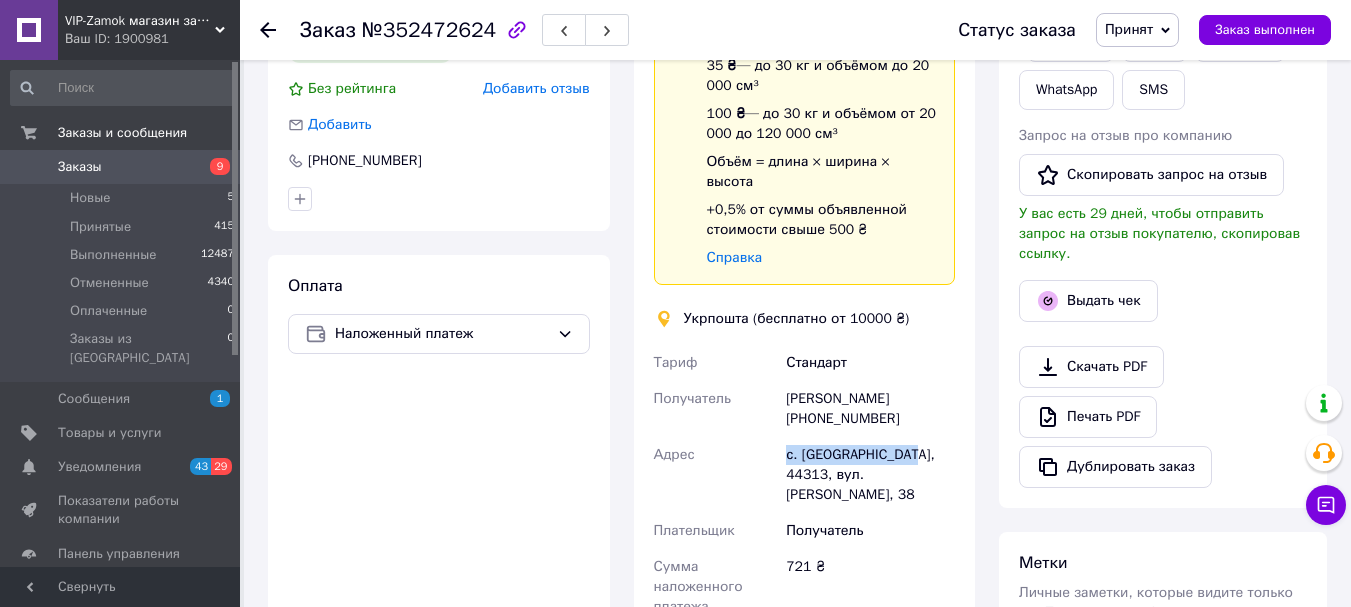 drag, startPoint x: 900, startPoint y: 431, endPoint x: 718, endPoint y: 452, distance: 183.20753 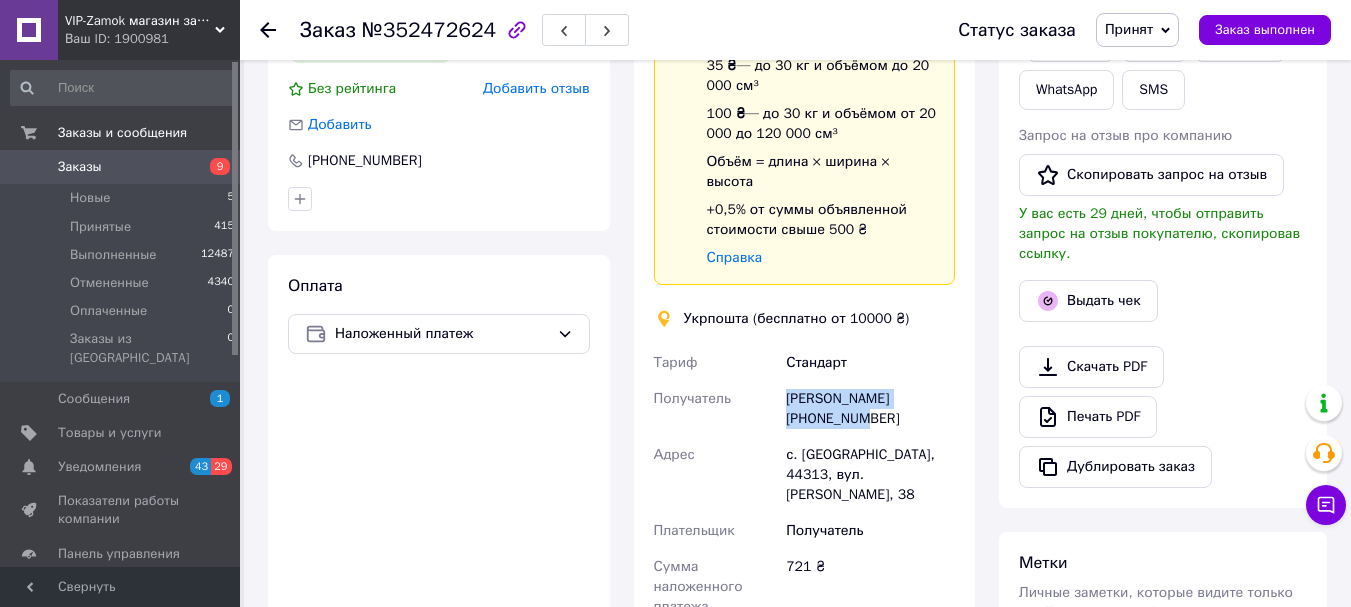 drag, startPoint x: 914, startPoint y: 393, endPoint x: 792, endPoint y: 369, distance: 124.33825 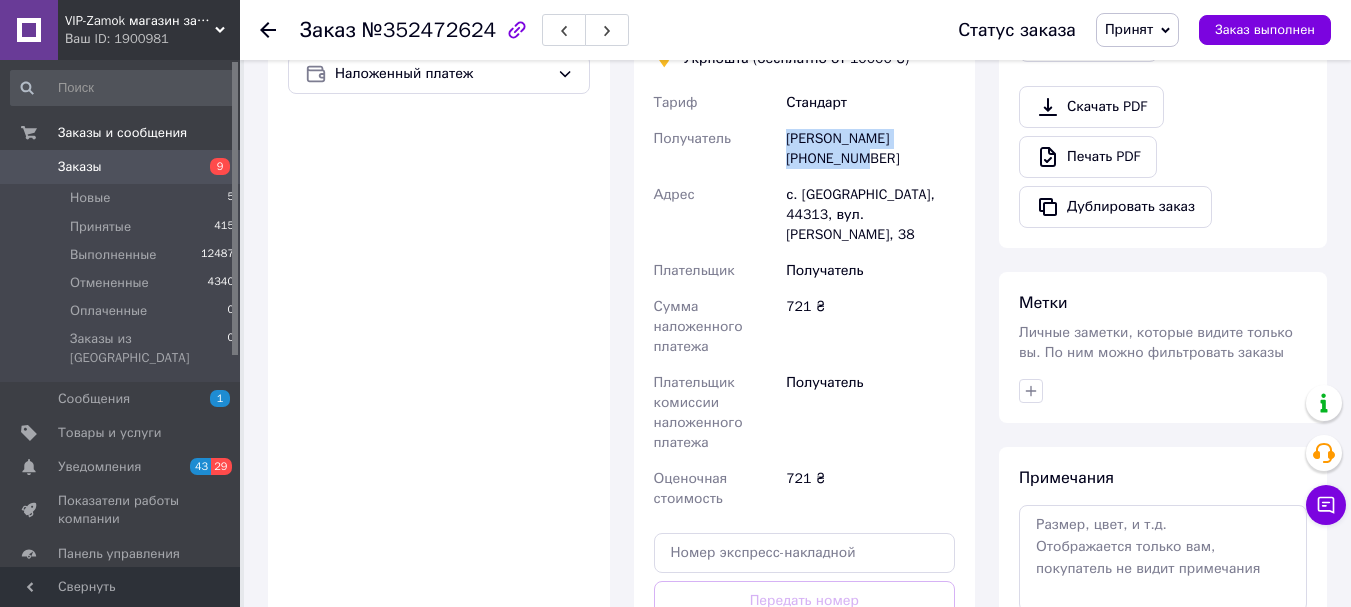 scroll, scrollTop: 933, scrollLeft: 0, axis: vertical 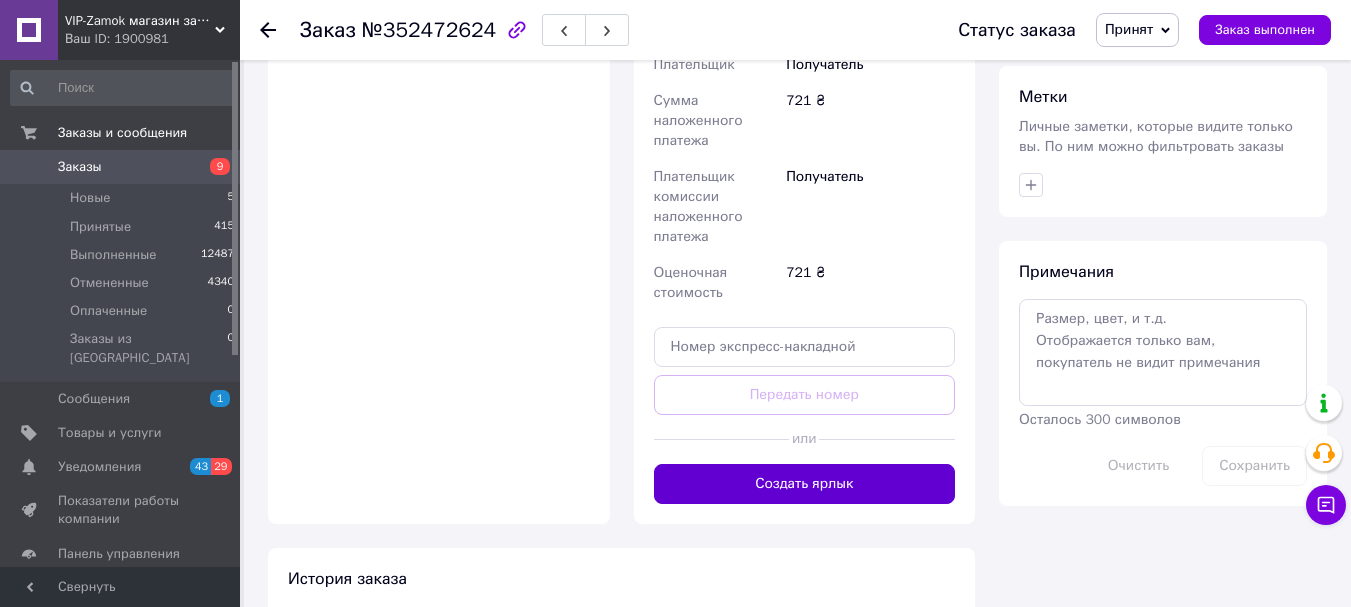 click on "Создать ярлык" at bounding box center [805, 484] 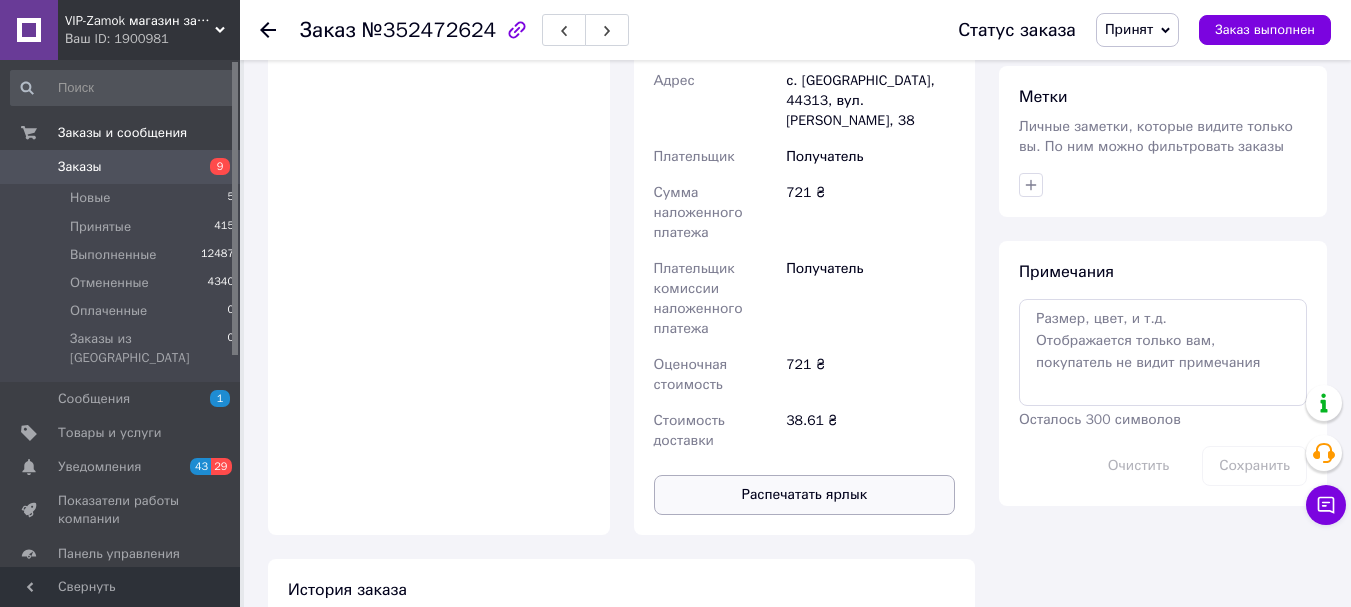 click on "Распечатать ярлык" at bounding box center [805, 495] 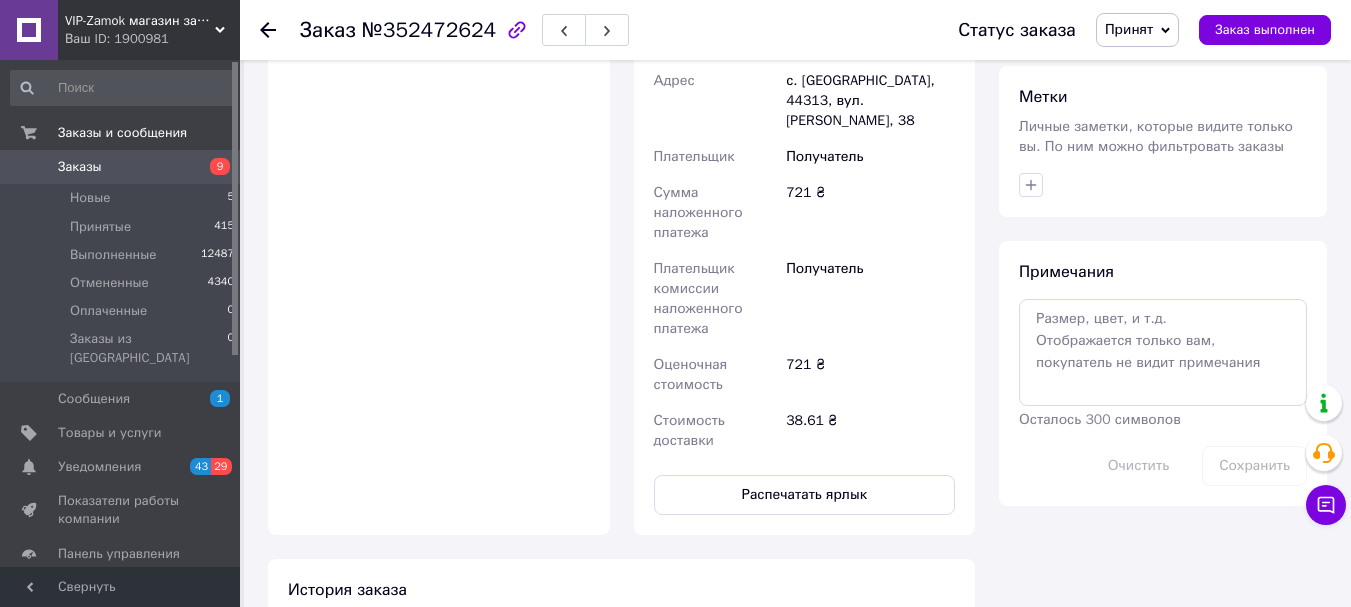 click 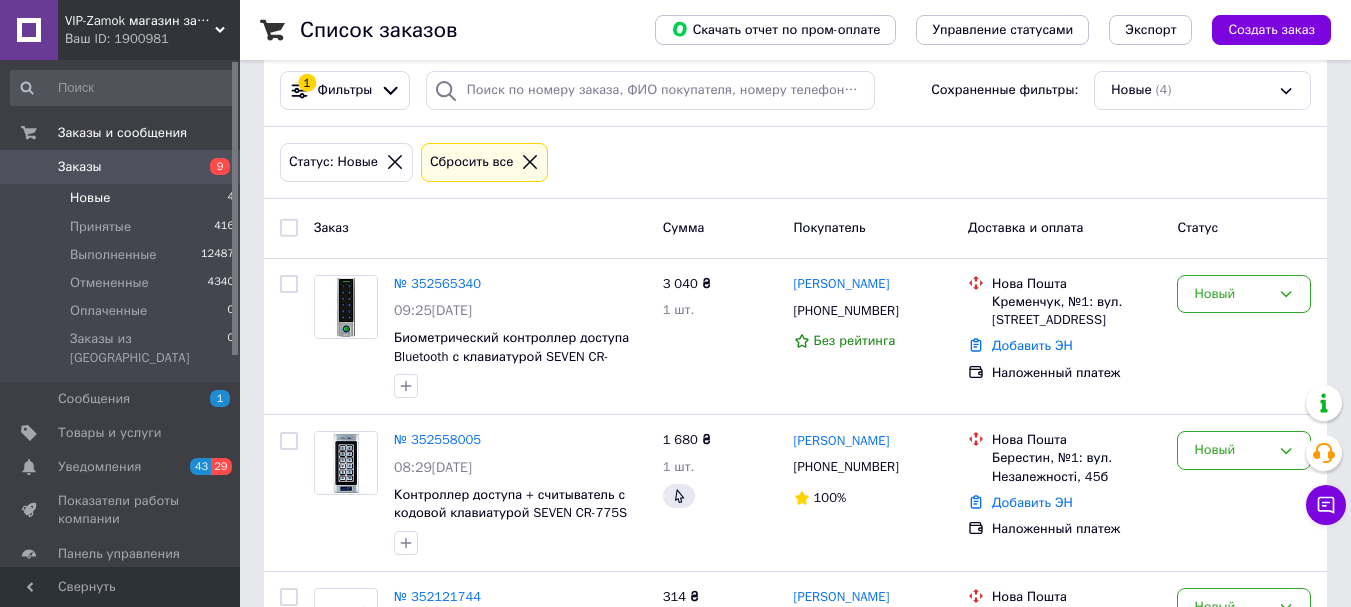 scroll, scrollTop: 233, scrollLeft: 0, axis: vertical 